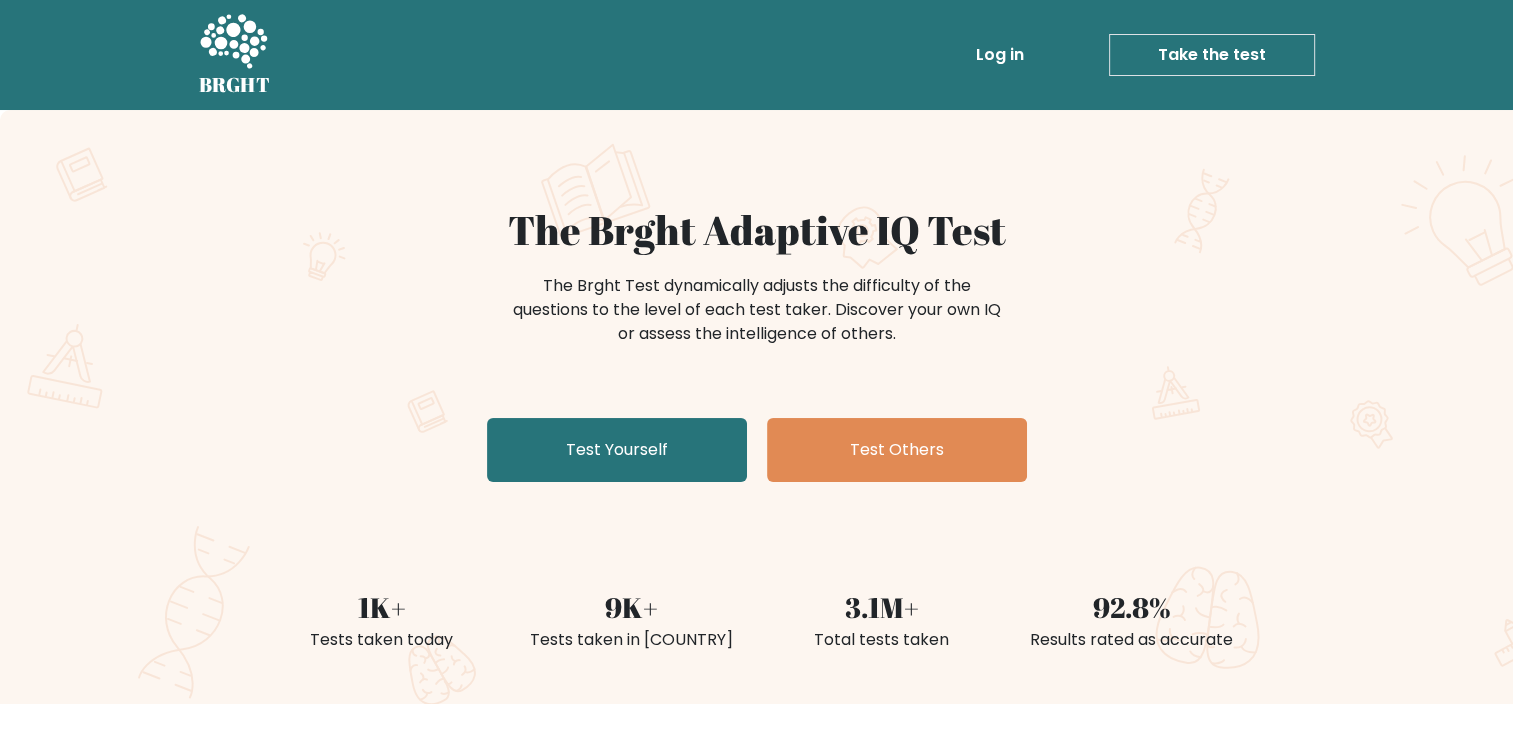 click on "Test Yourself" at bounding box center (617, 450) 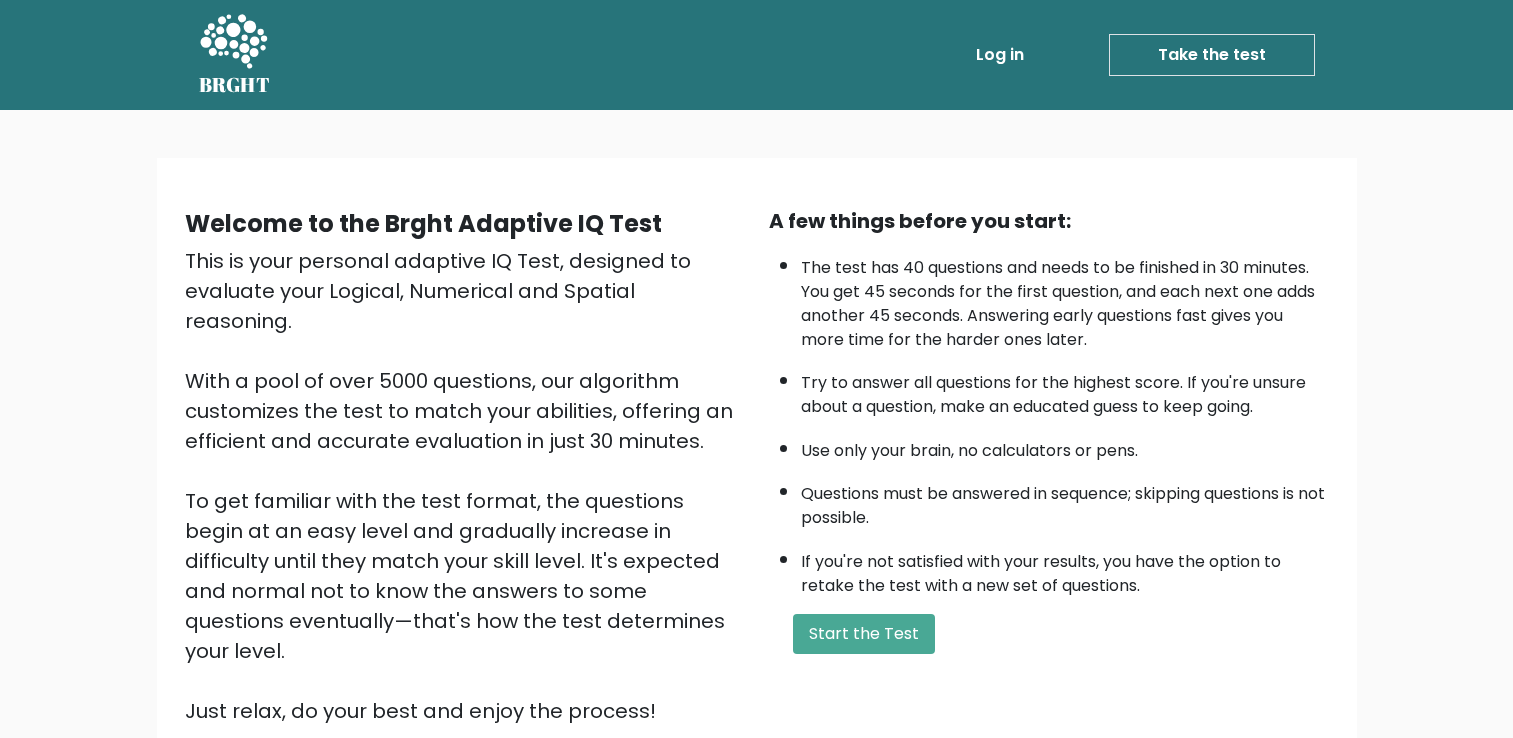 scroll, scrollTop: 0, scrollLeft: 0, axis: both 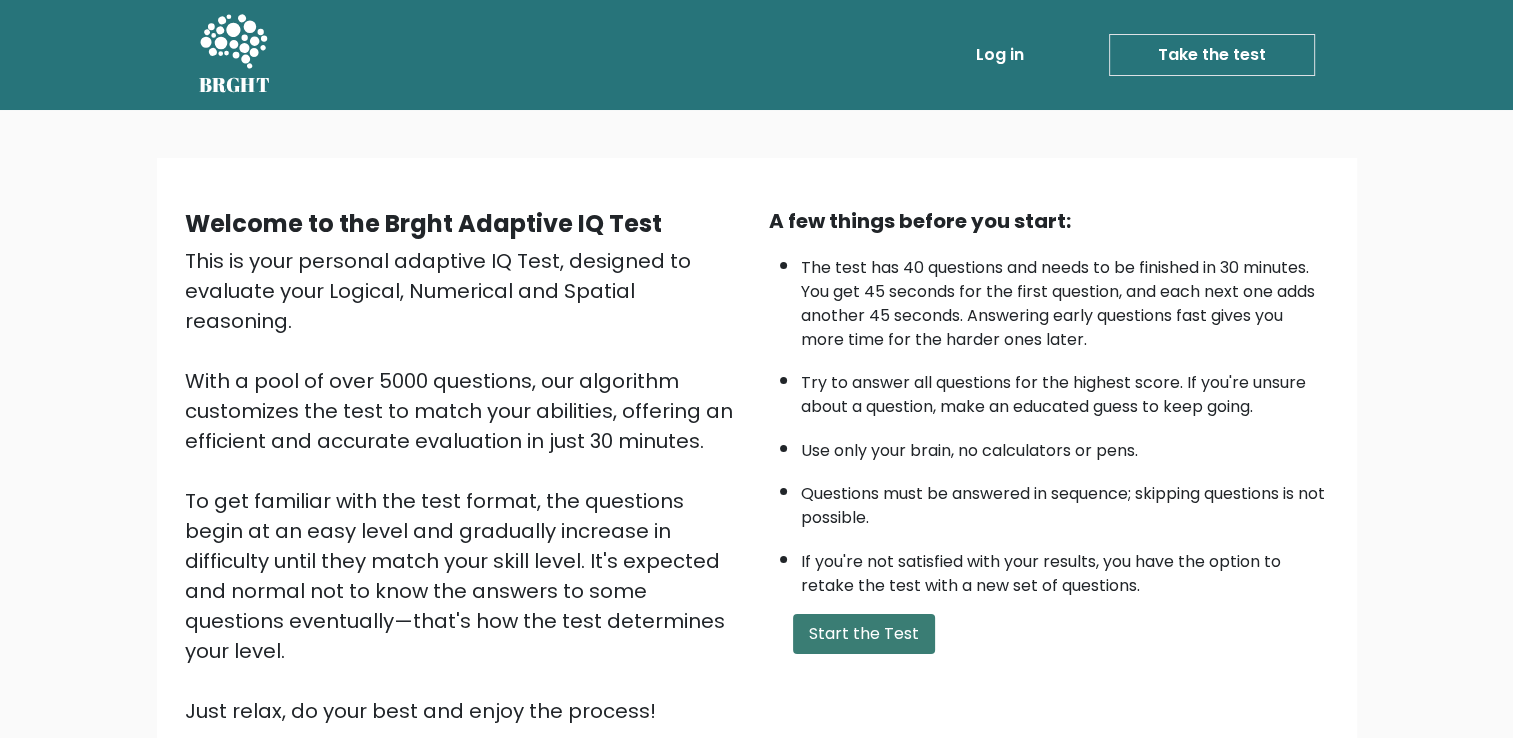 click on "Start the Test" at bounding box center (864, 634) 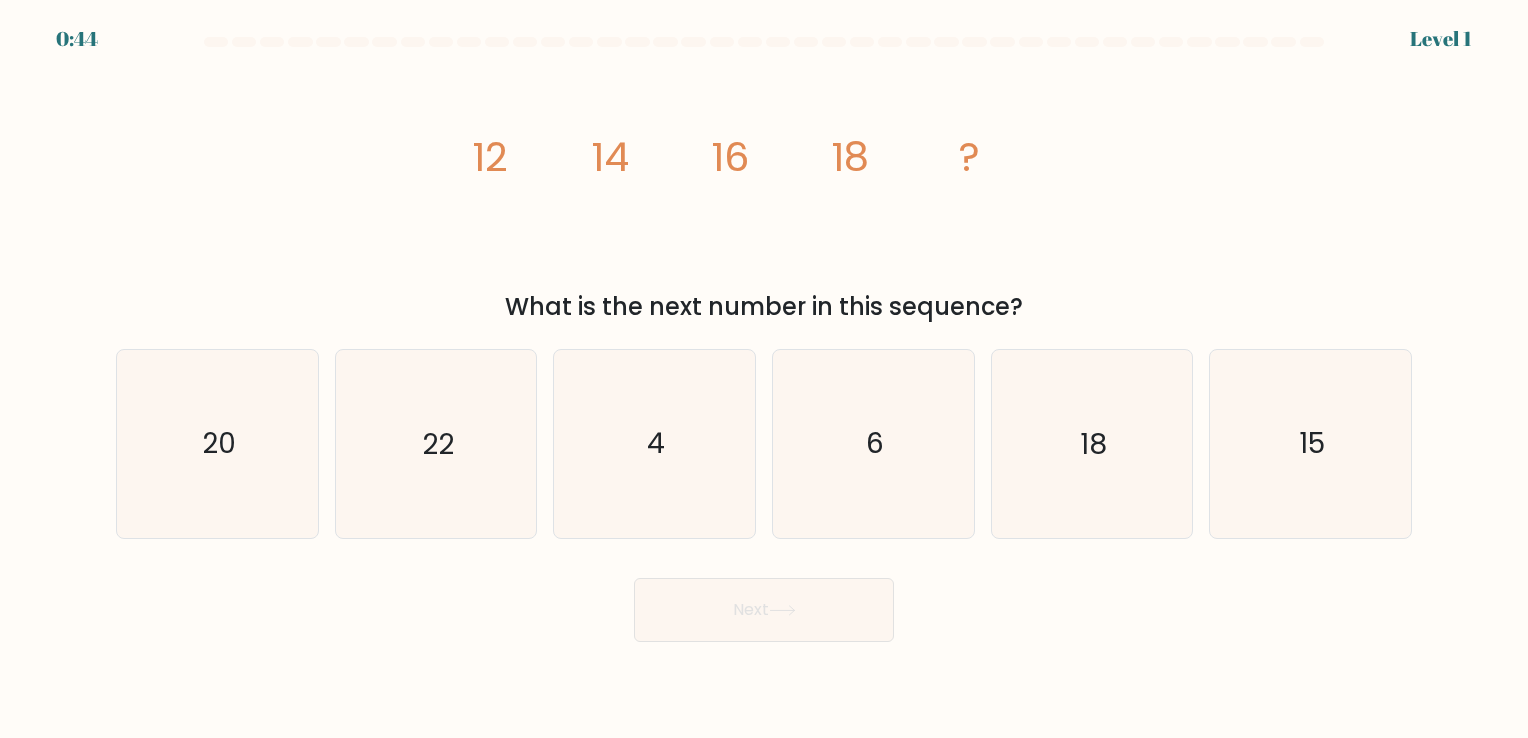 scroll, scrollTop: 0, scrollLeft: 0, axis: both 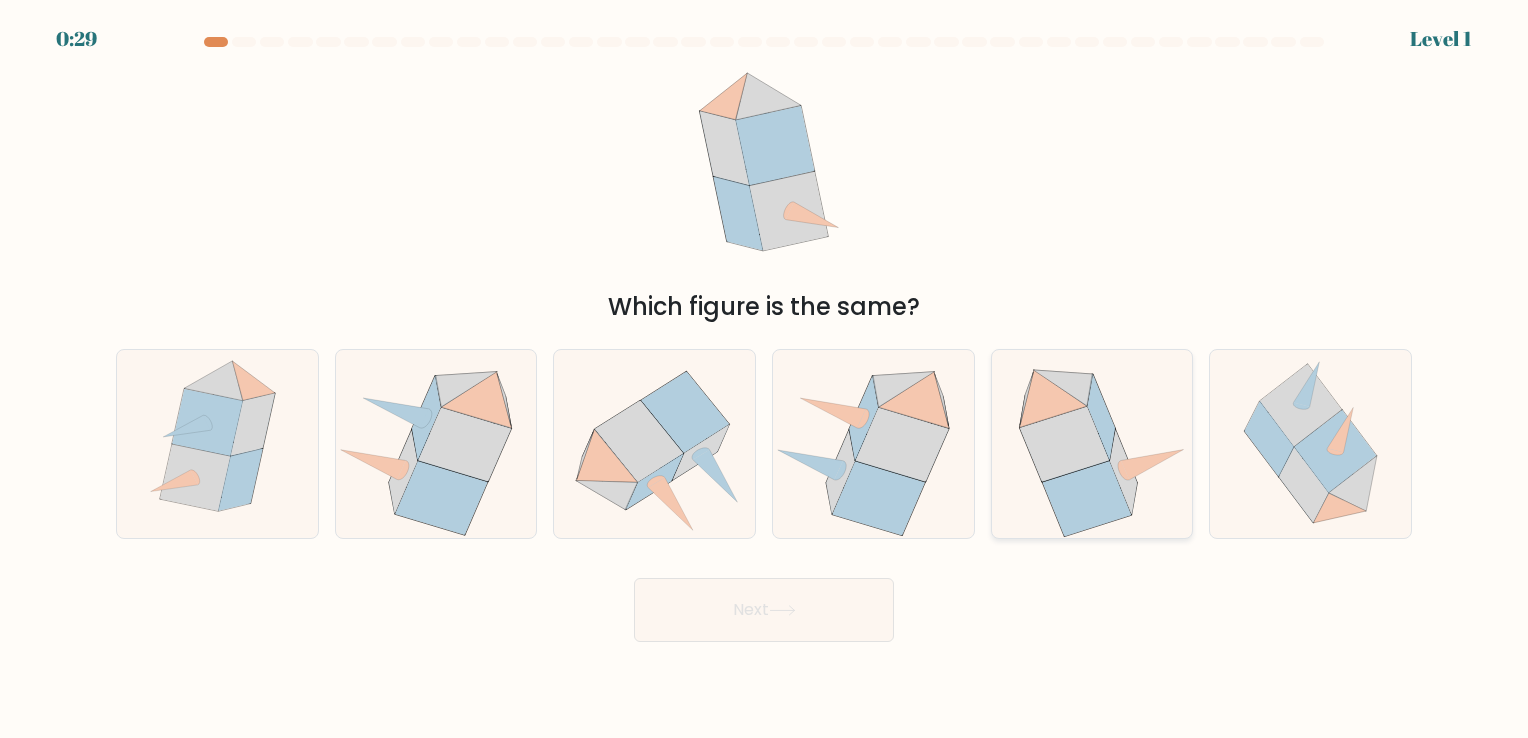 click at bounding box center [1092, 443] 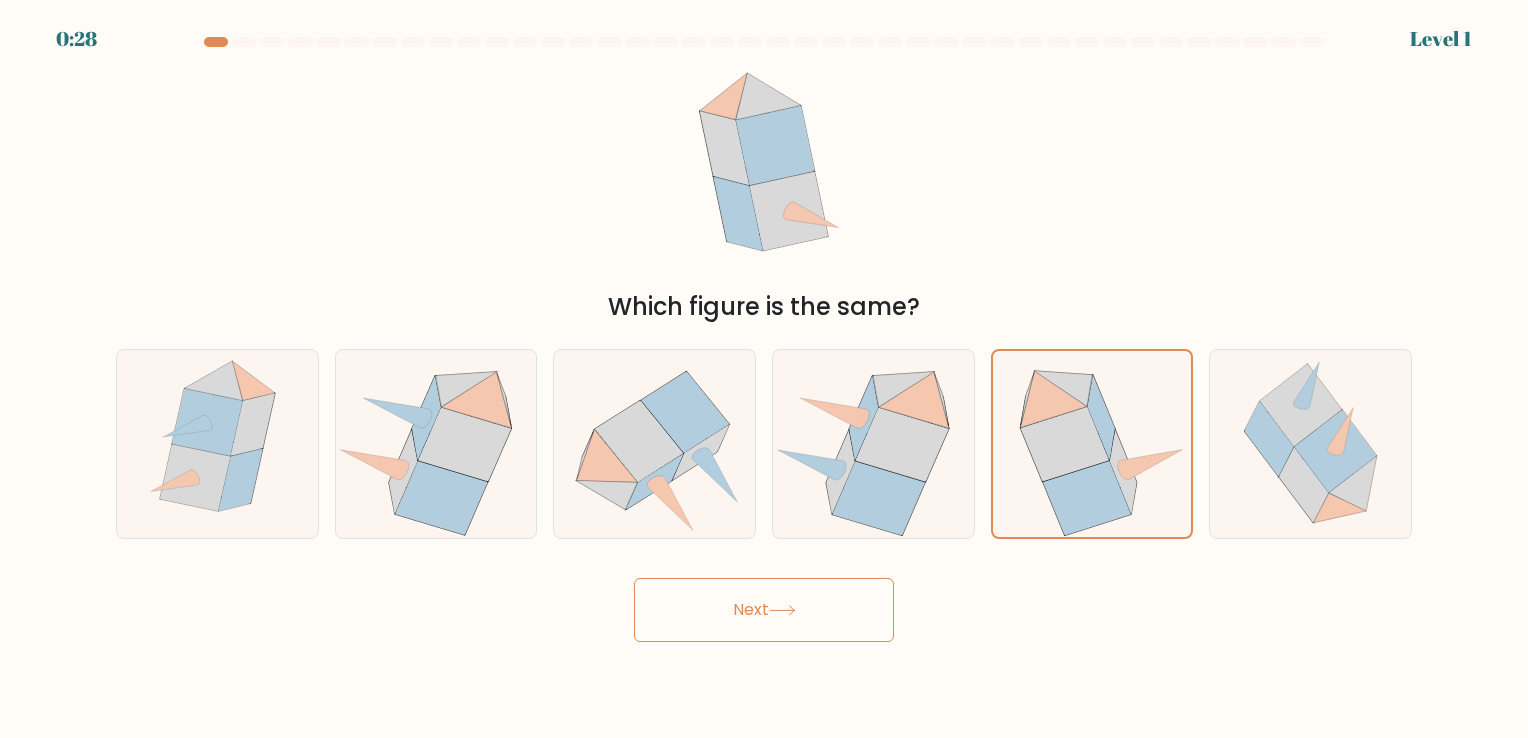 click on "Next" at bounding box center [764, 610] 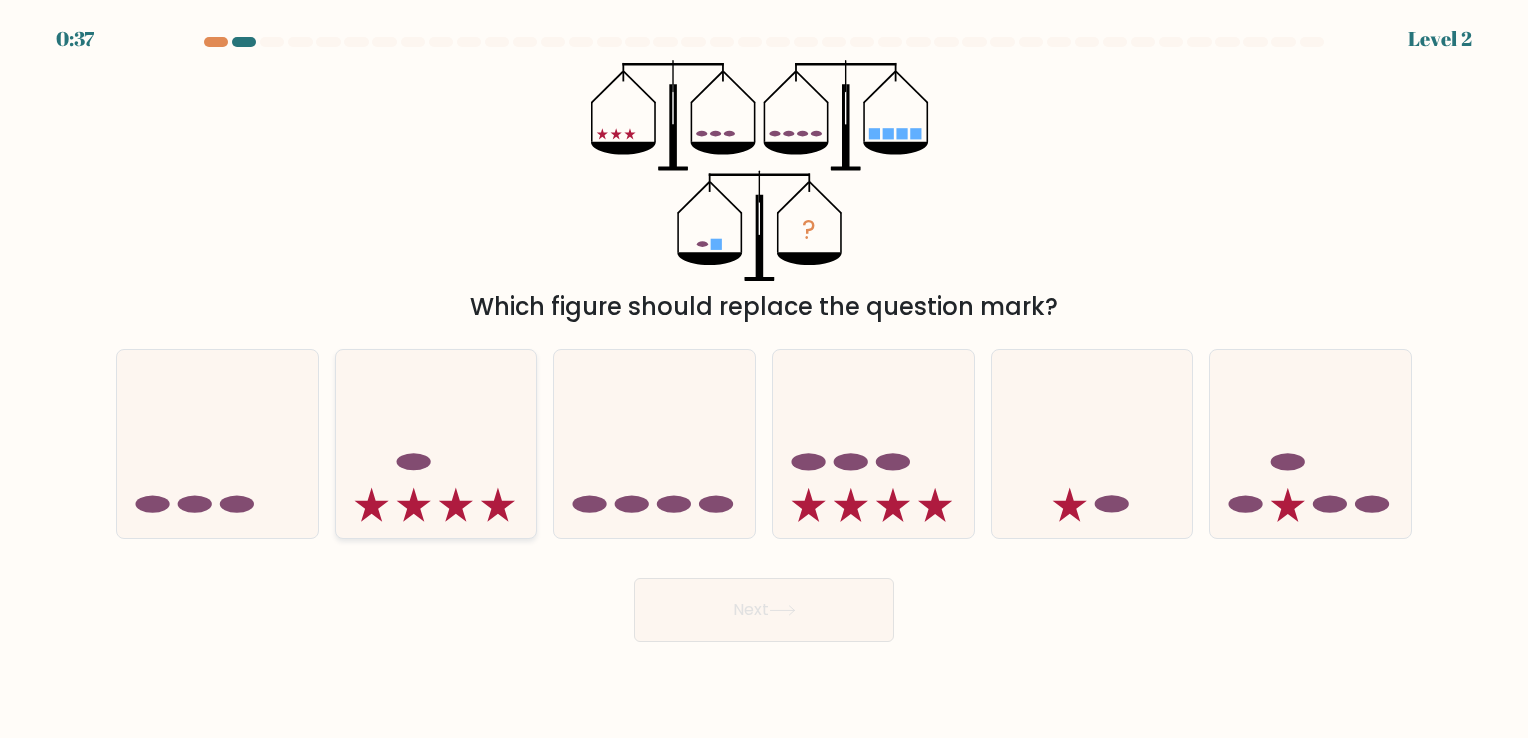 click at bounding box center [436, 444] 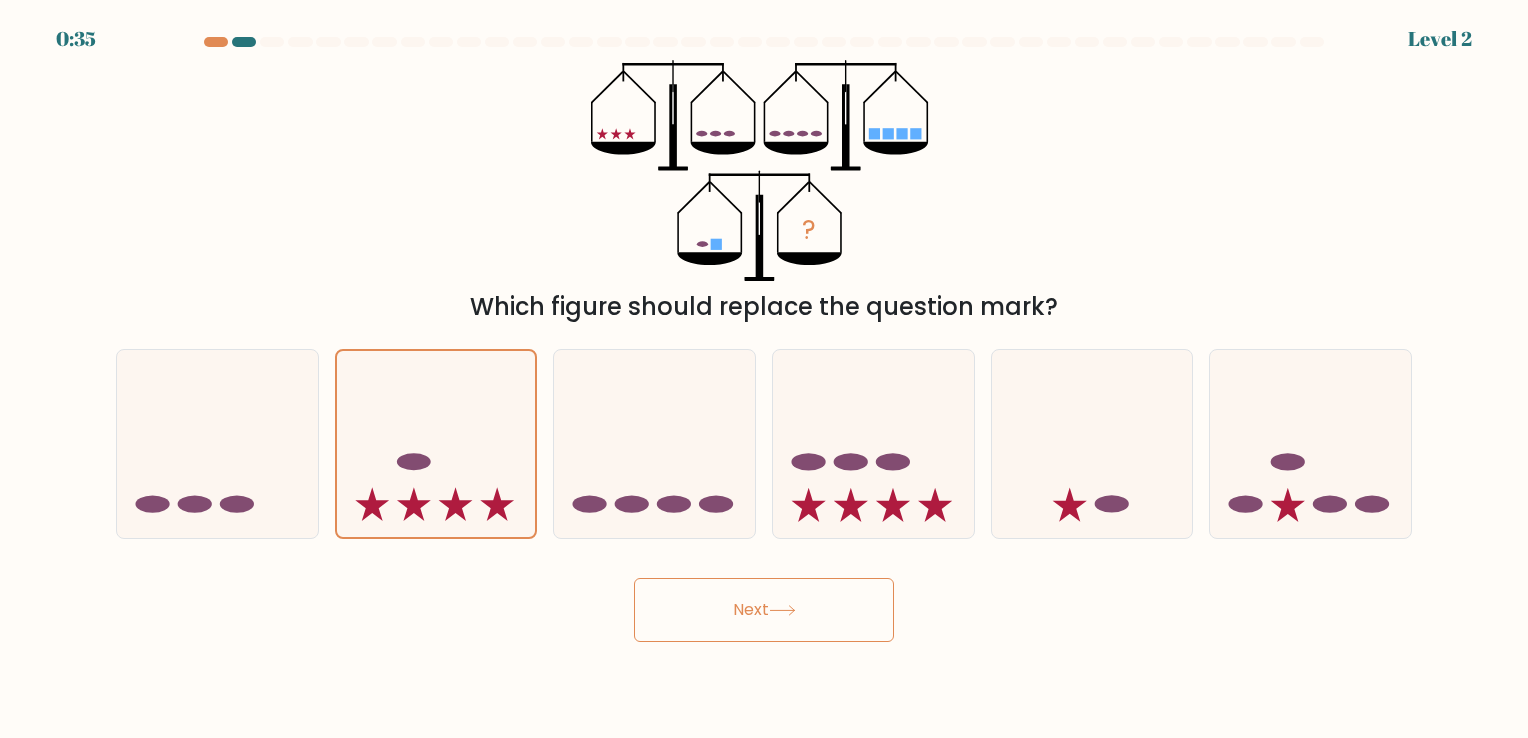 click on "Next" at bounding box center (764, 610) 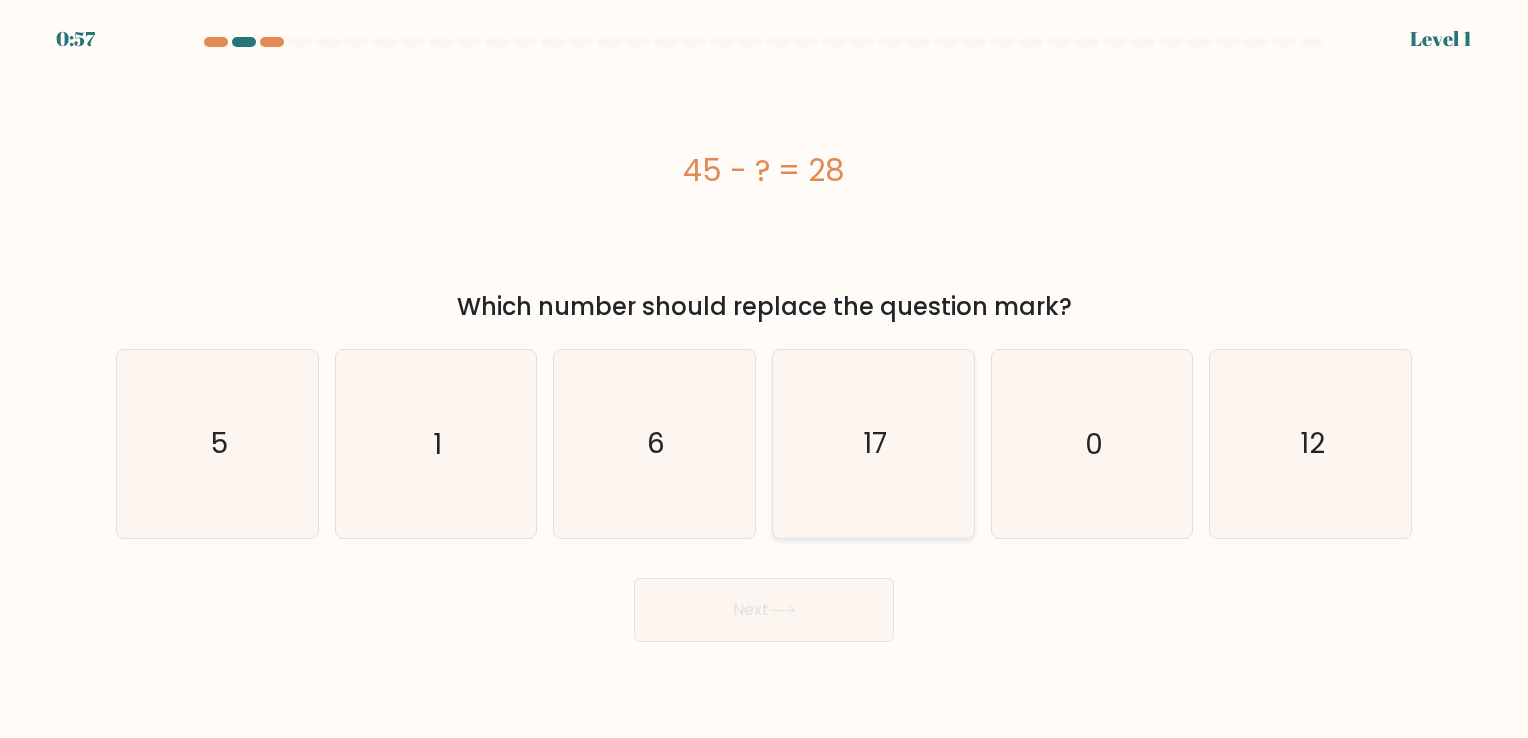 click on "17" at bounding box center [873, 443] 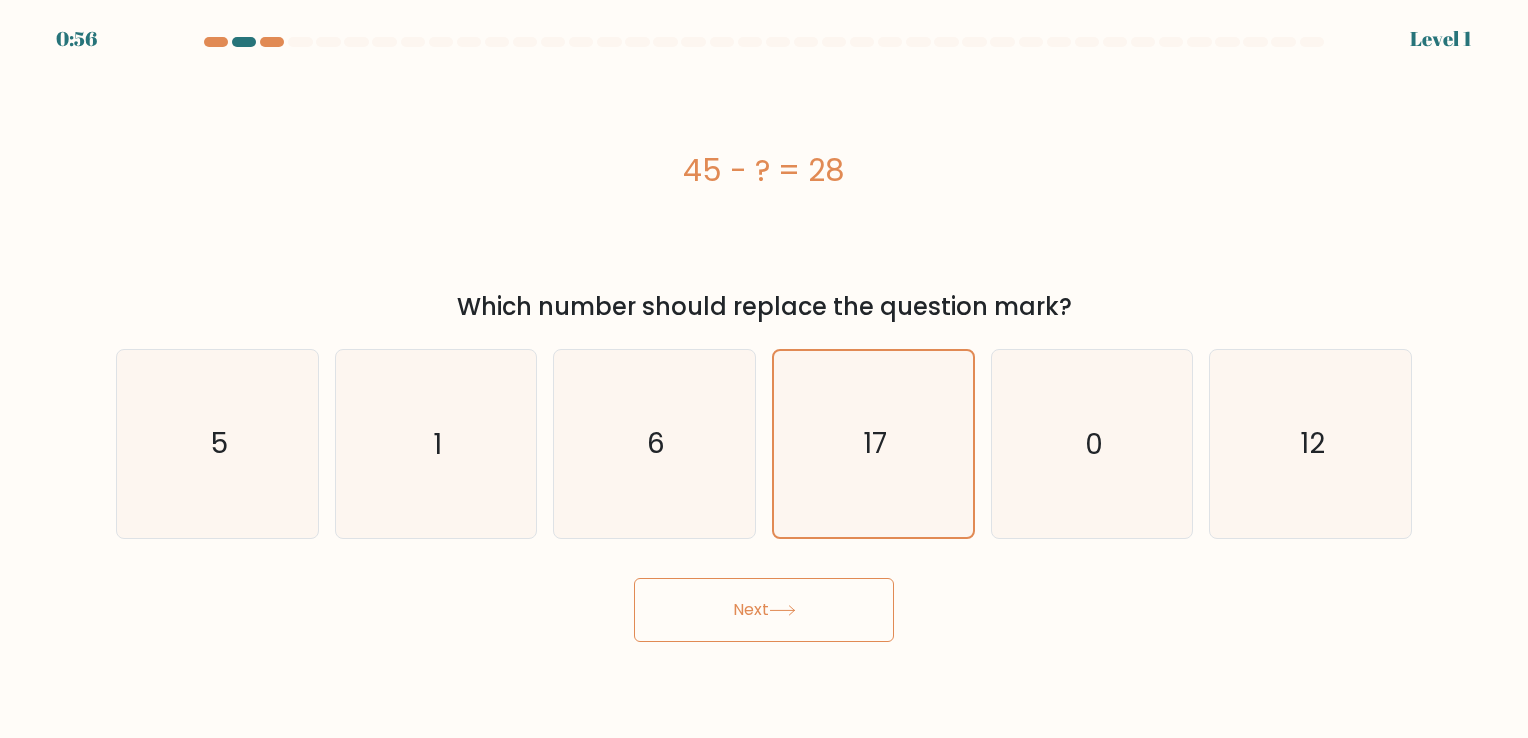 click on "Next" at bounding box center (764, 610) 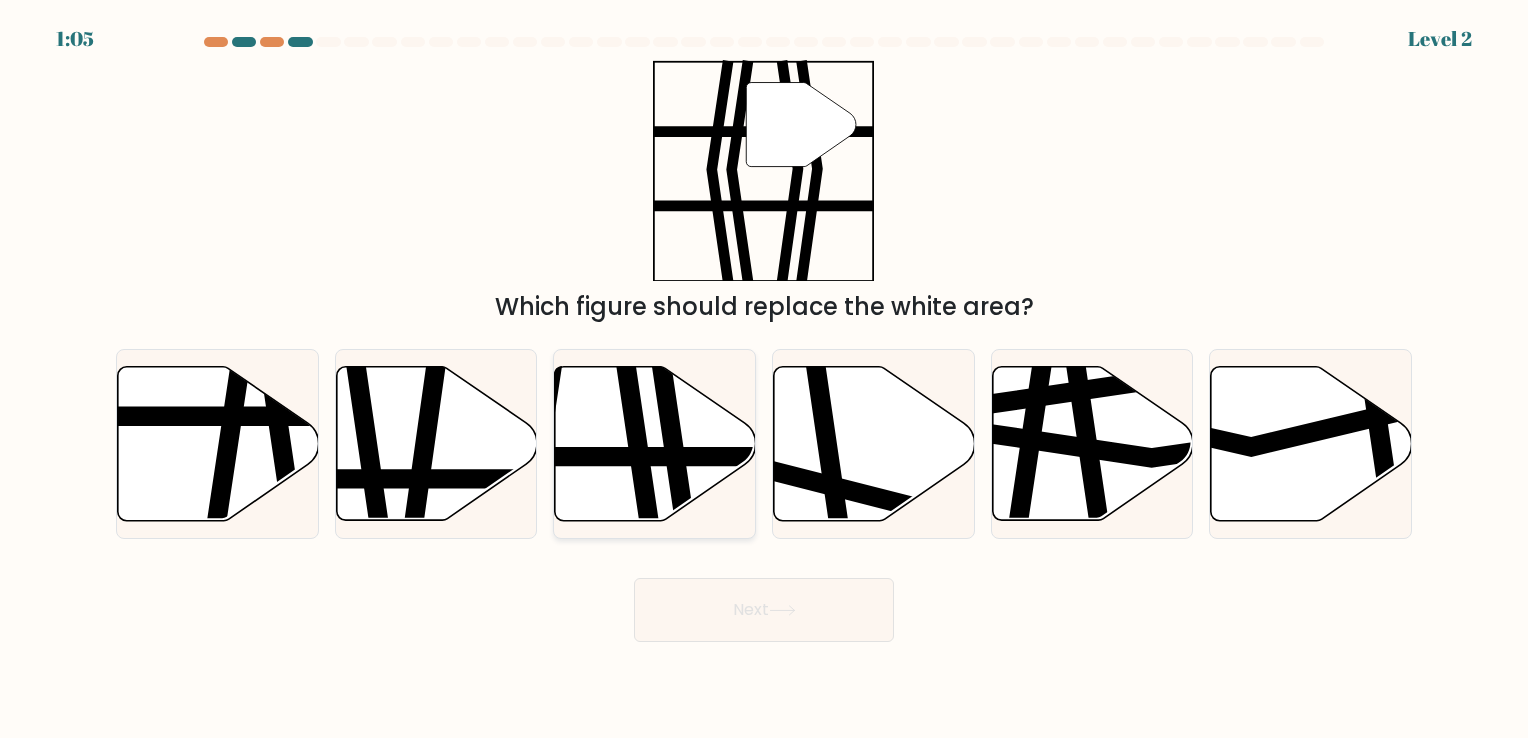 click at bounding box center (635, 529) 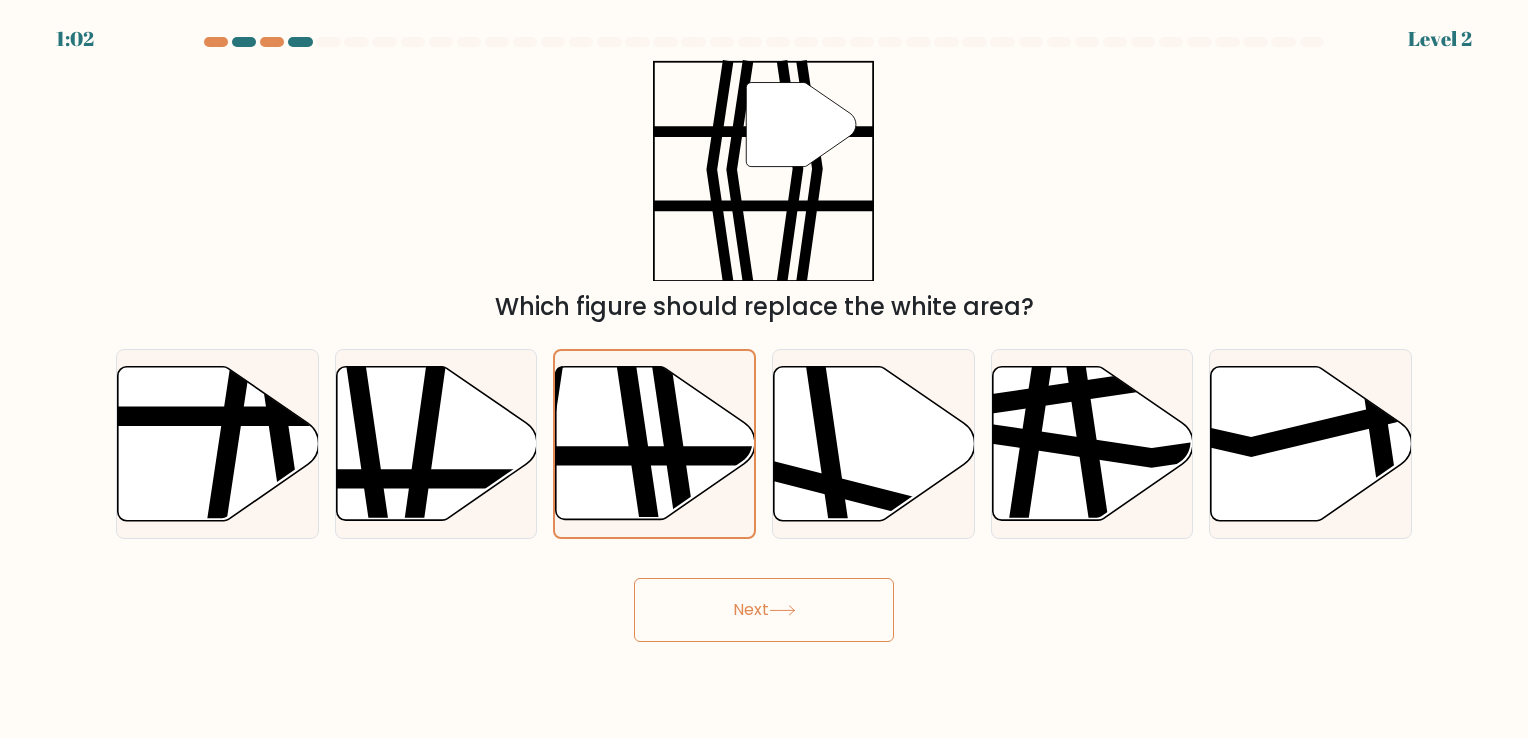 click on "Next" at bounding box center [764, 610] 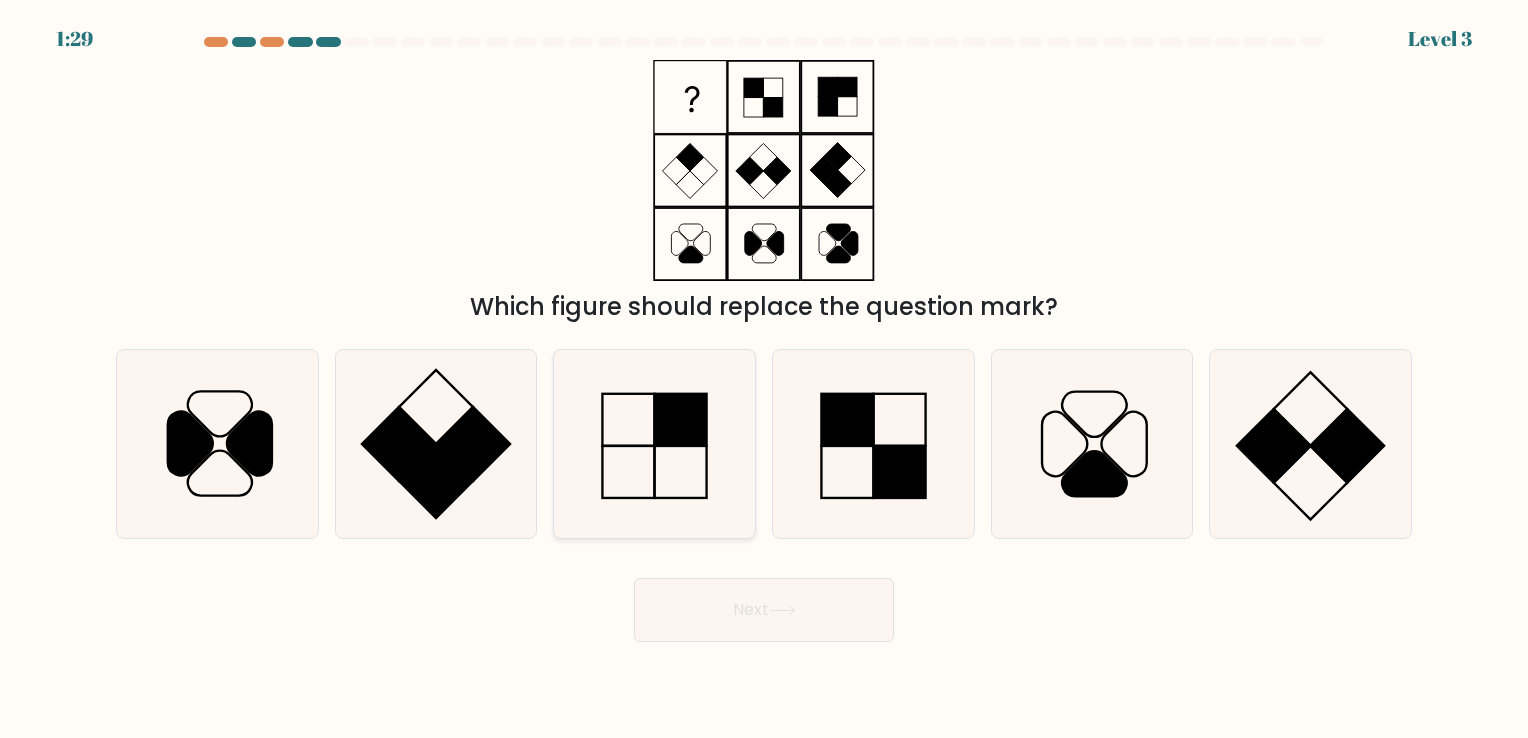 click at bounding box center [654, 443] 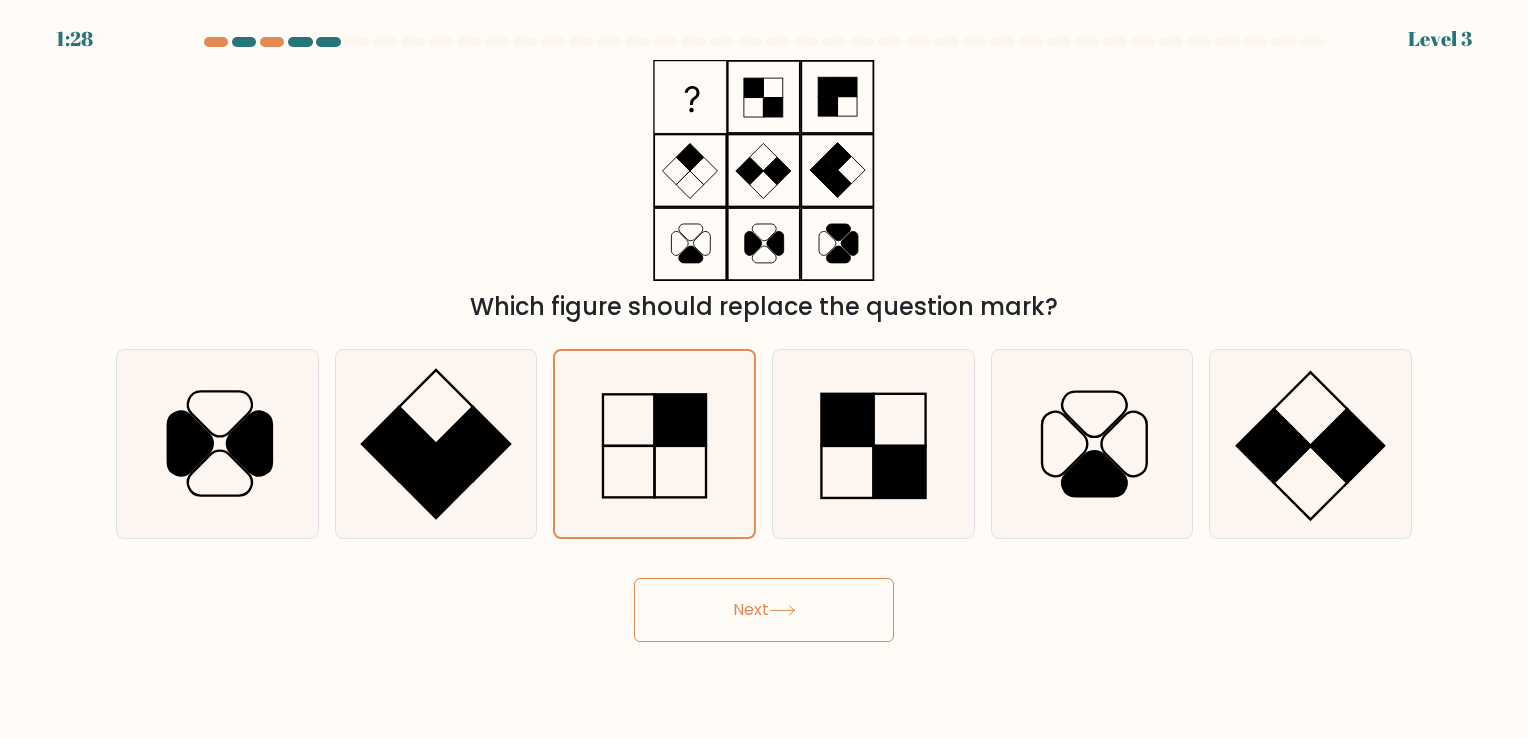 click on "Next" at bounding box center [764, 610] 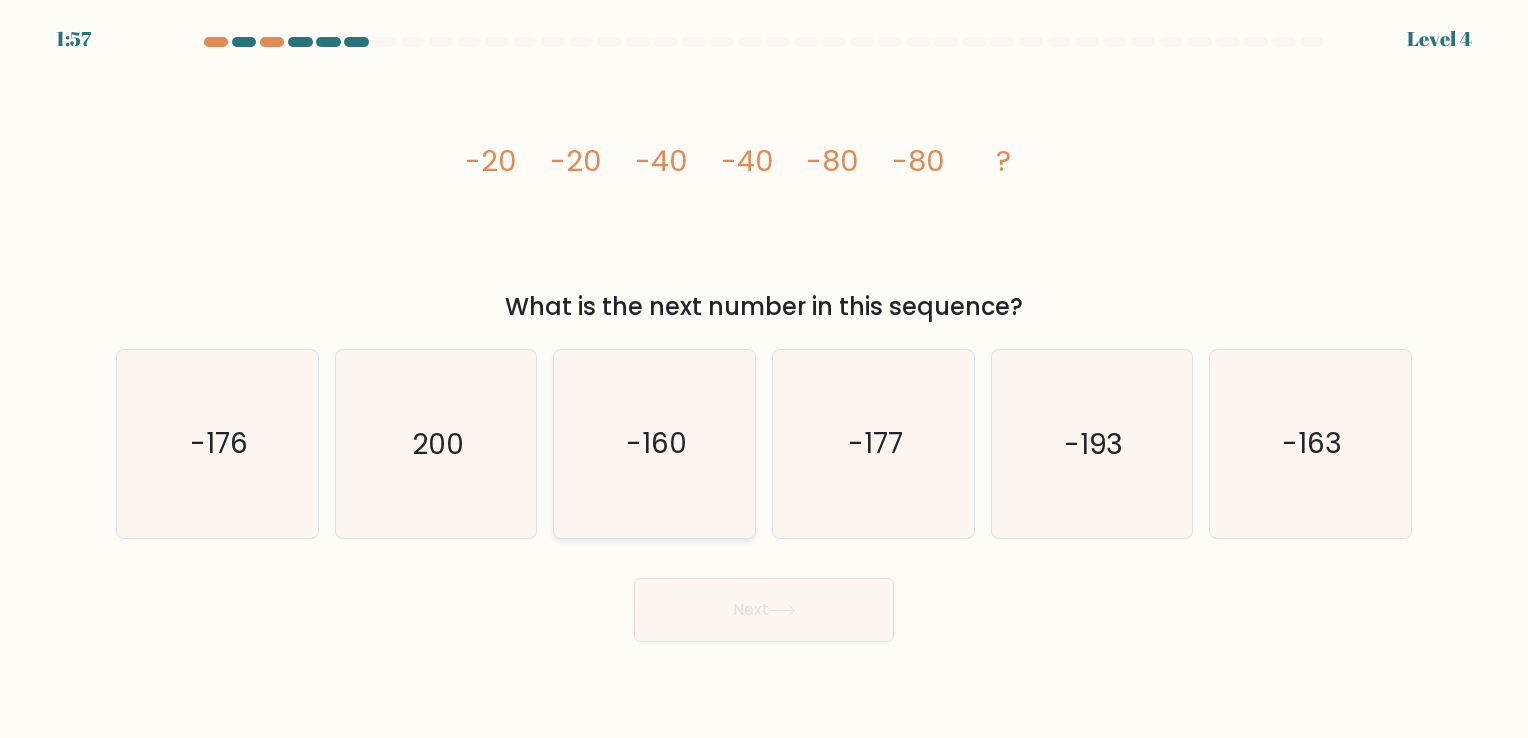 click on "-160" at bounding box center (654, 443) 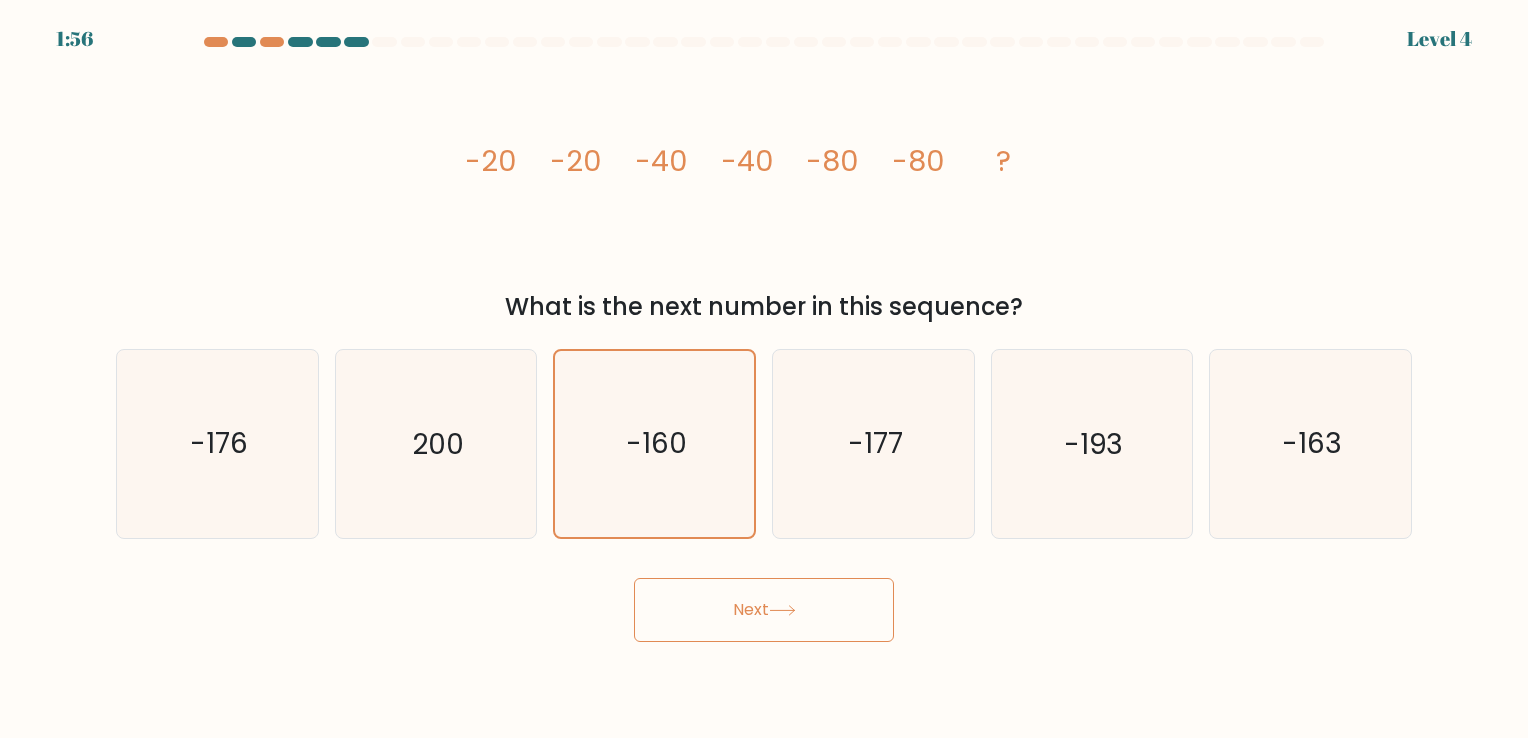 click on "Next" at bounding box center (764, 610) 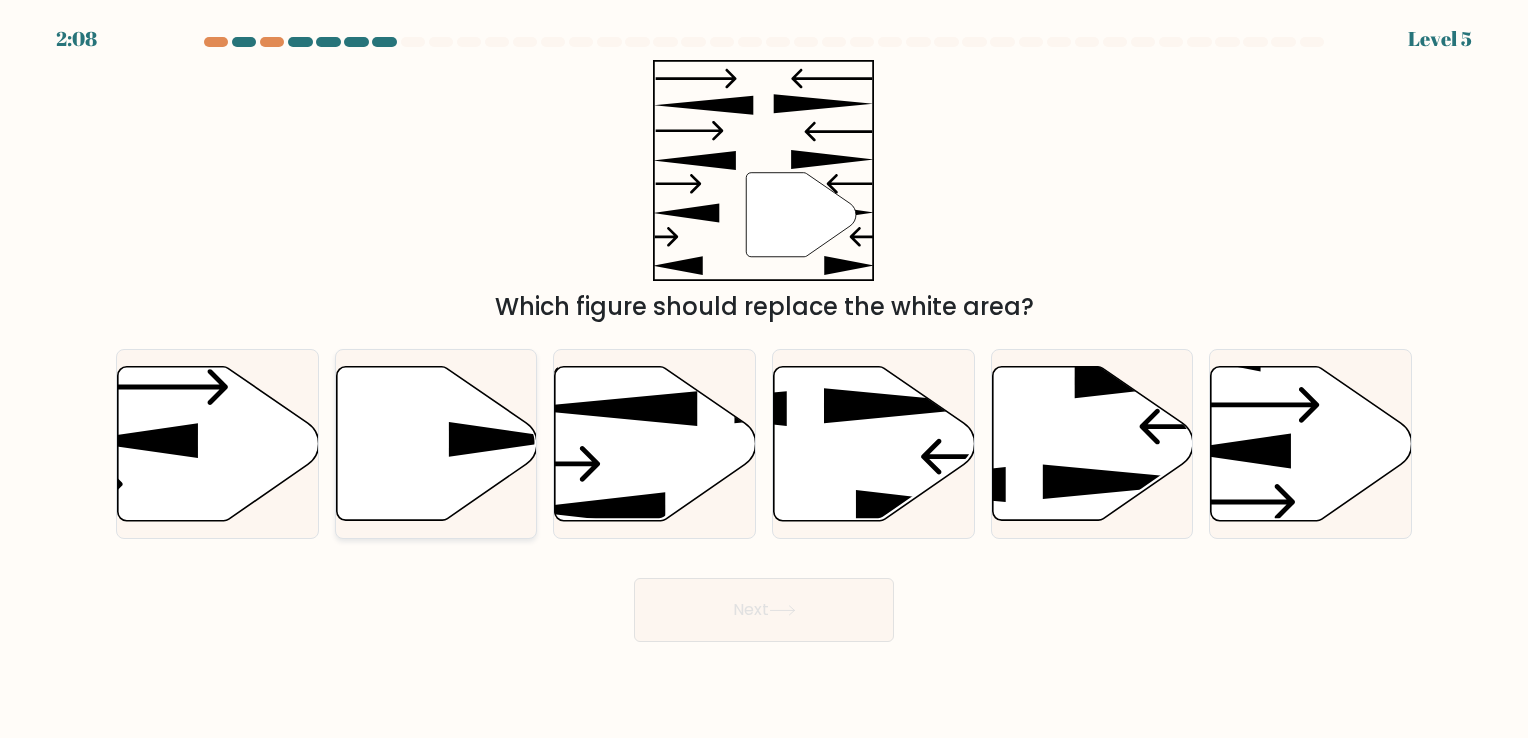 click at bounding box center [436, 444] 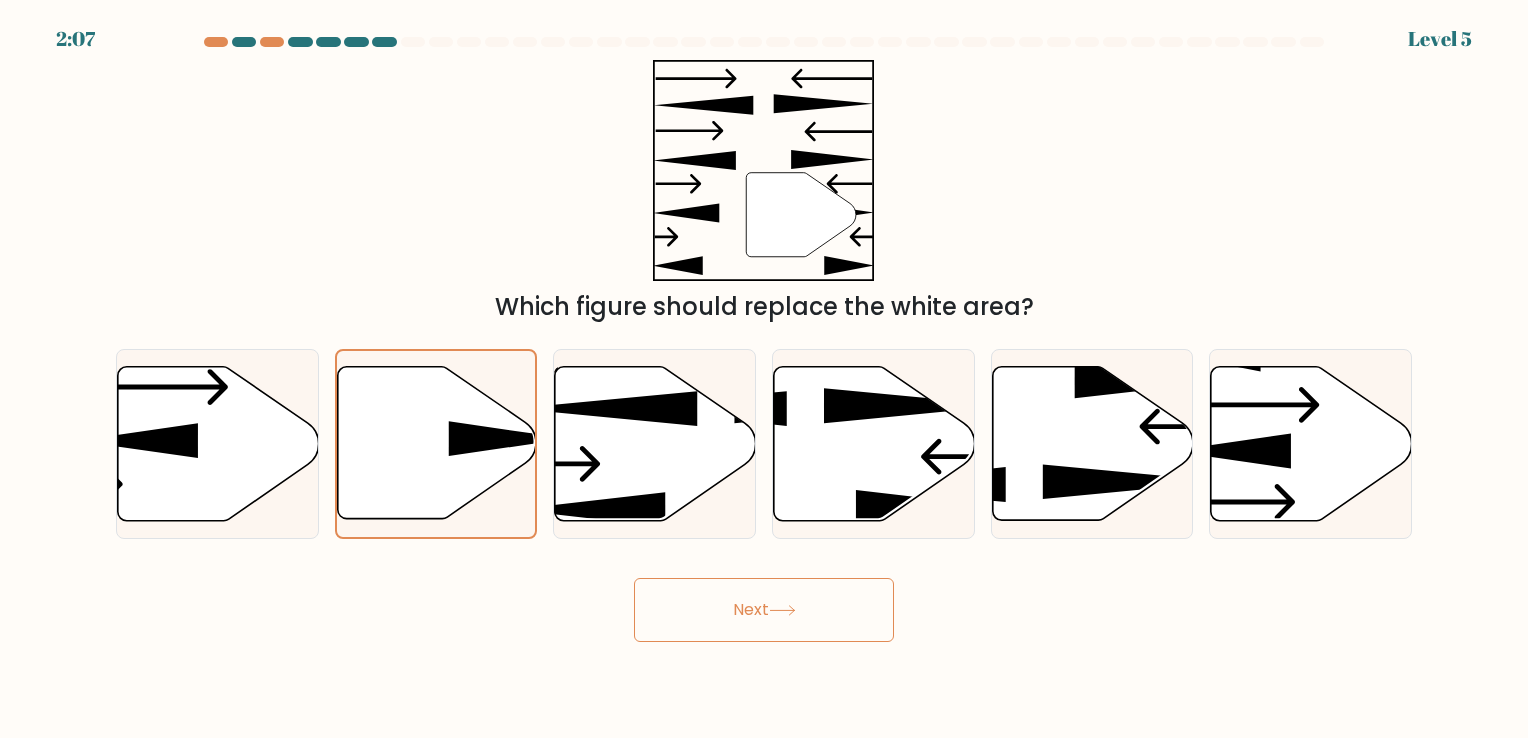 click on "Next" at bounding box center [764, 610] 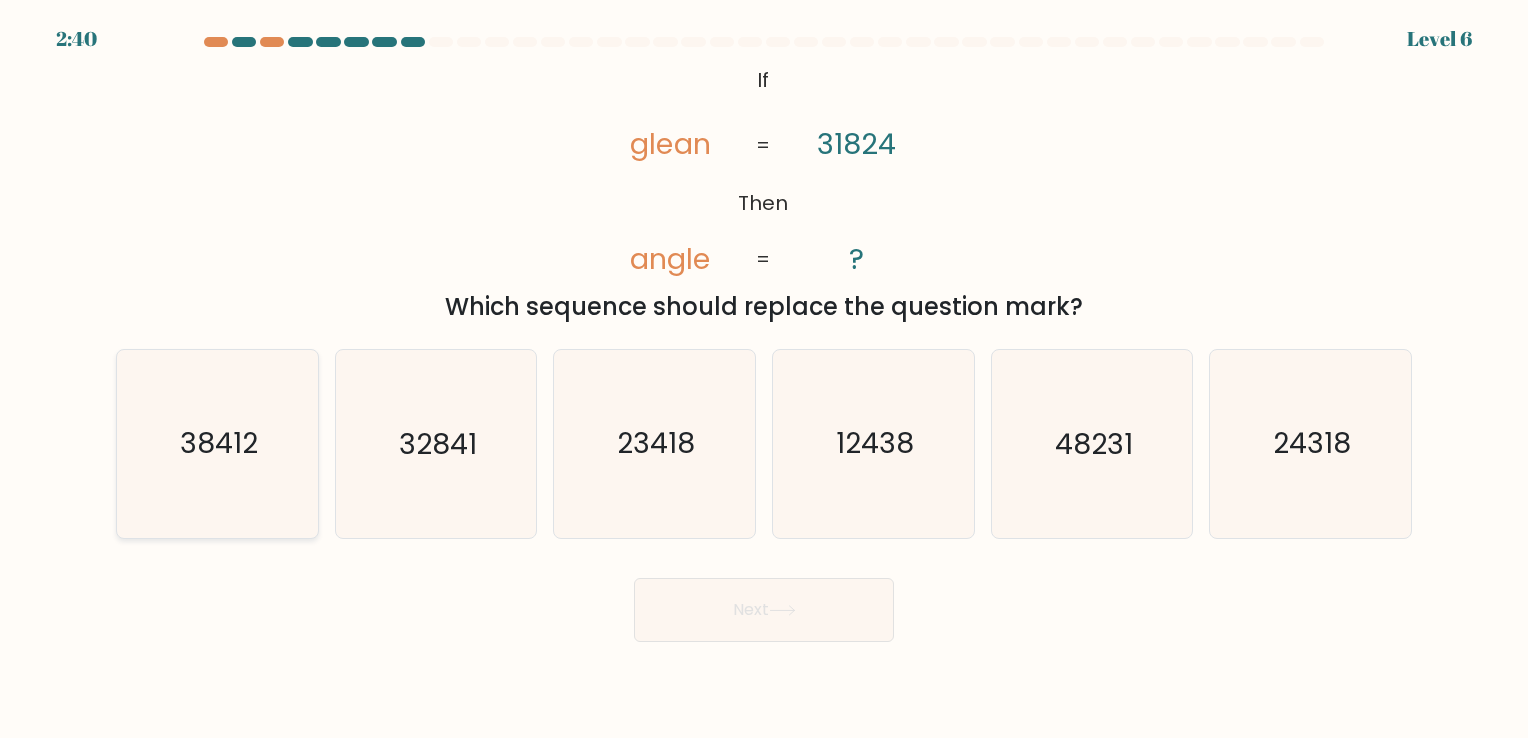 click on "38412" at bounding box center (217, 443) 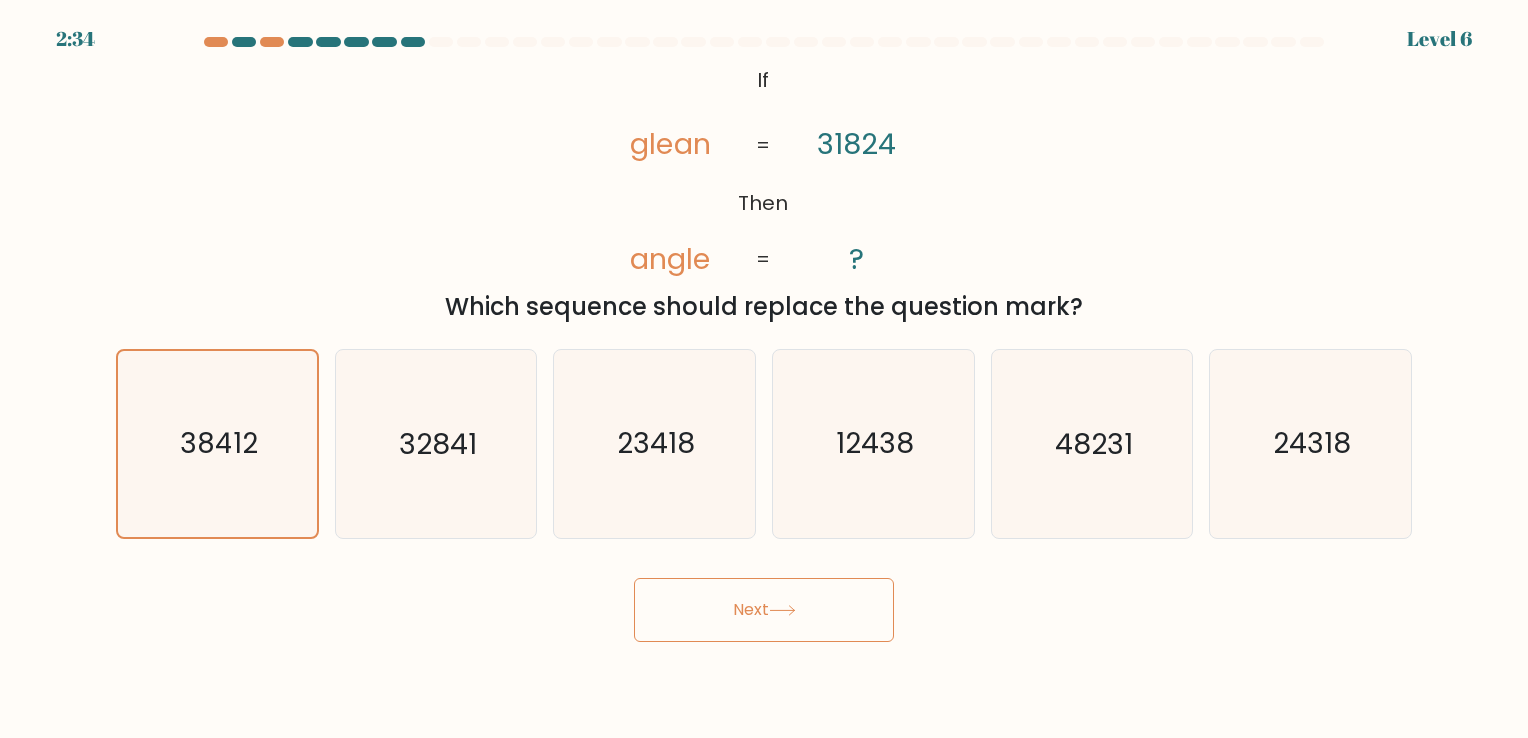 click on "Next" at bounding box center [764, 610] 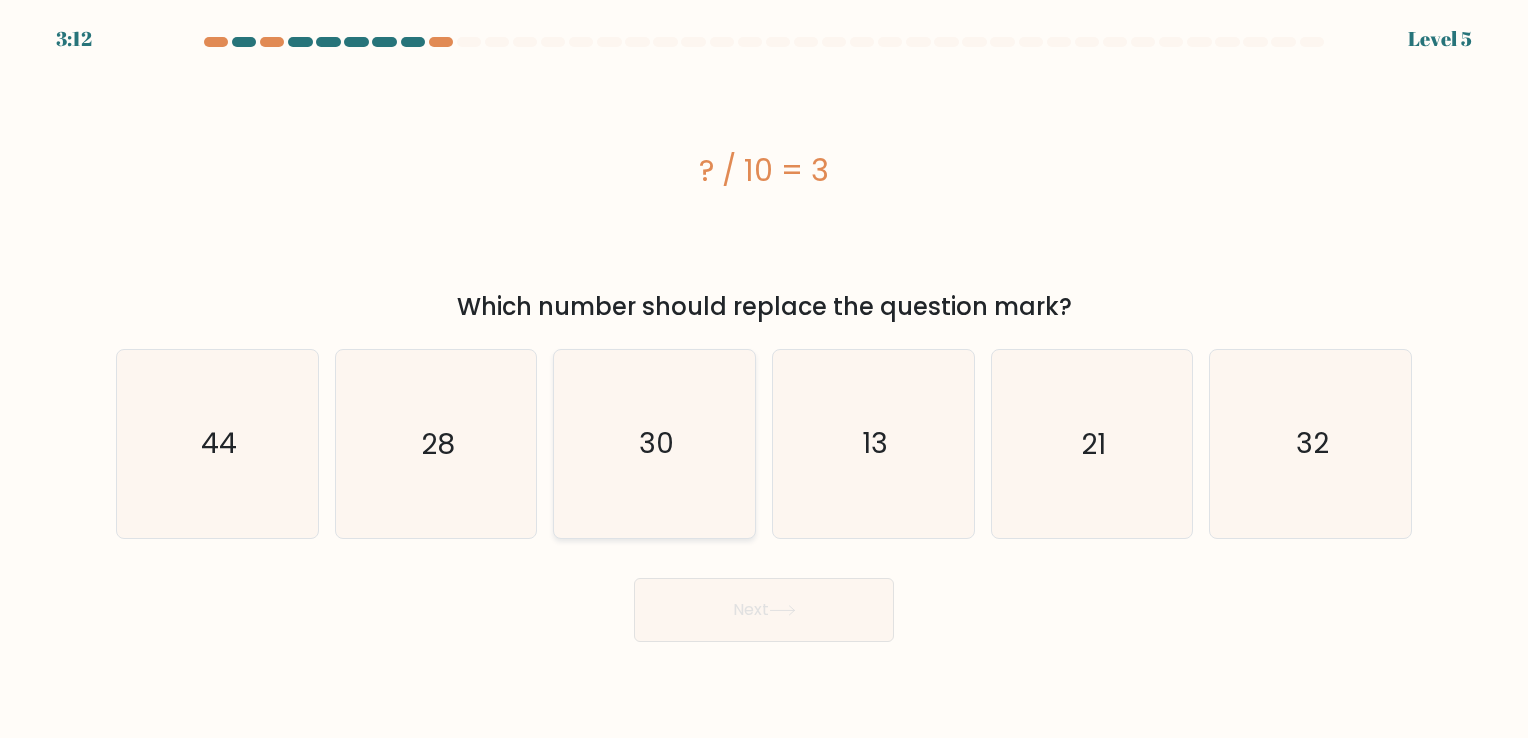 click on "30" at bounding box center (654, 443) 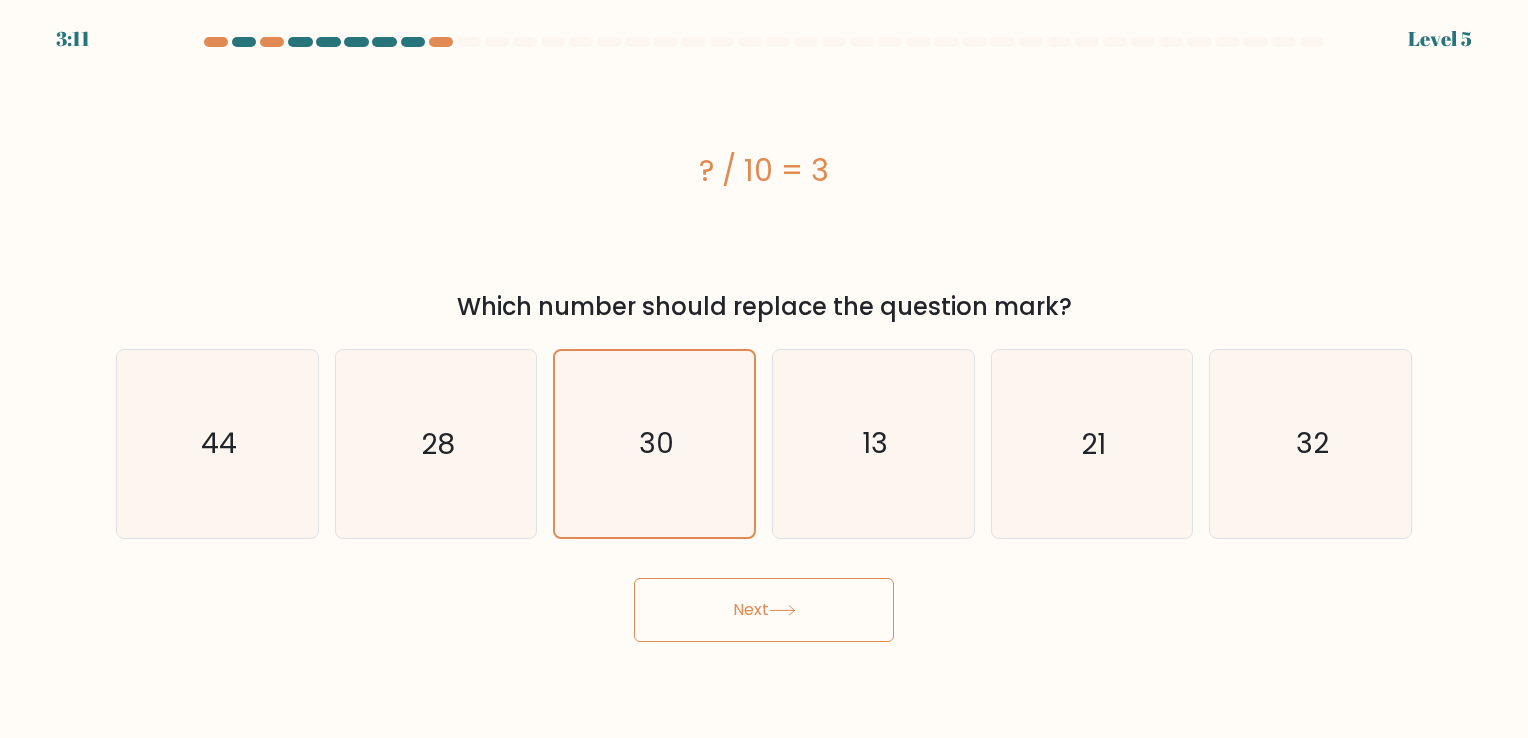 click on "Next" at bounding box center [764, 610] 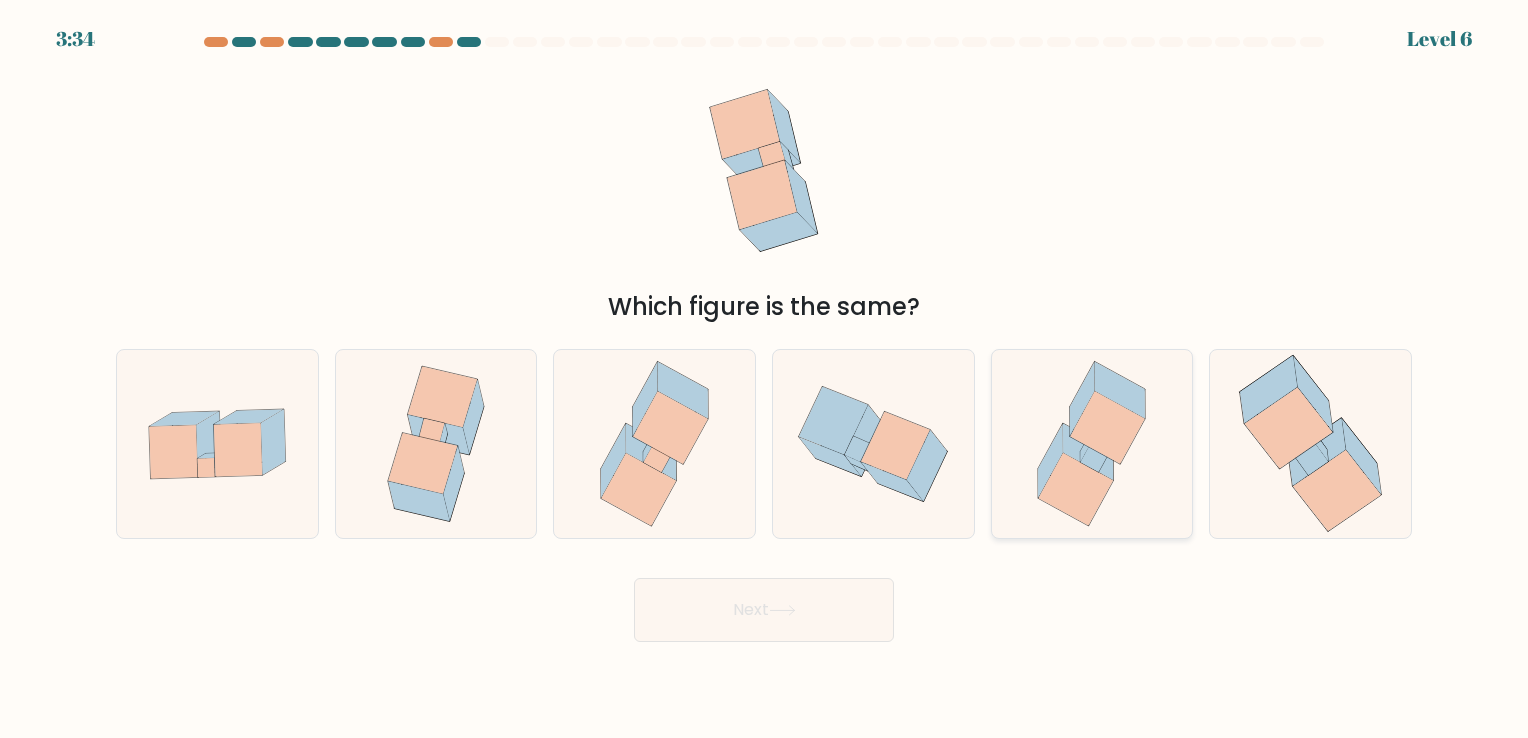 click at bounding box center (1076, 489) 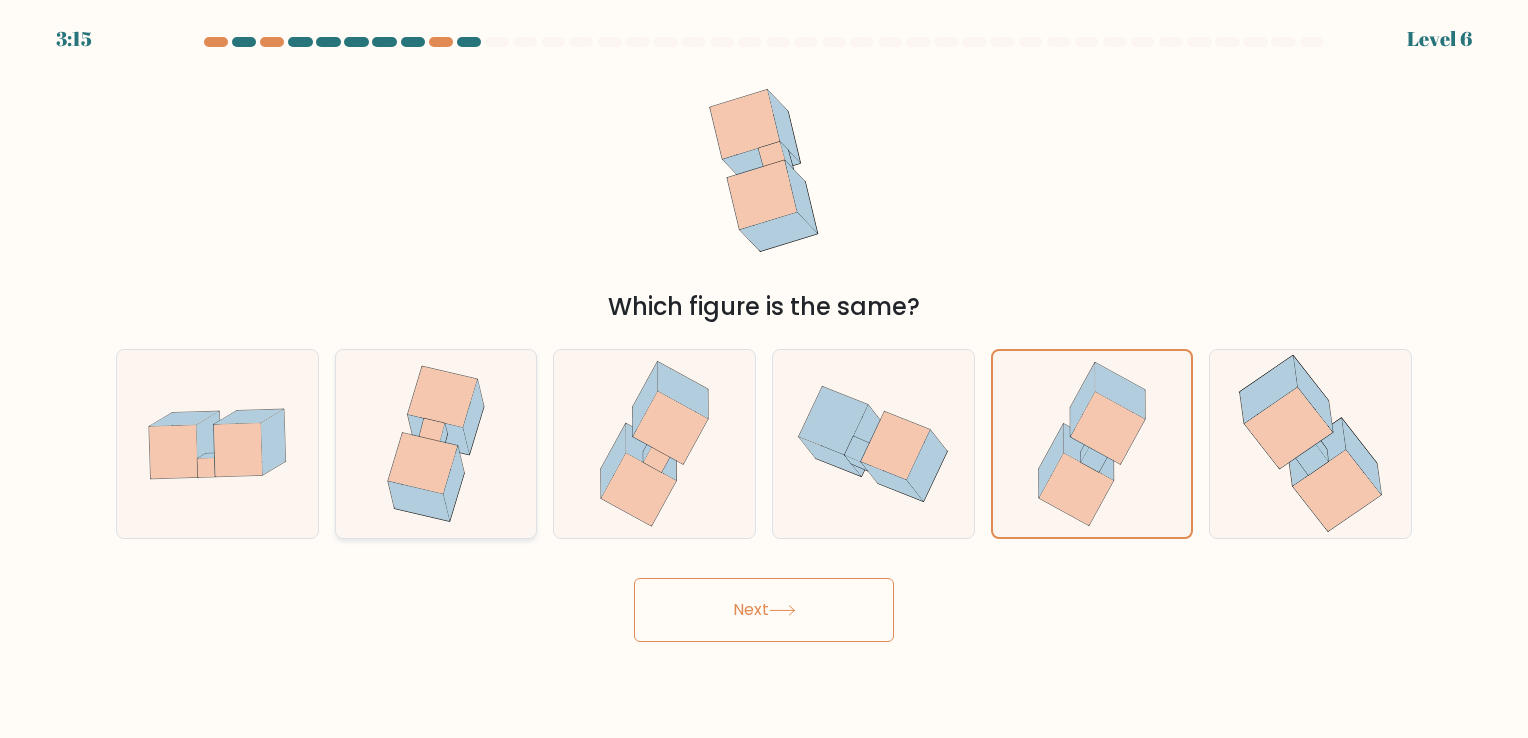 click at bounding box center (454, 484) 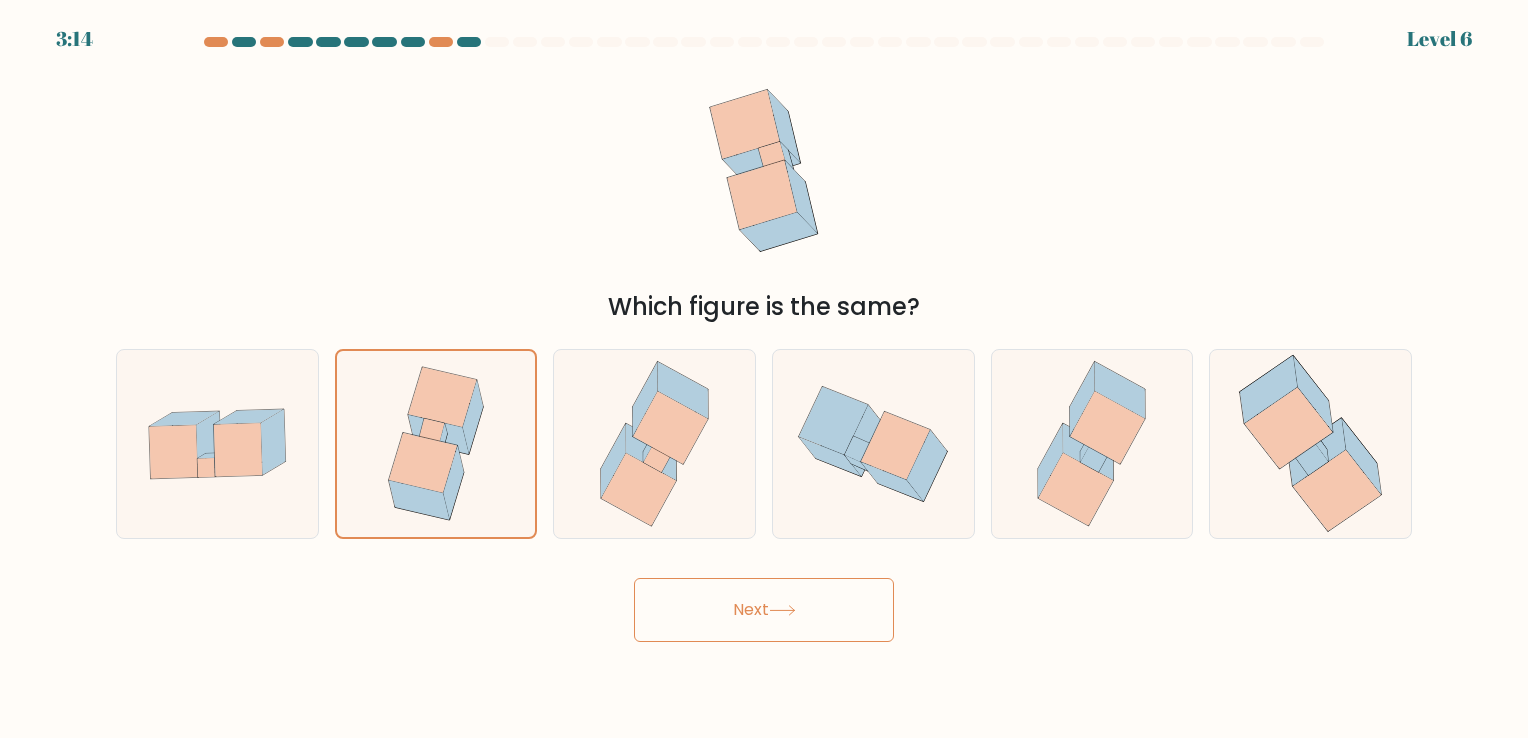 click on "Next" at bounding box center (764, 610) 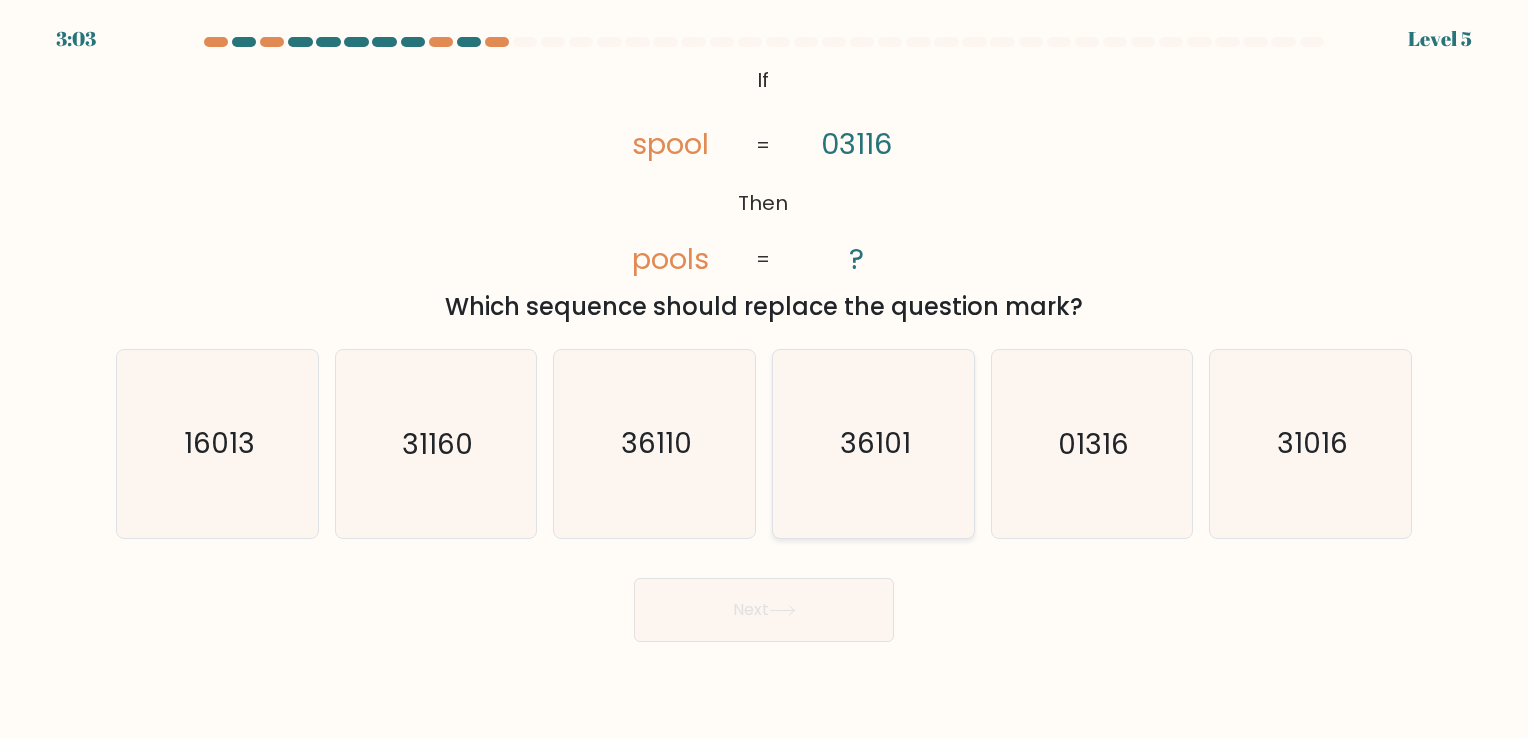 click on "36101" at bounding box center [875, 444] 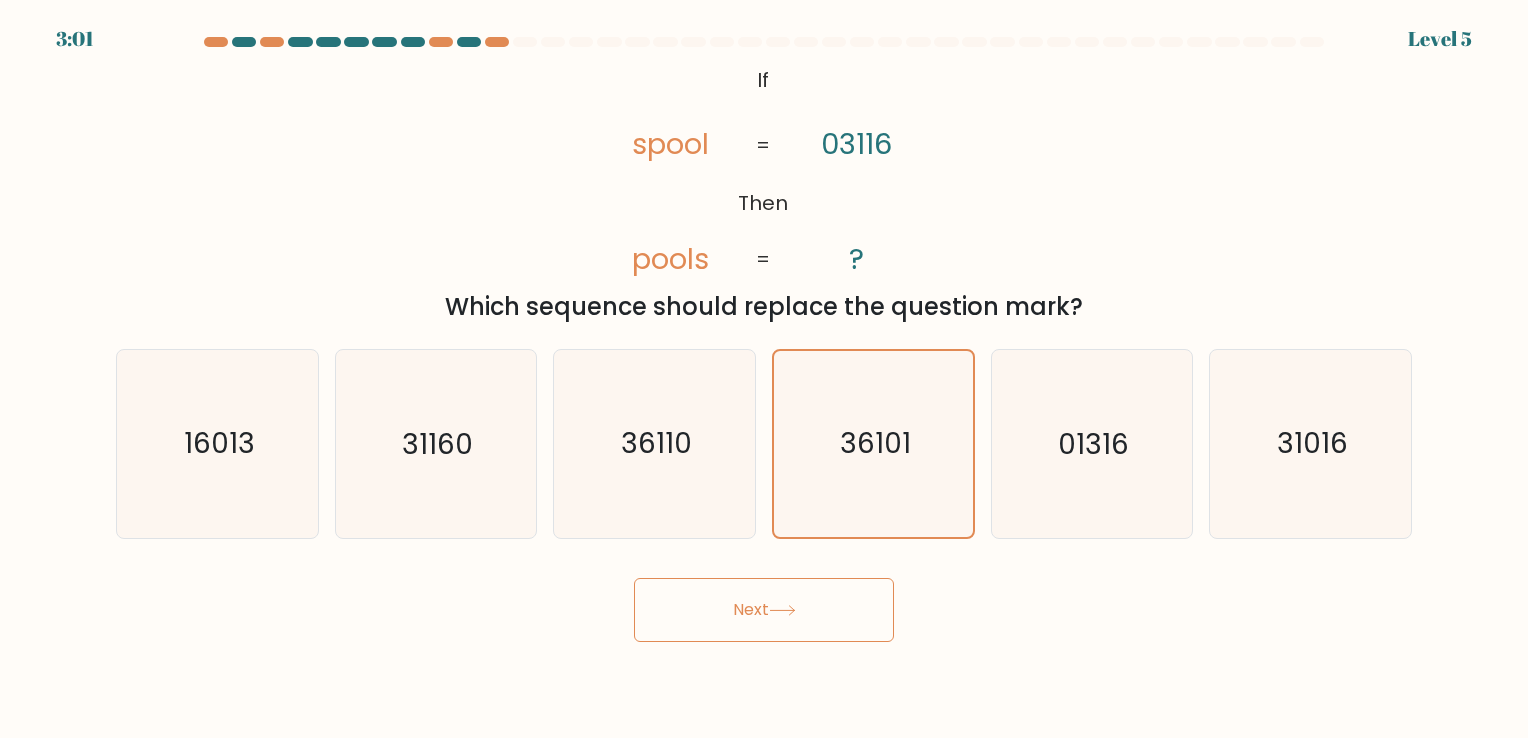click on "Next" at bounding box center [764, 610] 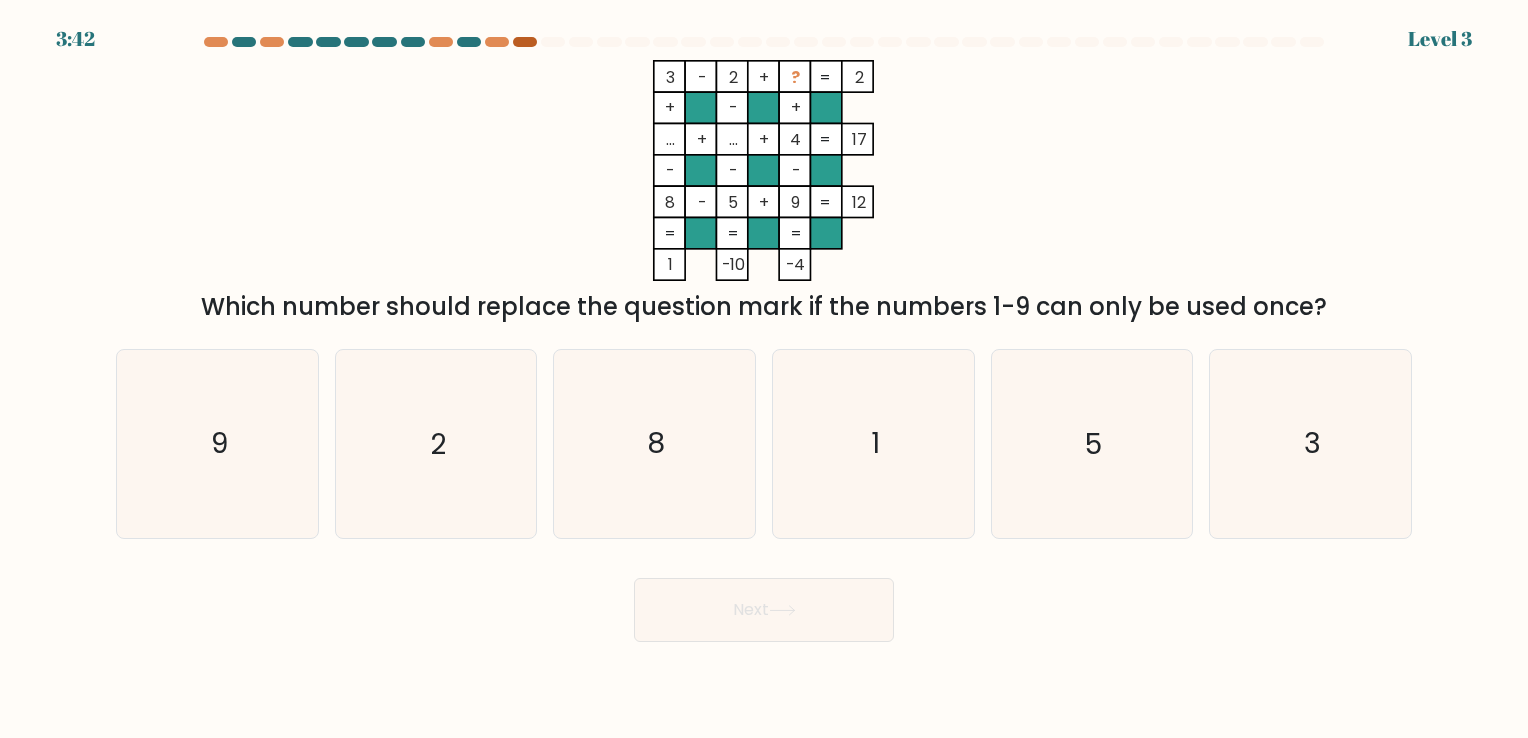click at bounding box center [525, 42] 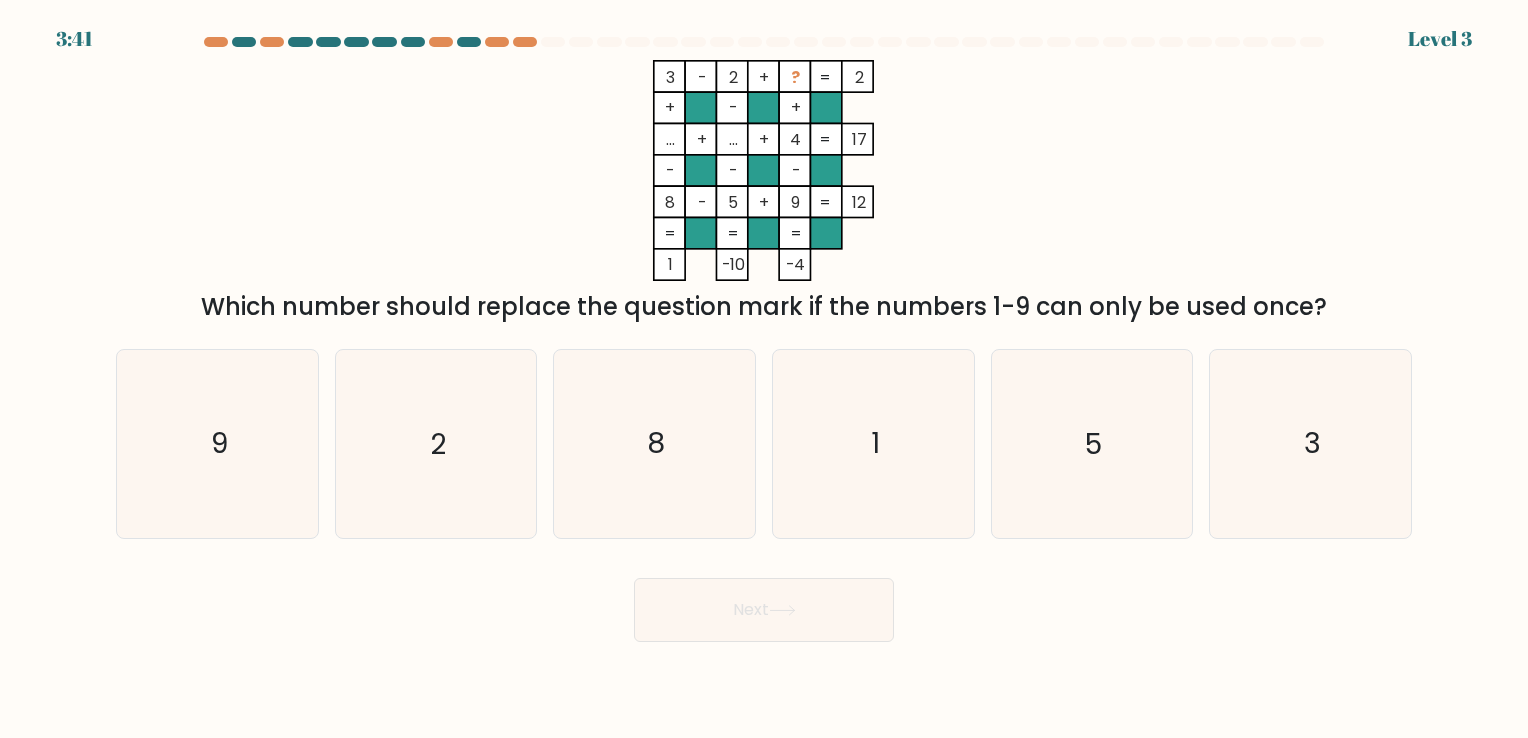 click on "3    -    2    +    ?    2    +    -    +    ...    +    ...    +    4    17    -    -    -    8    -    5    +    9    =   12    =   =   =   =   1    -10    -4    =" at bounding box center (764, 170) 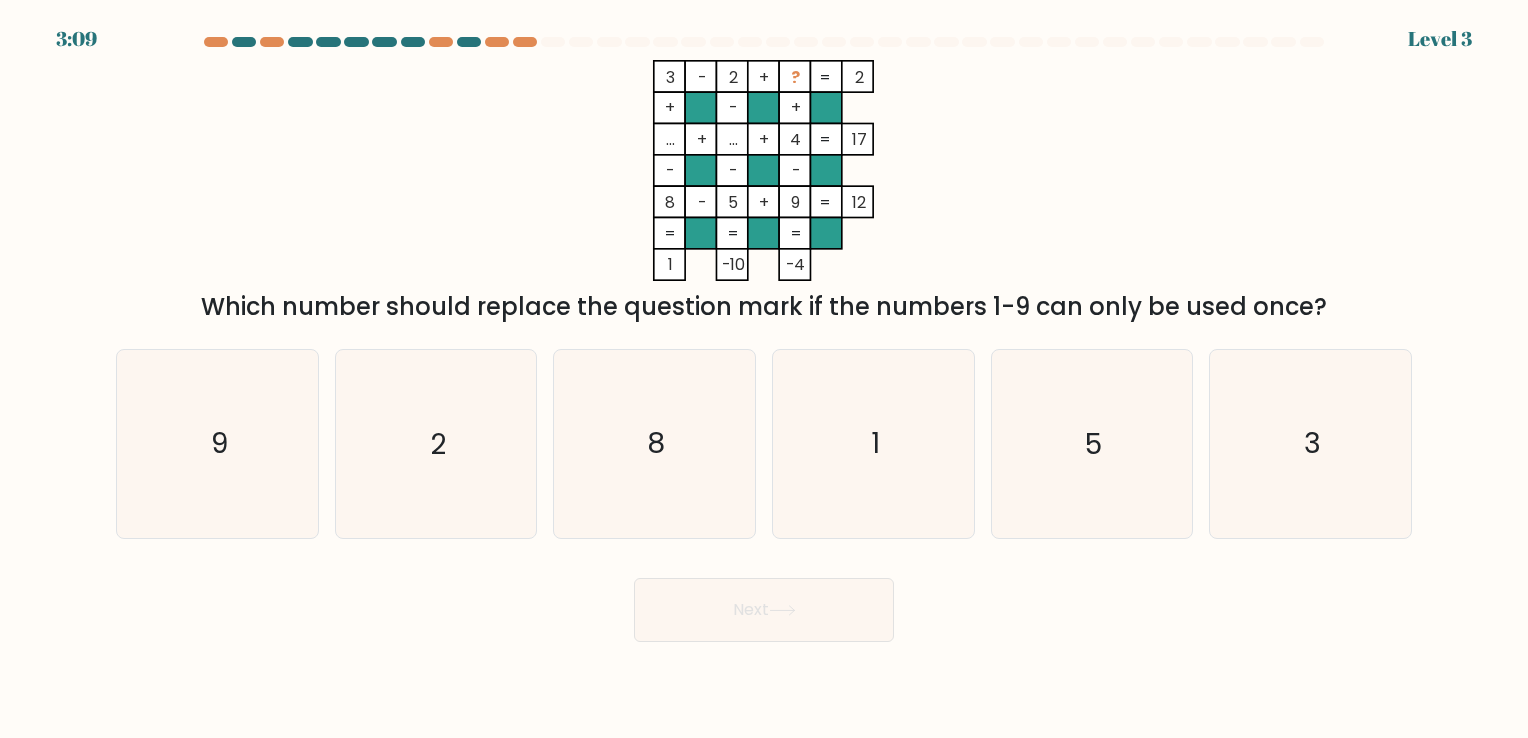 click on "Which number should replace the question mark if the numbers 1-9 can only be used once?" at bounding box center [764, 307] 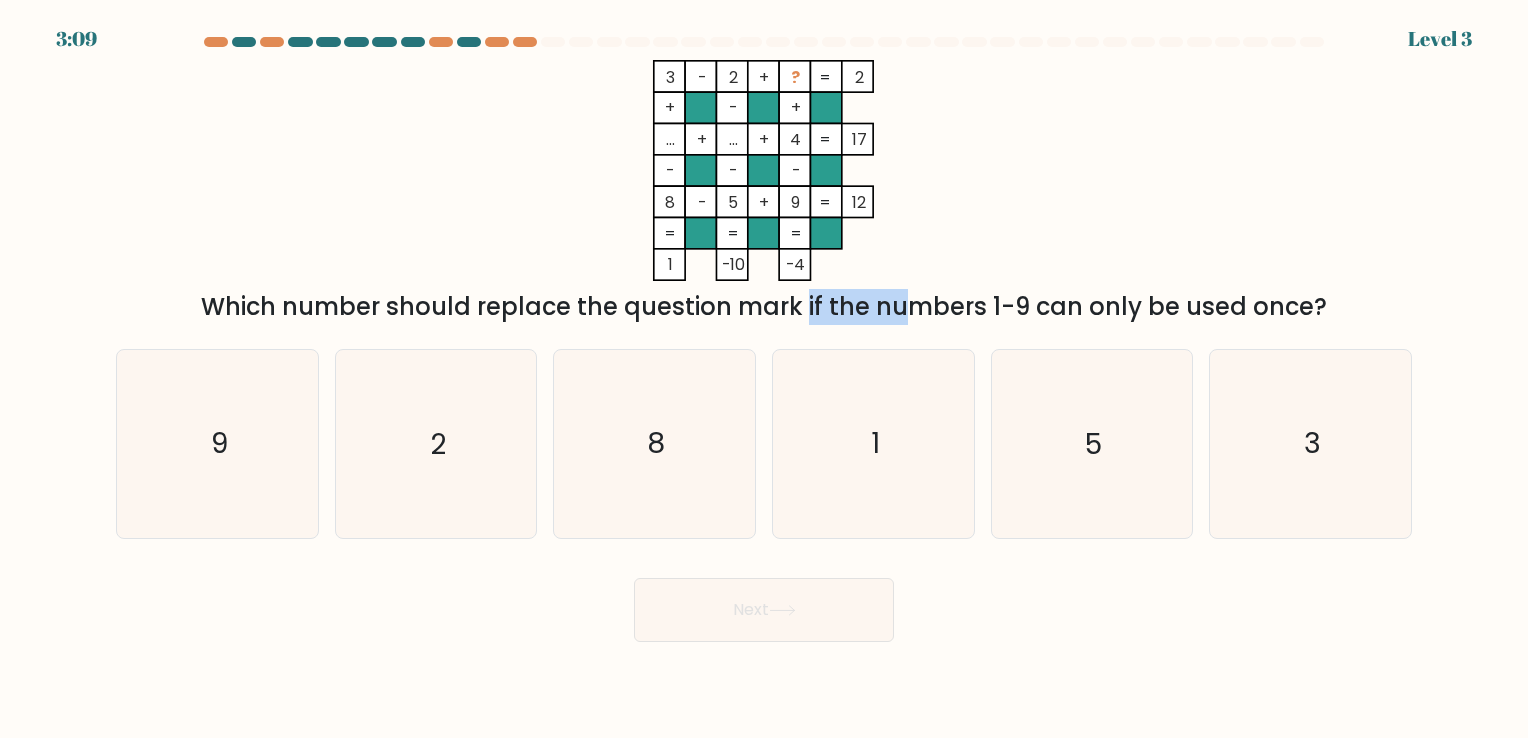 click on "Which number should replace the question mark if the numbers 1-9 can only be used once?" at bounding box center [764, 307] 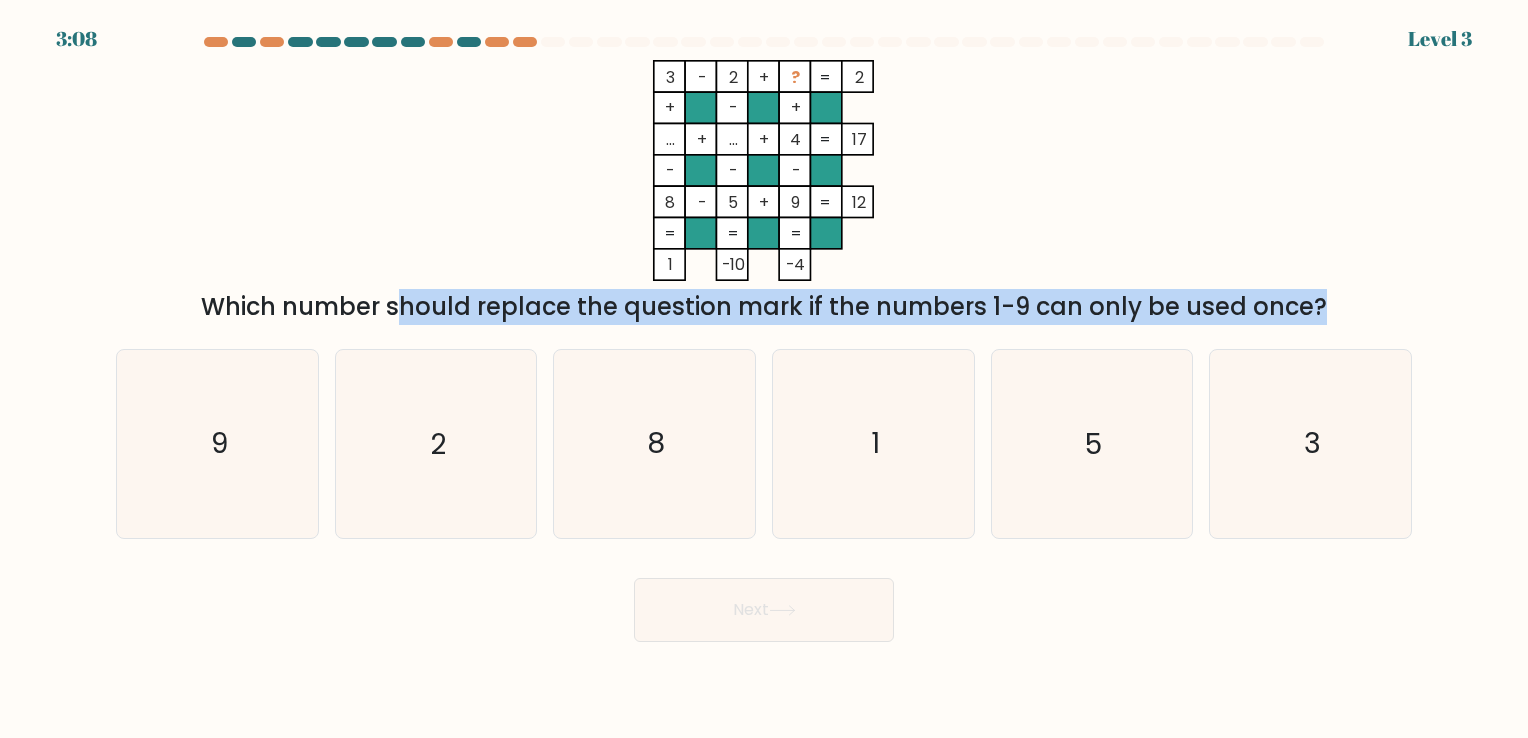 click on "Which number should replace the question mark if the numbers 1-9 can only be used once?" at bounding box center [764, 307] 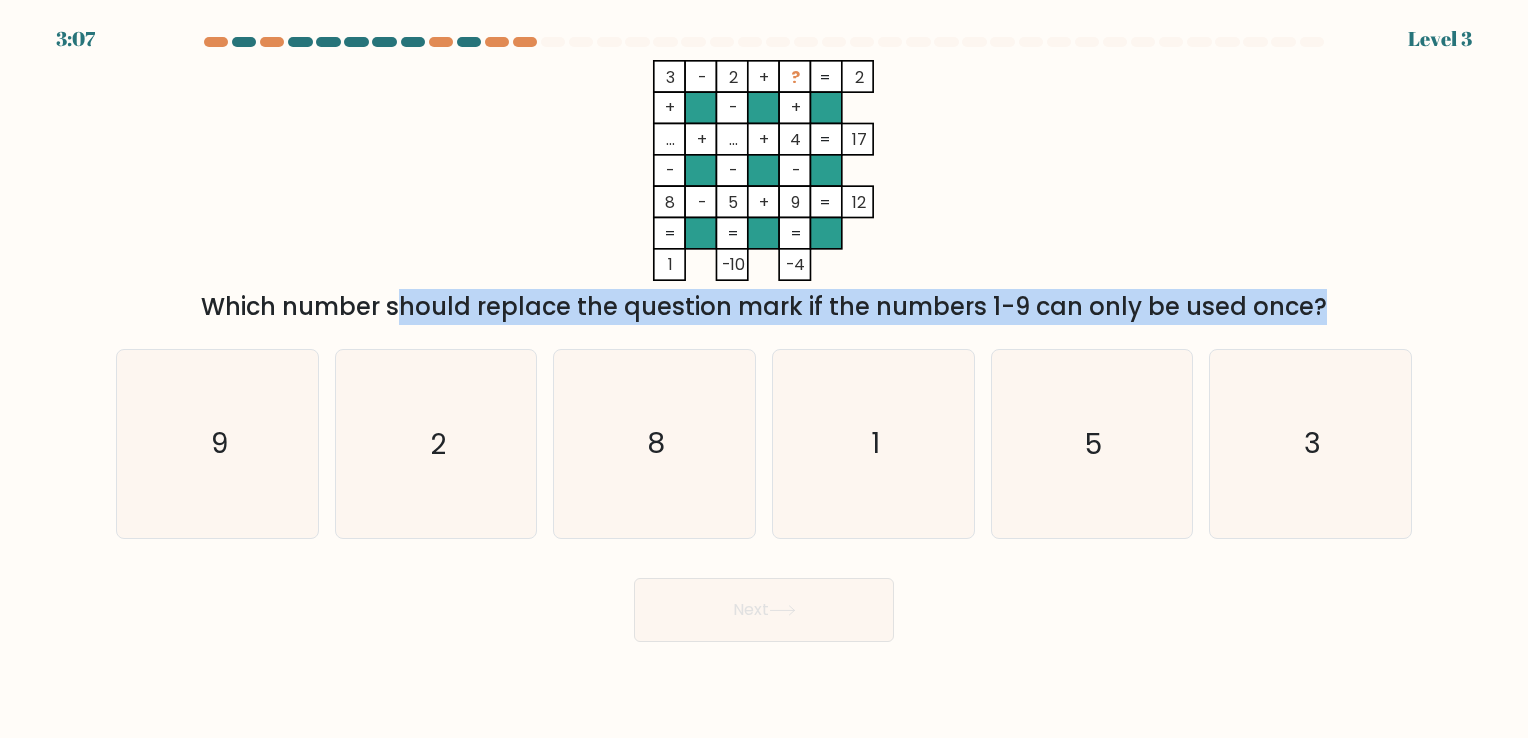 click on "Which number should replace the question mark if the numbers 1-9 can only be used once?" at bounding box center (764, 307) 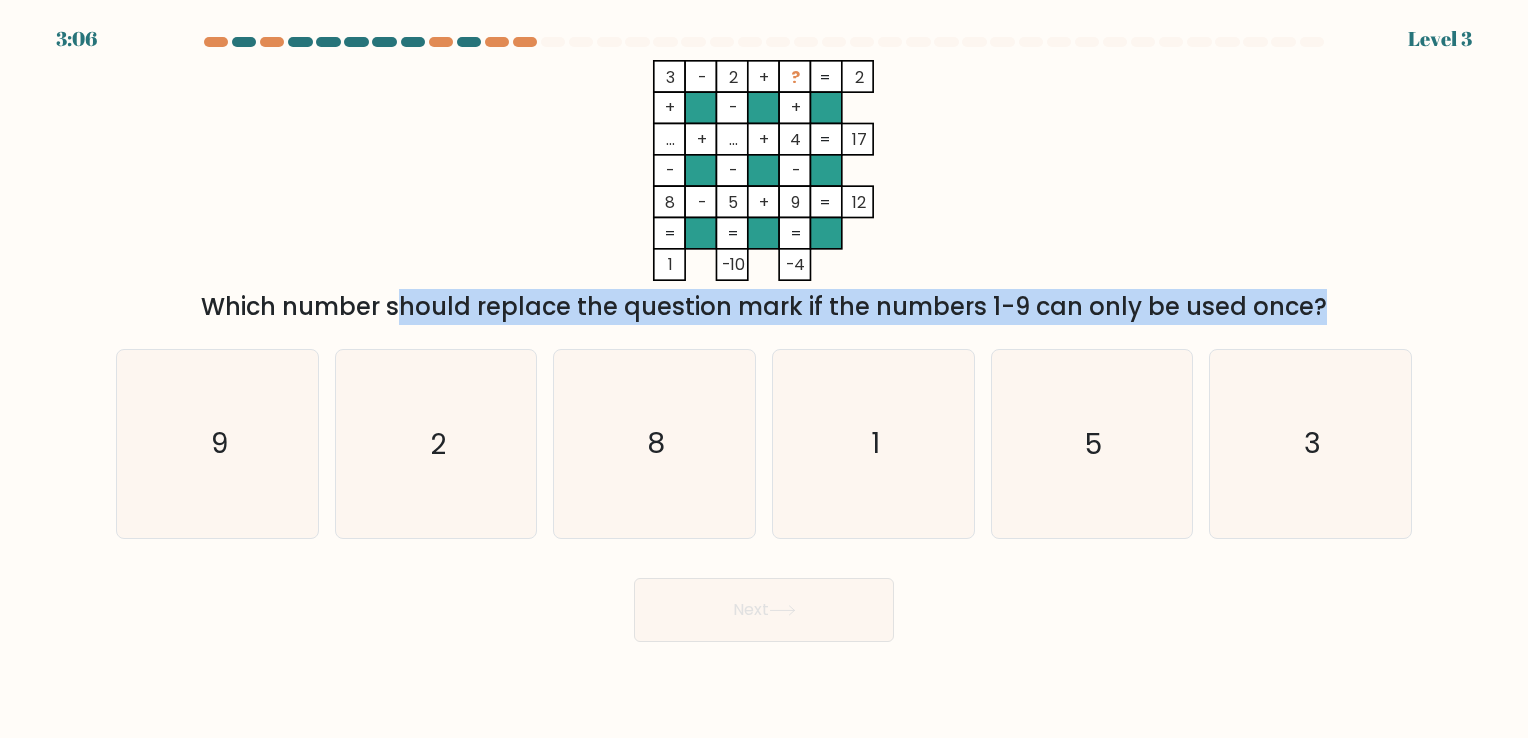 click on "Which number should replace the question mark if the numbers 1-9 can only be used once?" at bounding box center (764, 307) 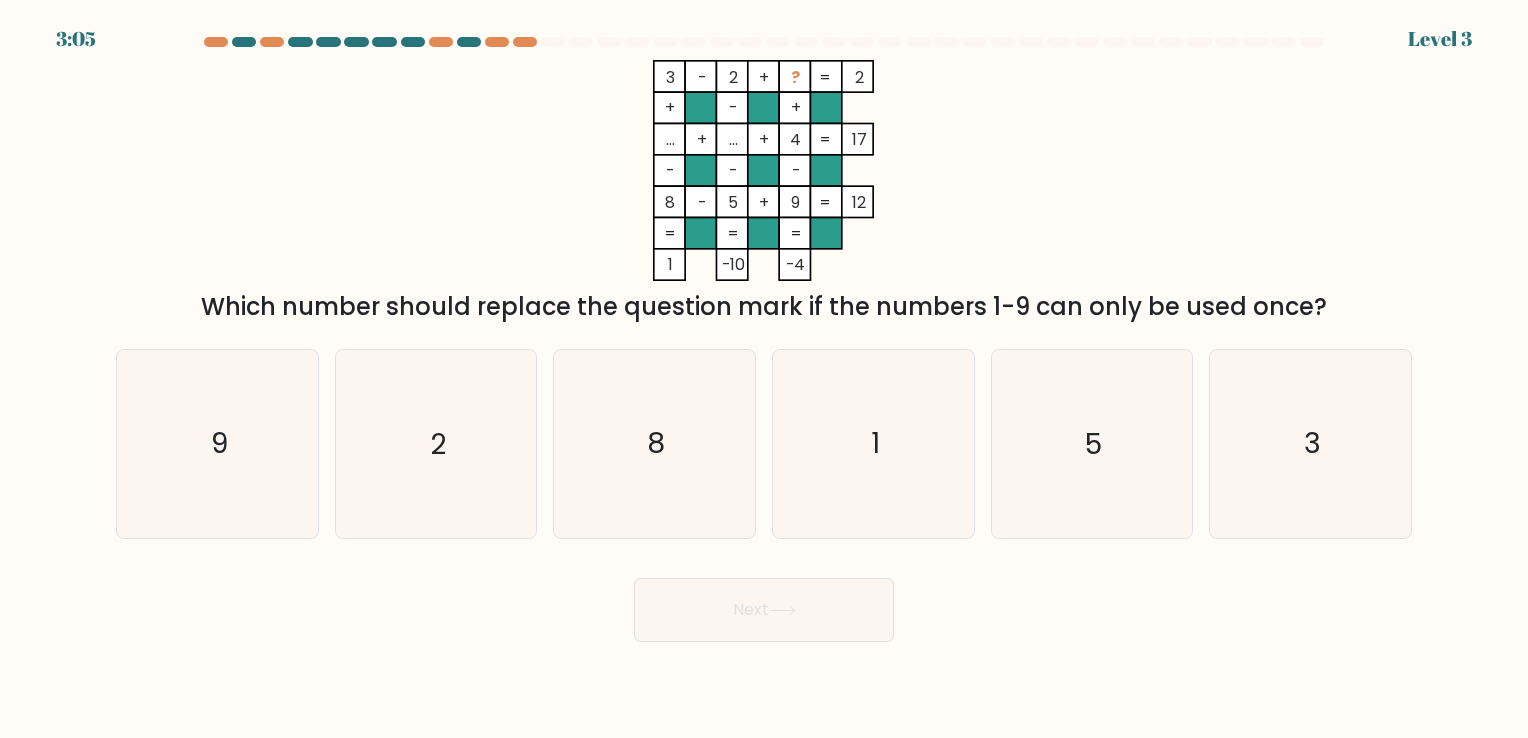 click on "Which number should replace the question mark if the numbers 1-9 can only be used once?" at bounding box center [764, 307] 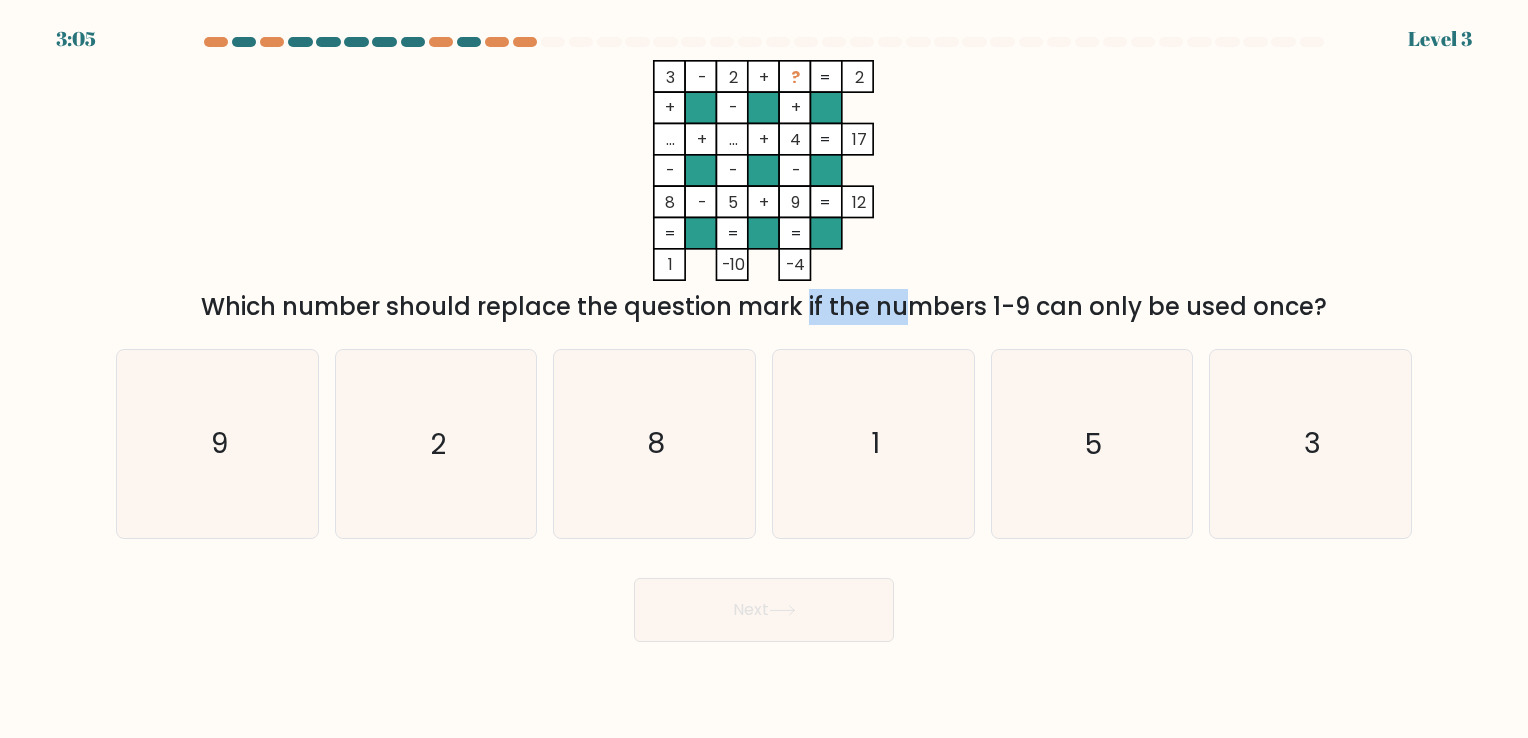 click on "Which number should replace the question mark if the numbers 1-9 can only be used once?" at bounding box center [764, 307] 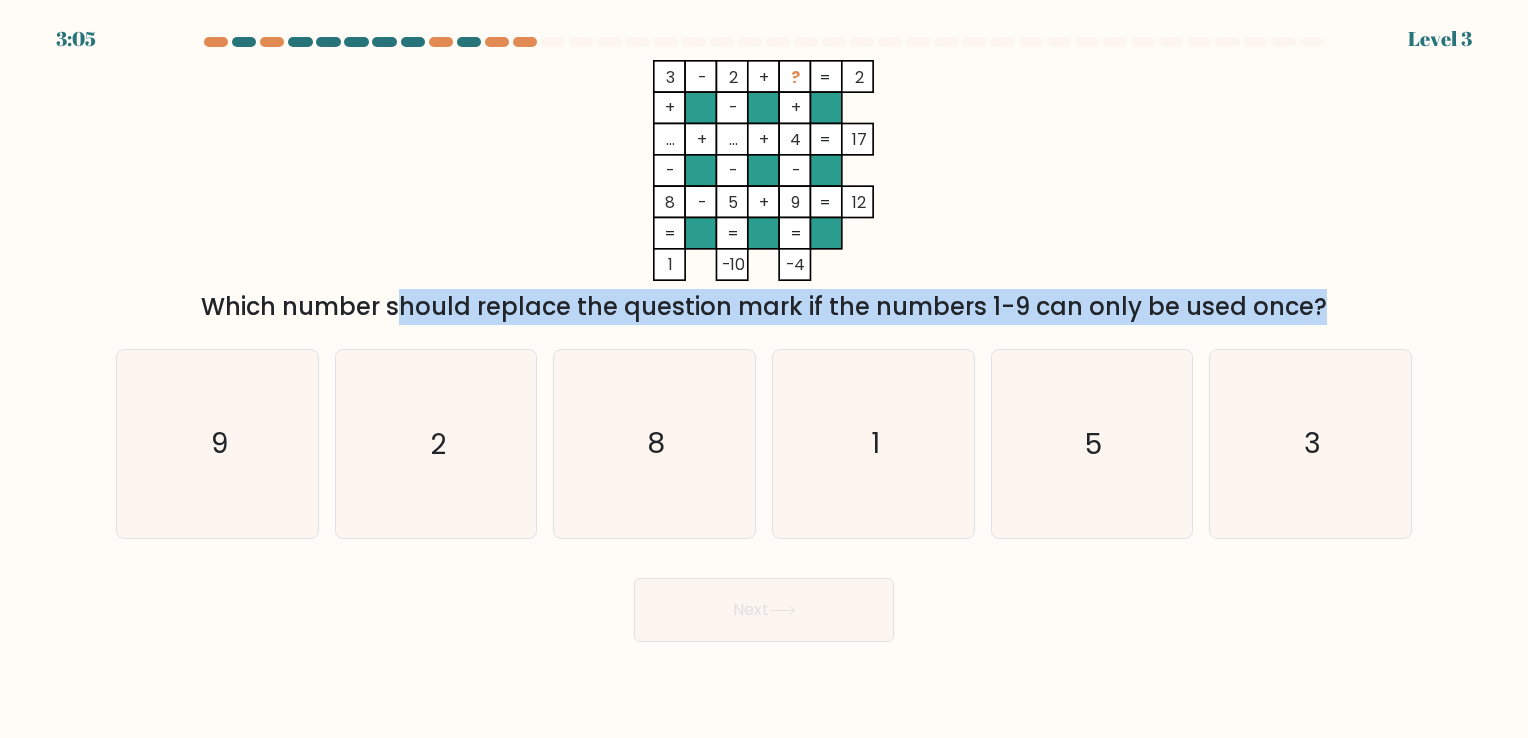 click on "Which number should replace the question mark if the numbers 1-9 can only be used once?" at bounding box center [764, 307] 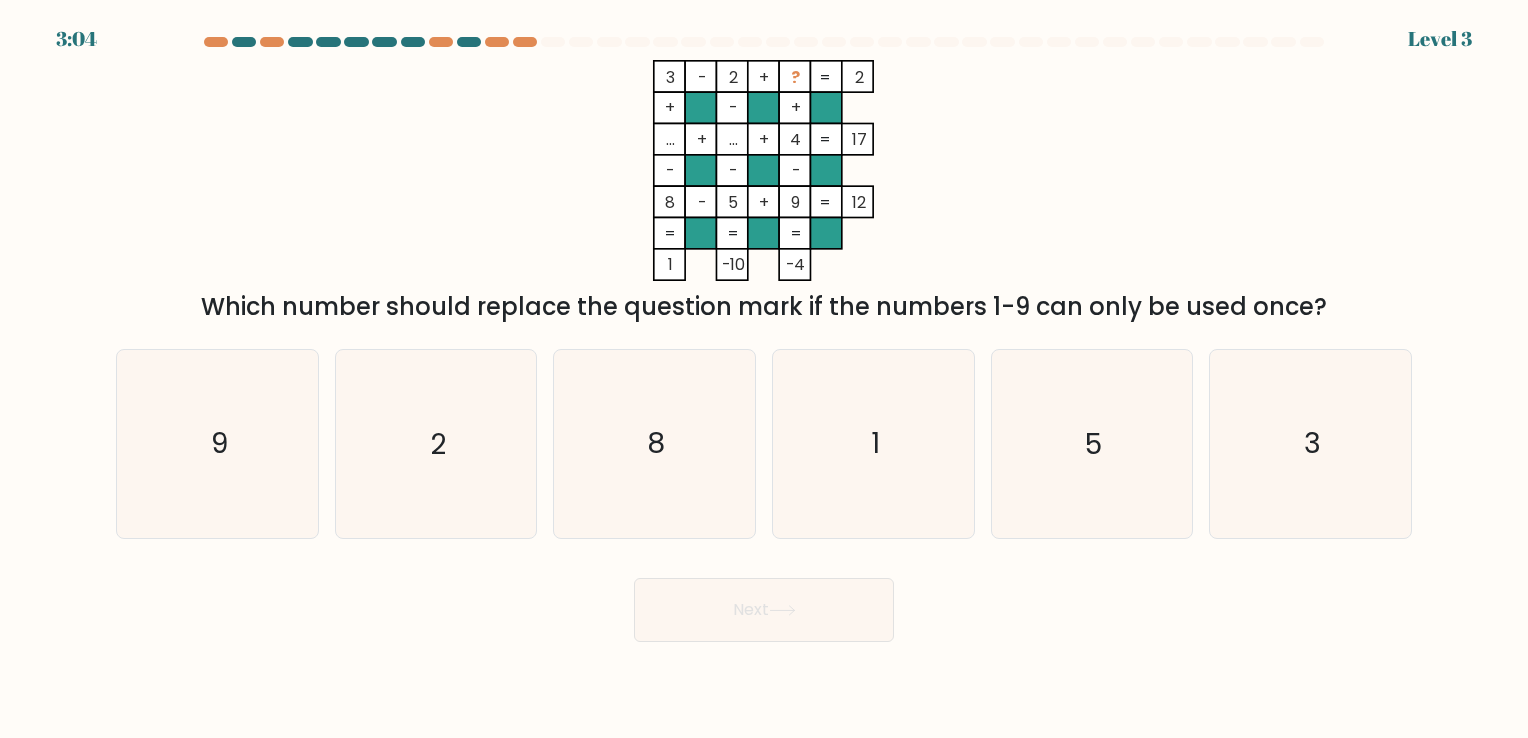 drag, startPoint x: 703, startPoint y: 310, endPoint x: 713, endPoint y: 328, distance: 20.59126 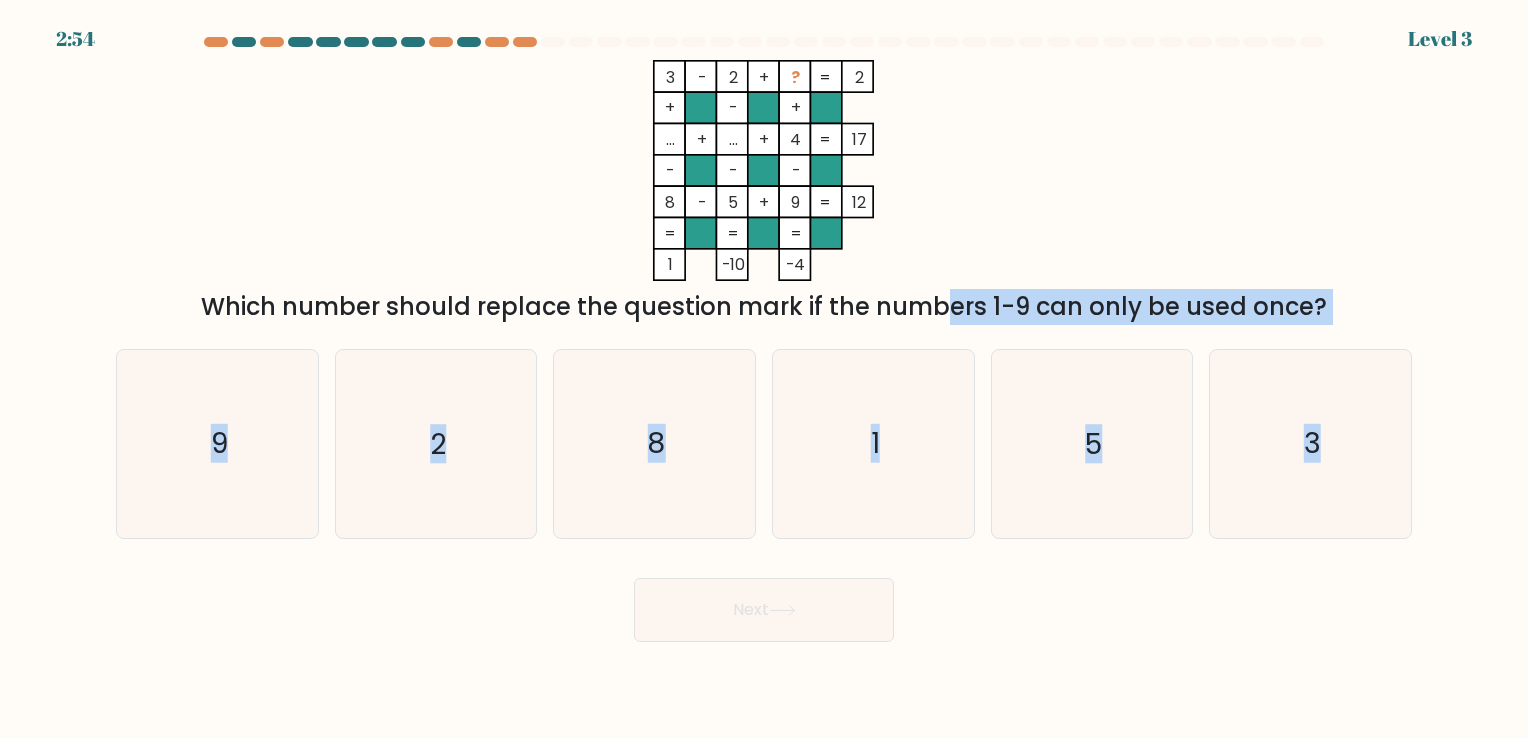 drag, startPoint x: 921, startPoint y: 655, endPoint x: 774, endPoint y: 314, distance: 371.33542 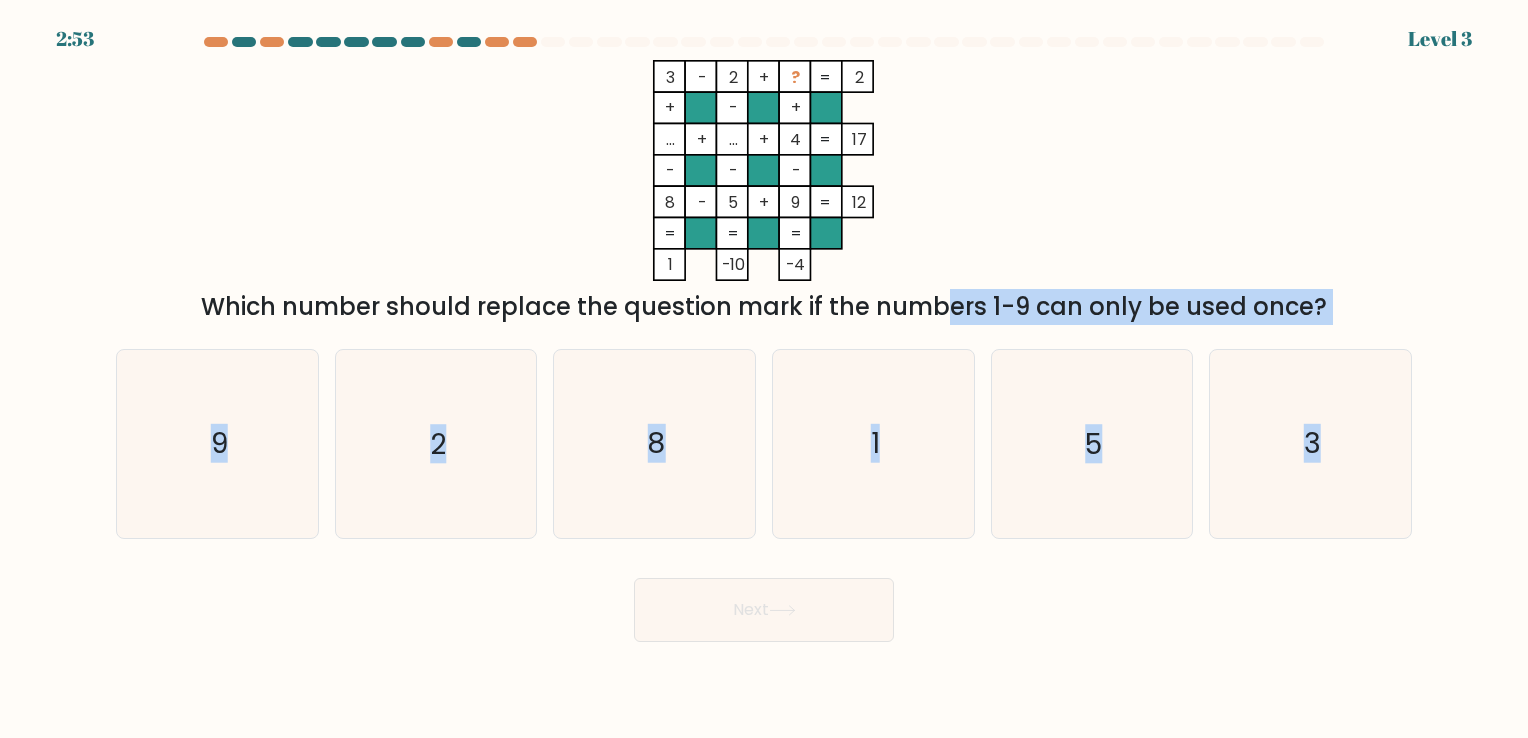 click on "Which number should replace the question mark if the numbers 1-9 can only be used once?" at bounding box center (764, 307) 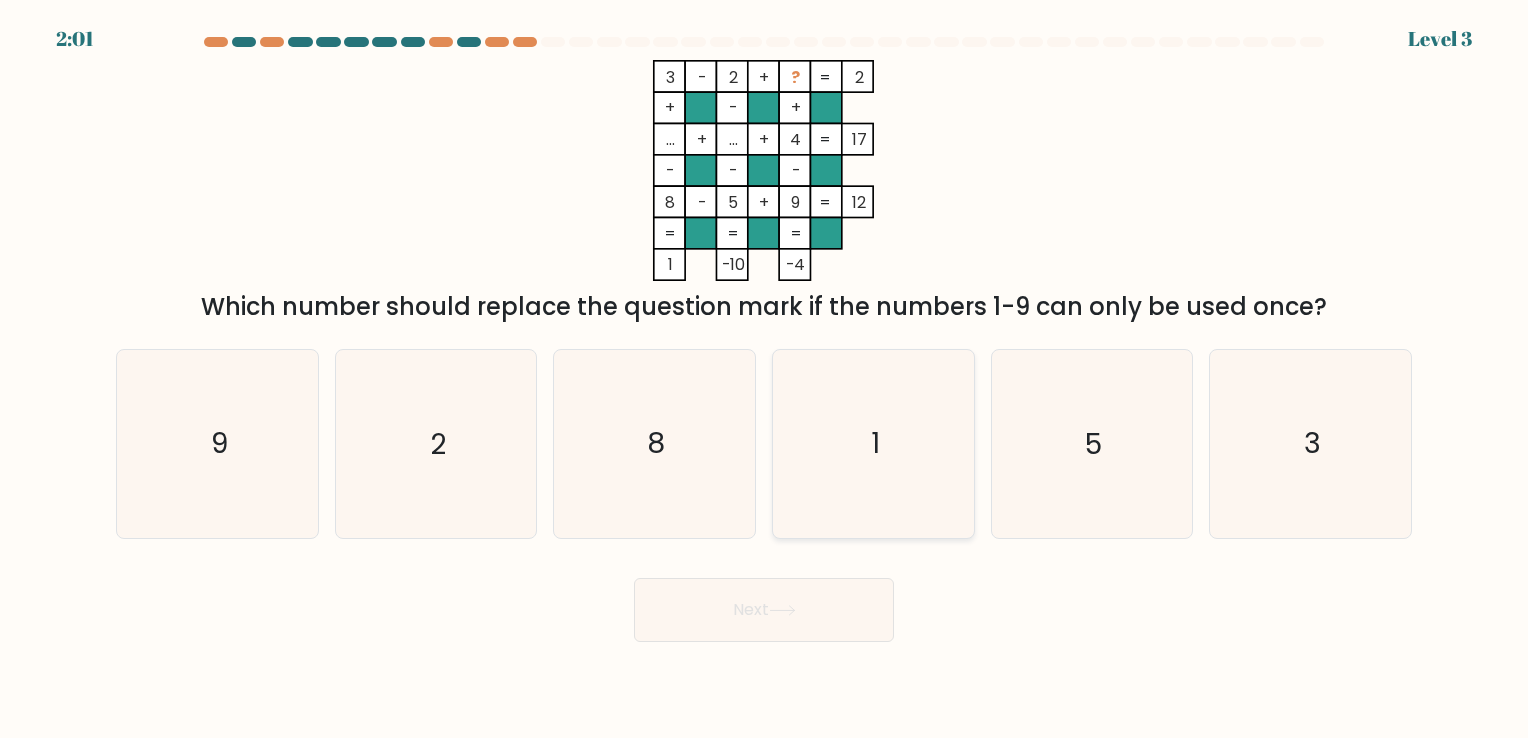 click on "1" at bounding box center [873, 443] 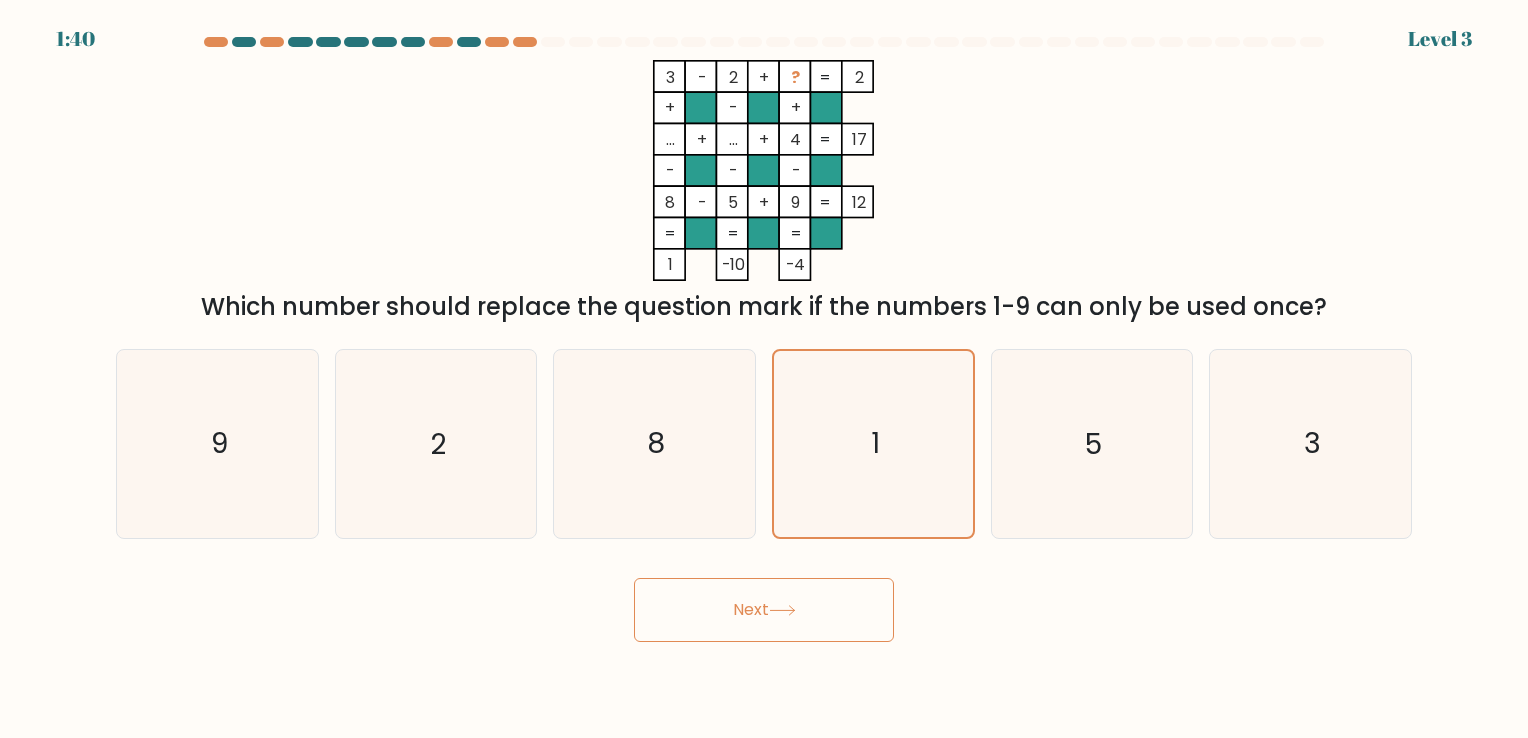 click on "Next" at bounding box center [764, 610] 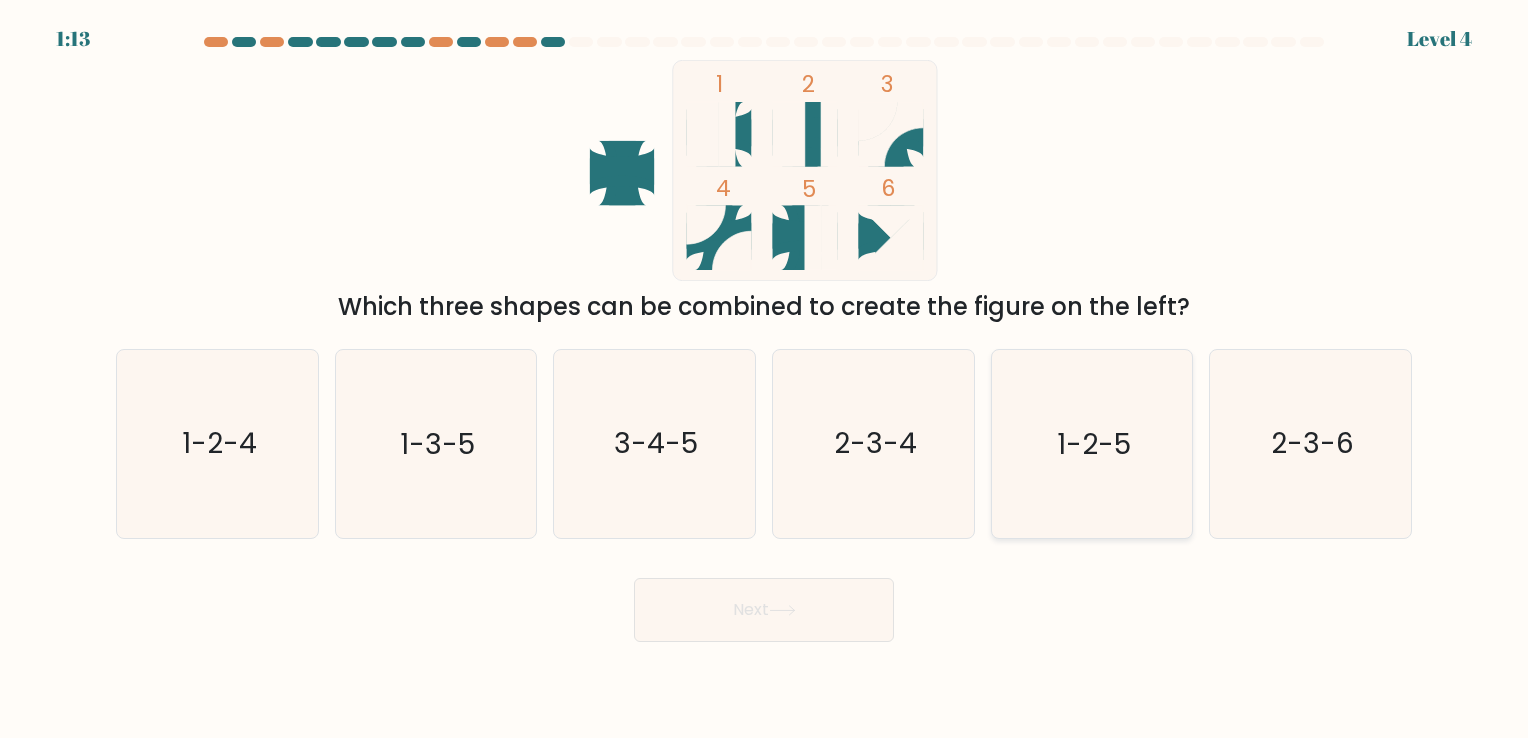 click on "1-2-5" at bounding box center [1091, 443] 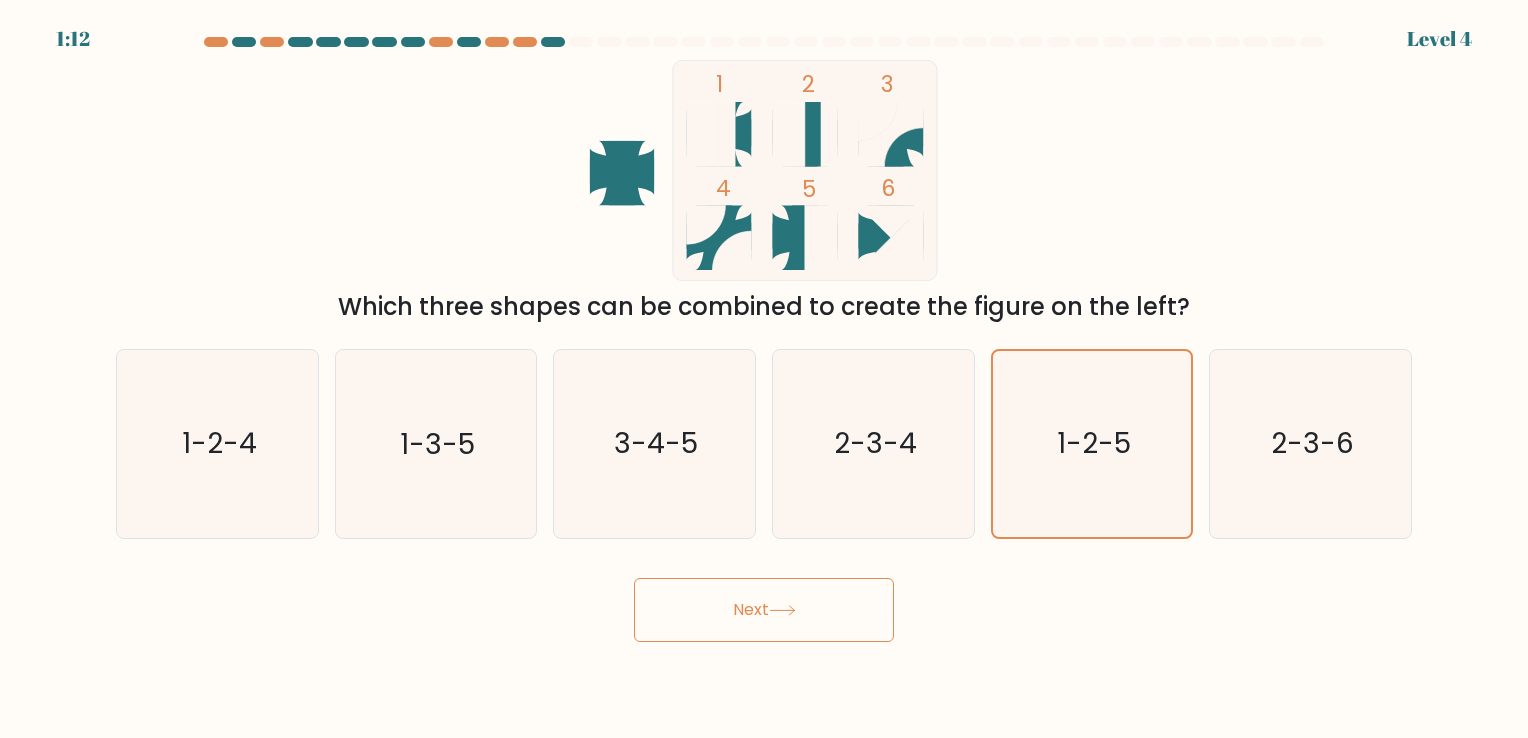 click on "Next" at bounding box center (764, 610) 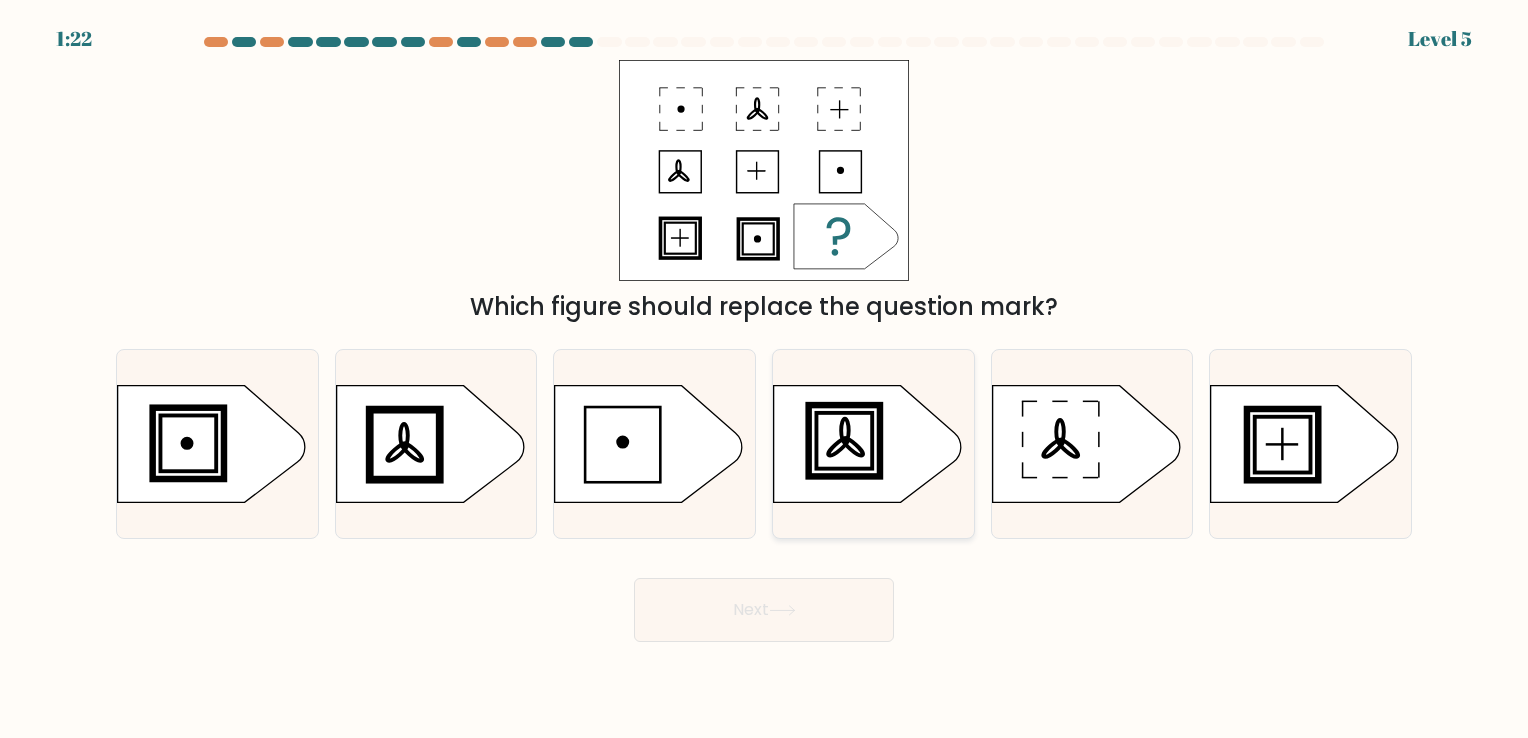 click at bounding box center (844, 440) 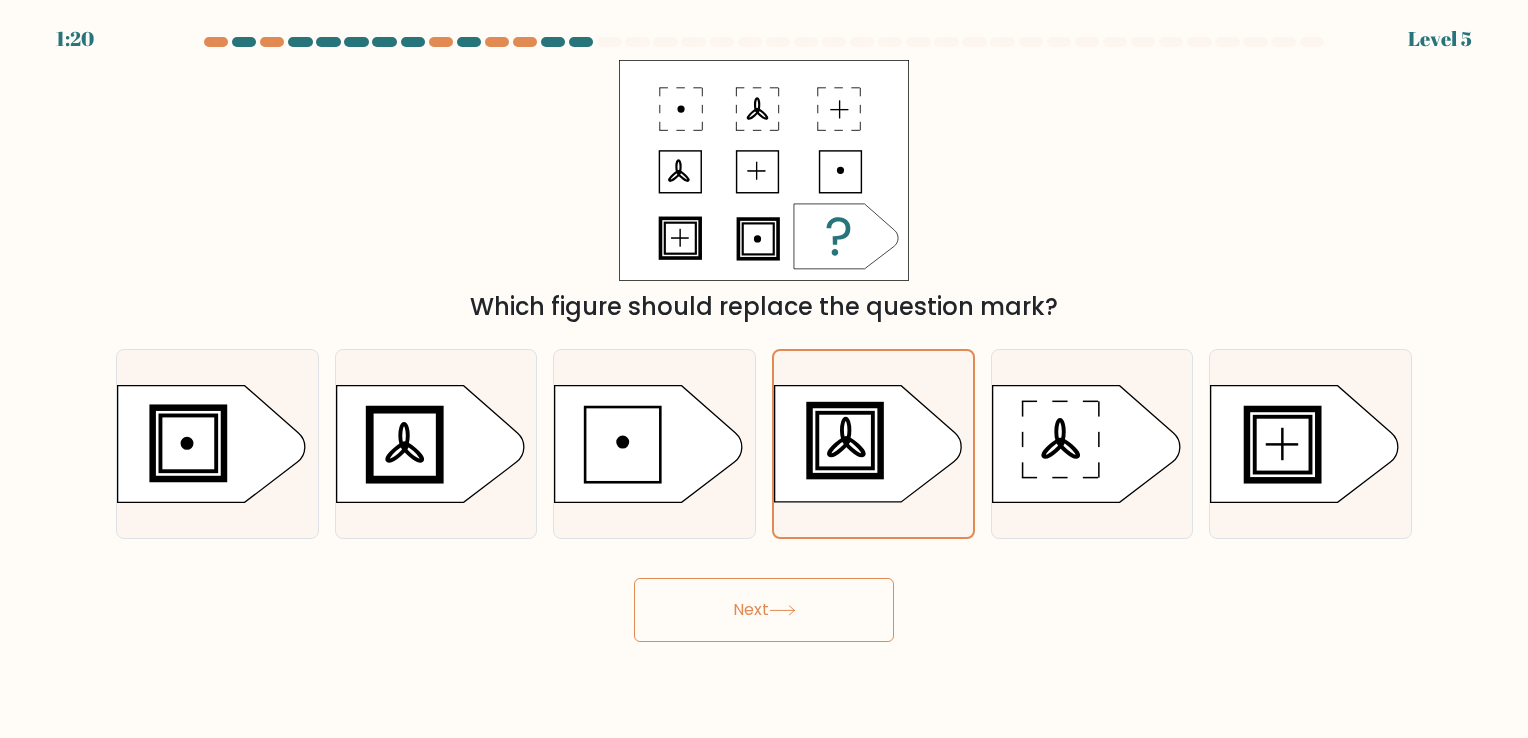 click at bounding box center [782, 610] 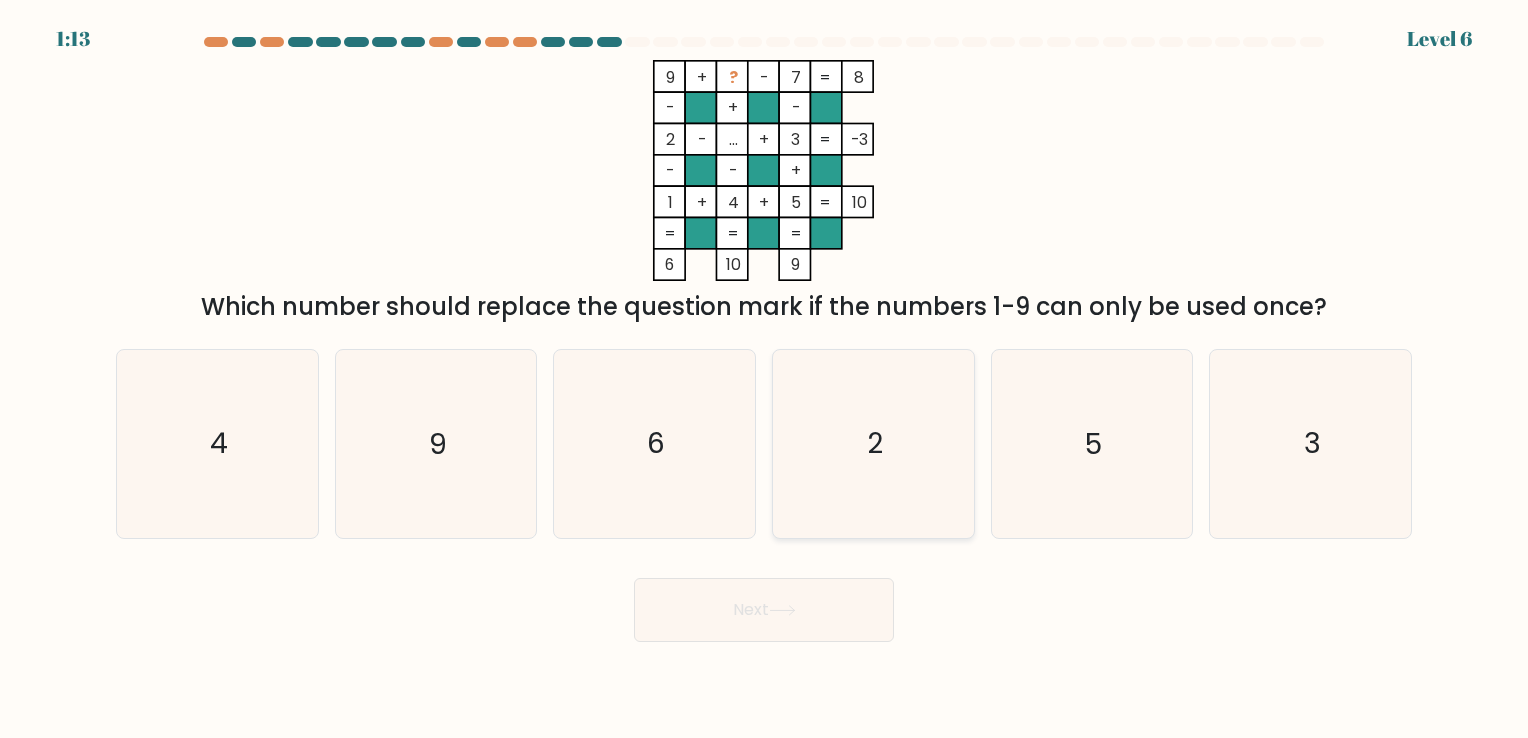 type 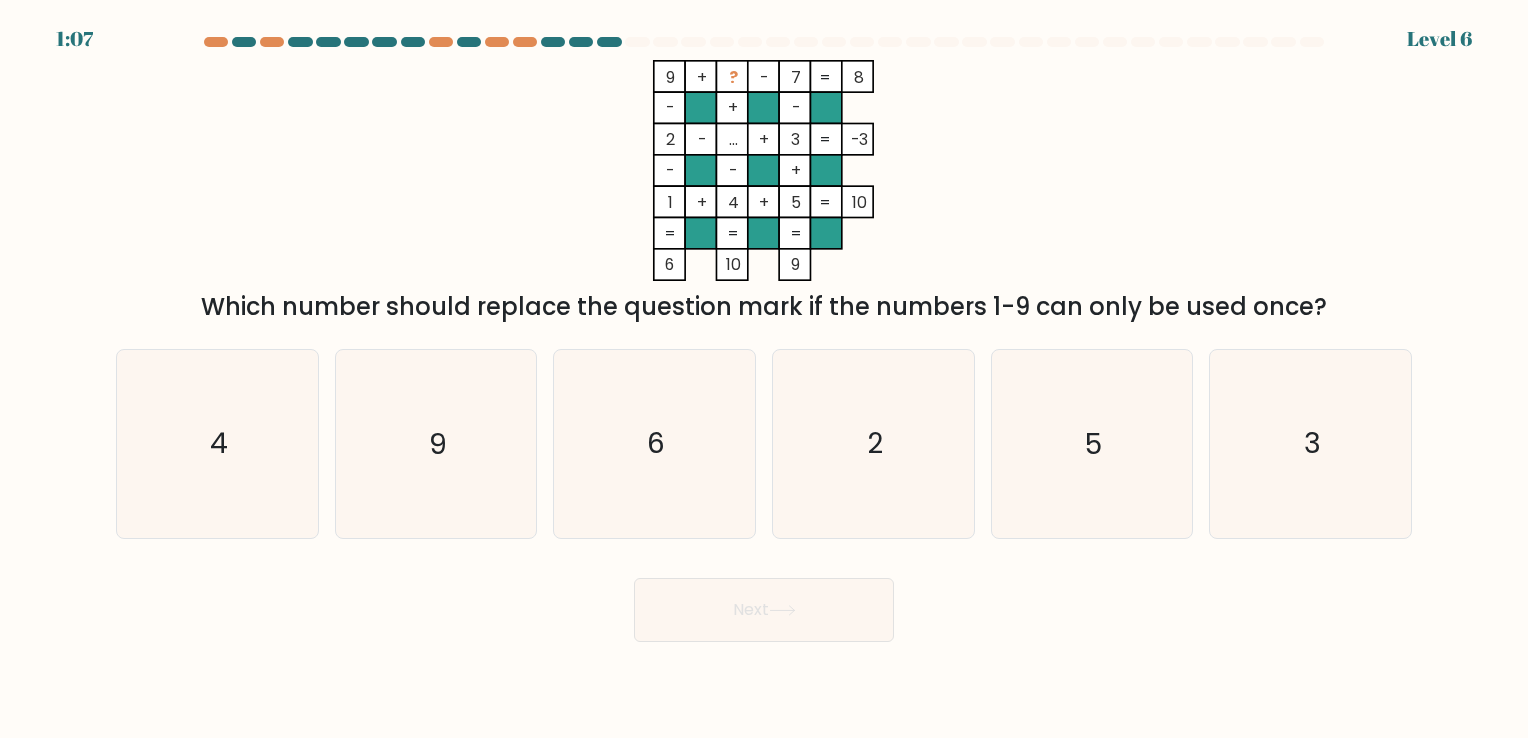click on "Which number should replace the question mark if the numbers 1-9 can only be used once?" at bounding box center [764, 307] 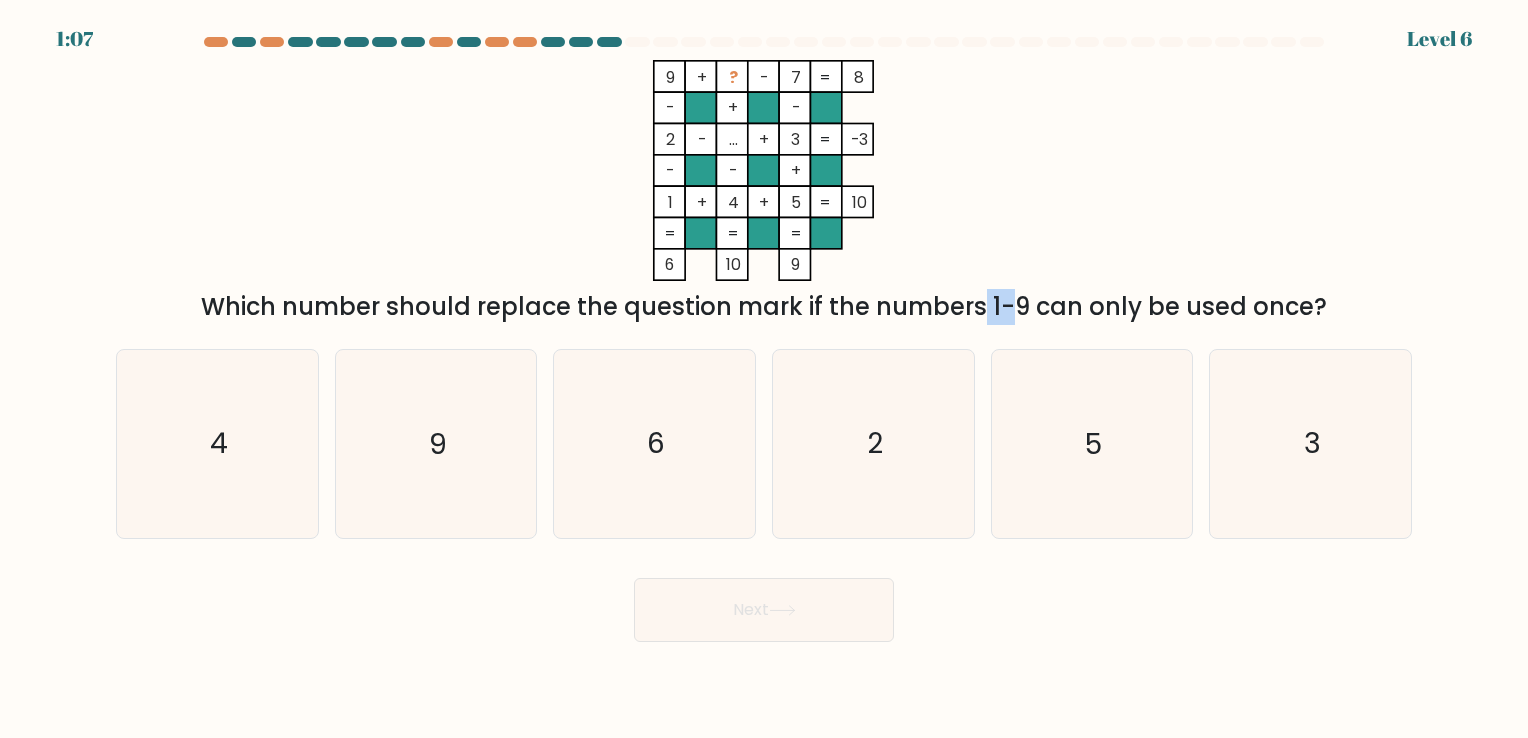 click on "Which number should replace the question mark if the numbers 1-9 can only be used once?" at bounding box center [764, 307] 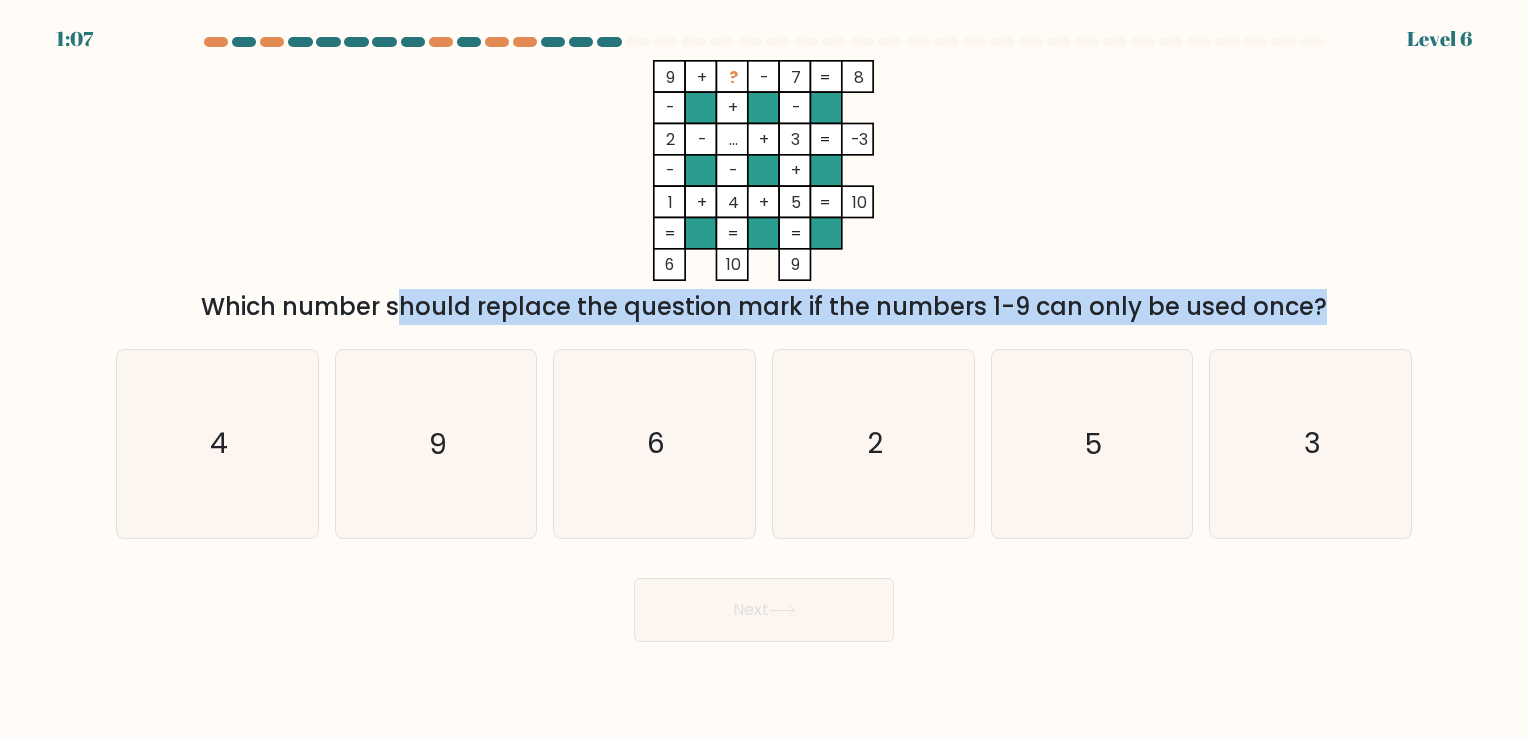 click on "Which number should replace the question mark if the numbers 1-9 can only be used once?" at bounding box center (764, 307) 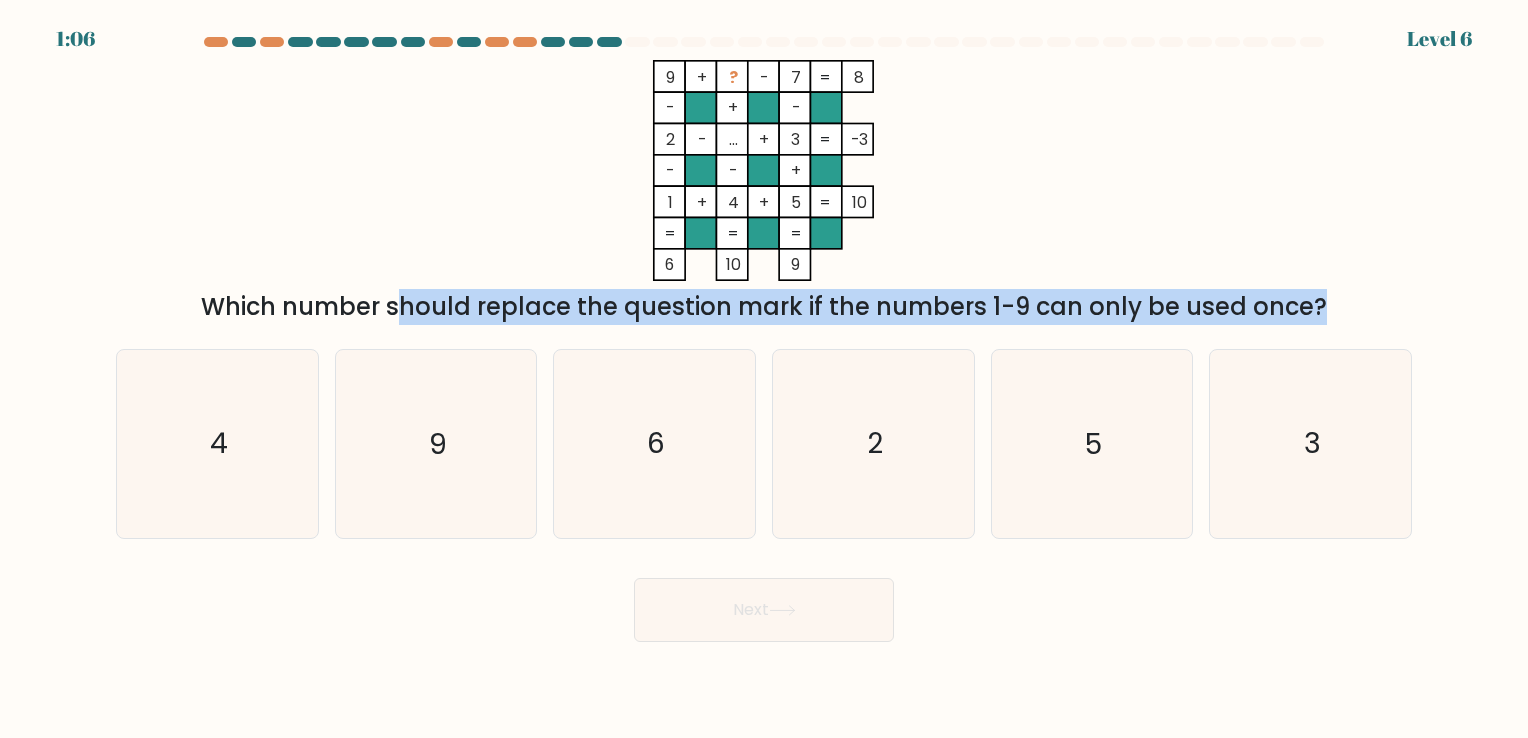 click on "Which number should replace the question mark if the numbers 1-9 can only be used once?" at bounding box center [764, 307] 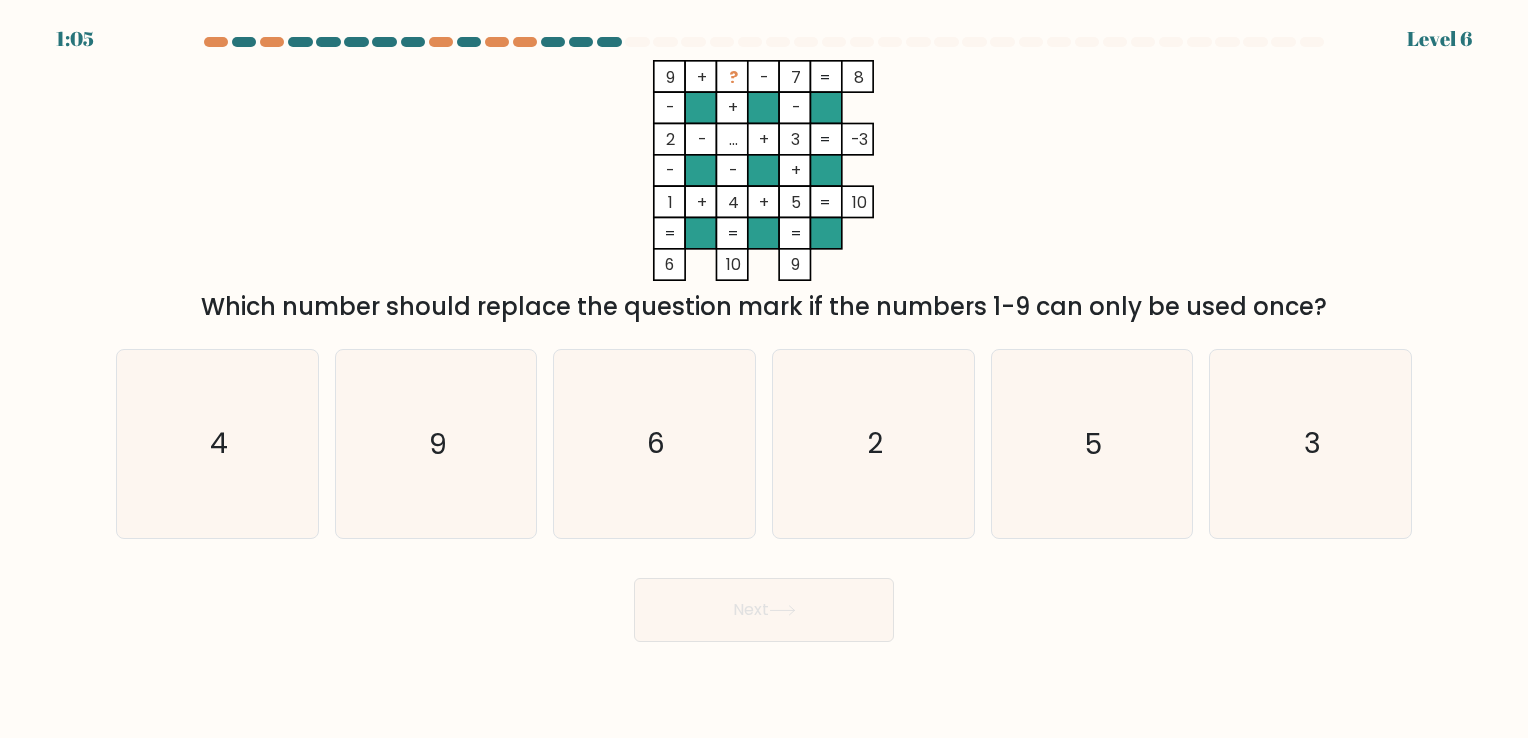click on "Next" at bounding box center [764, 602] 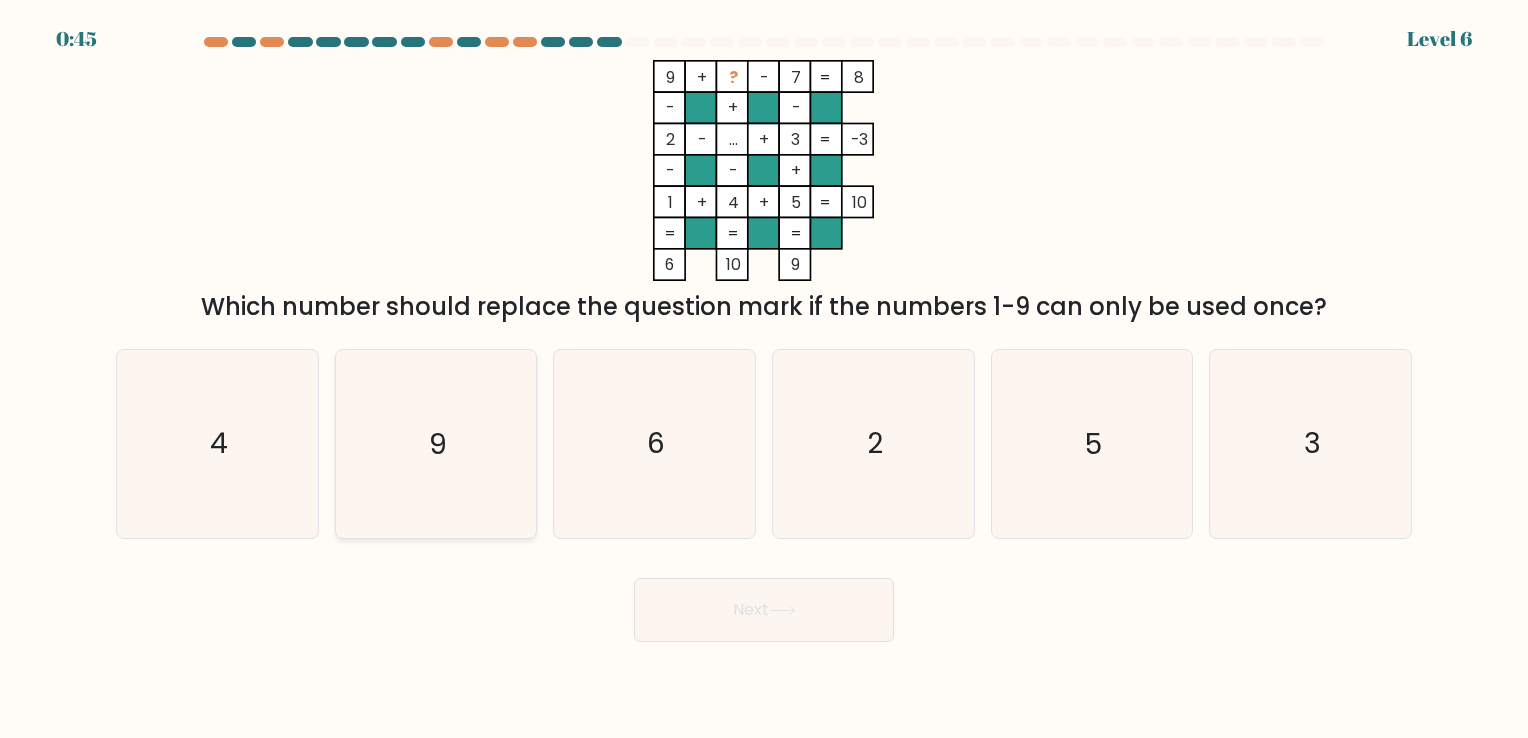click on "9" at bounding box center (435, 443) 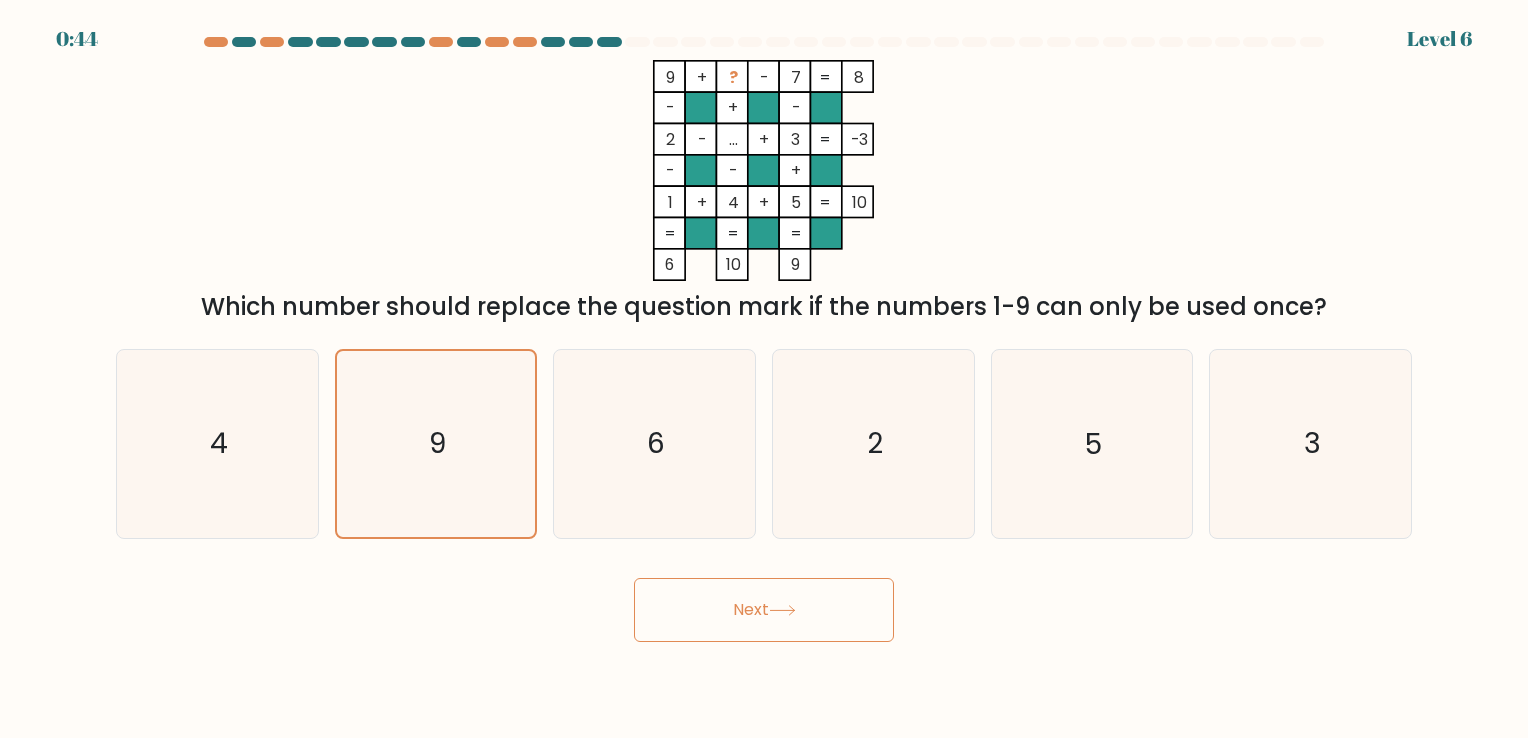 click on "Next" at bounding box center (764, 610) 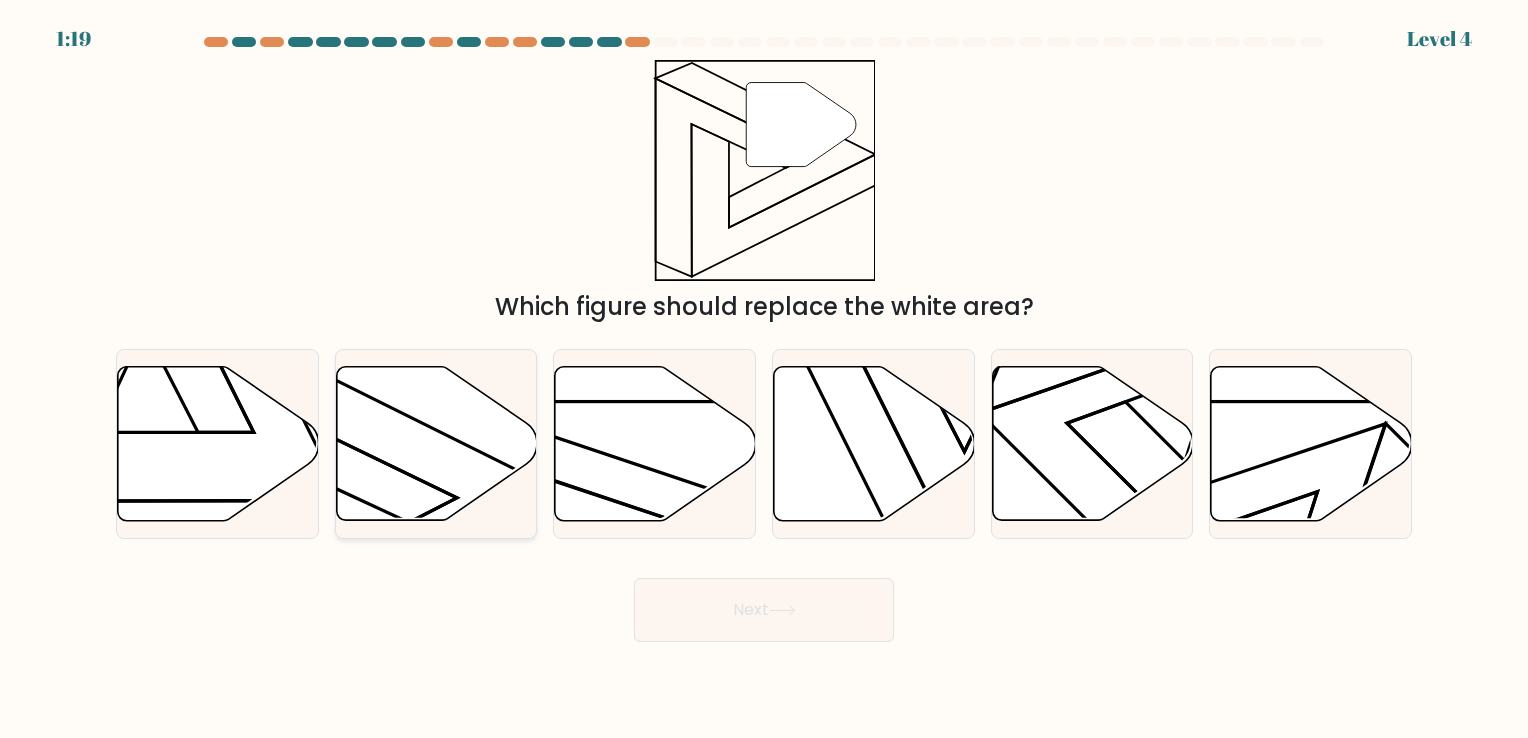 click at bounding box center (436, 443) 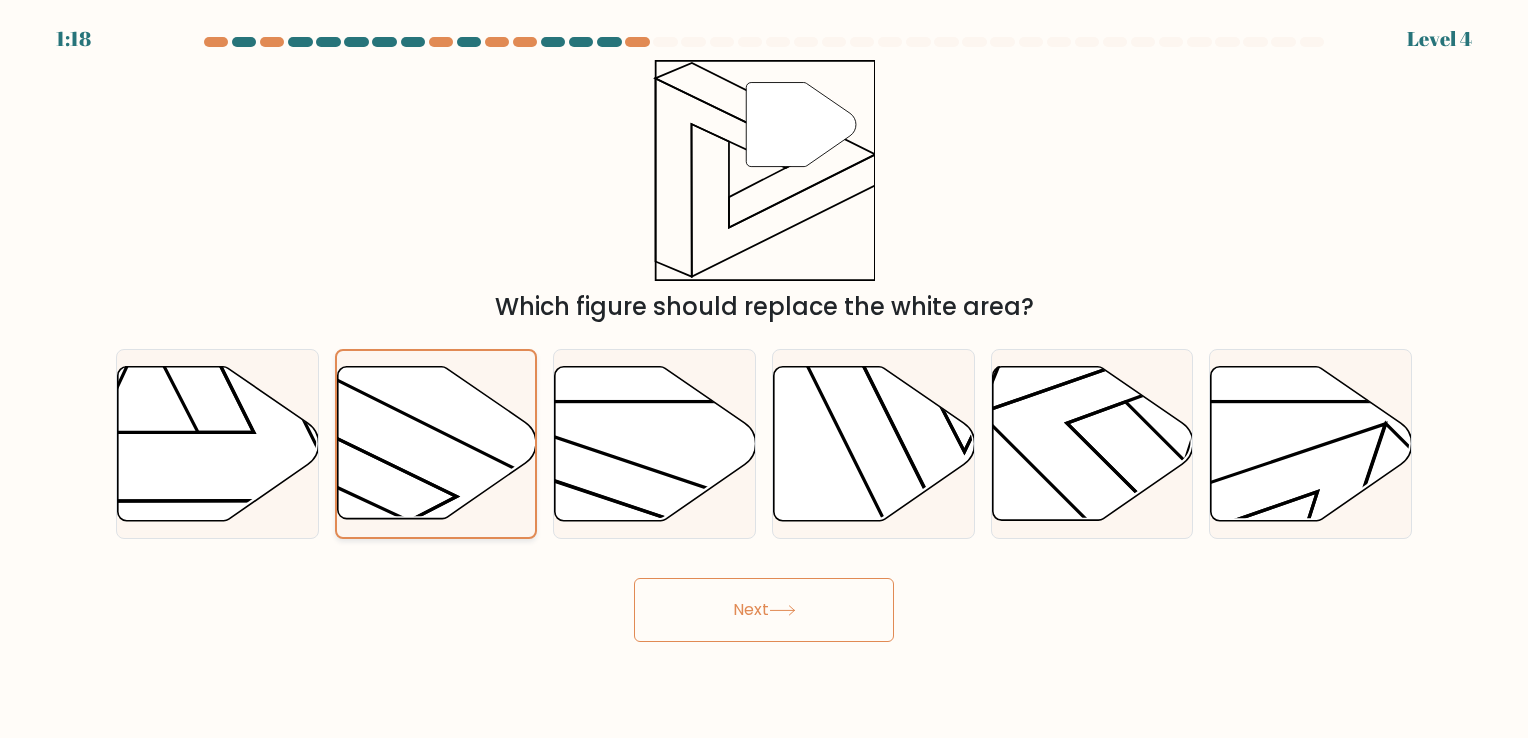 click at bounding box center [436, 443] 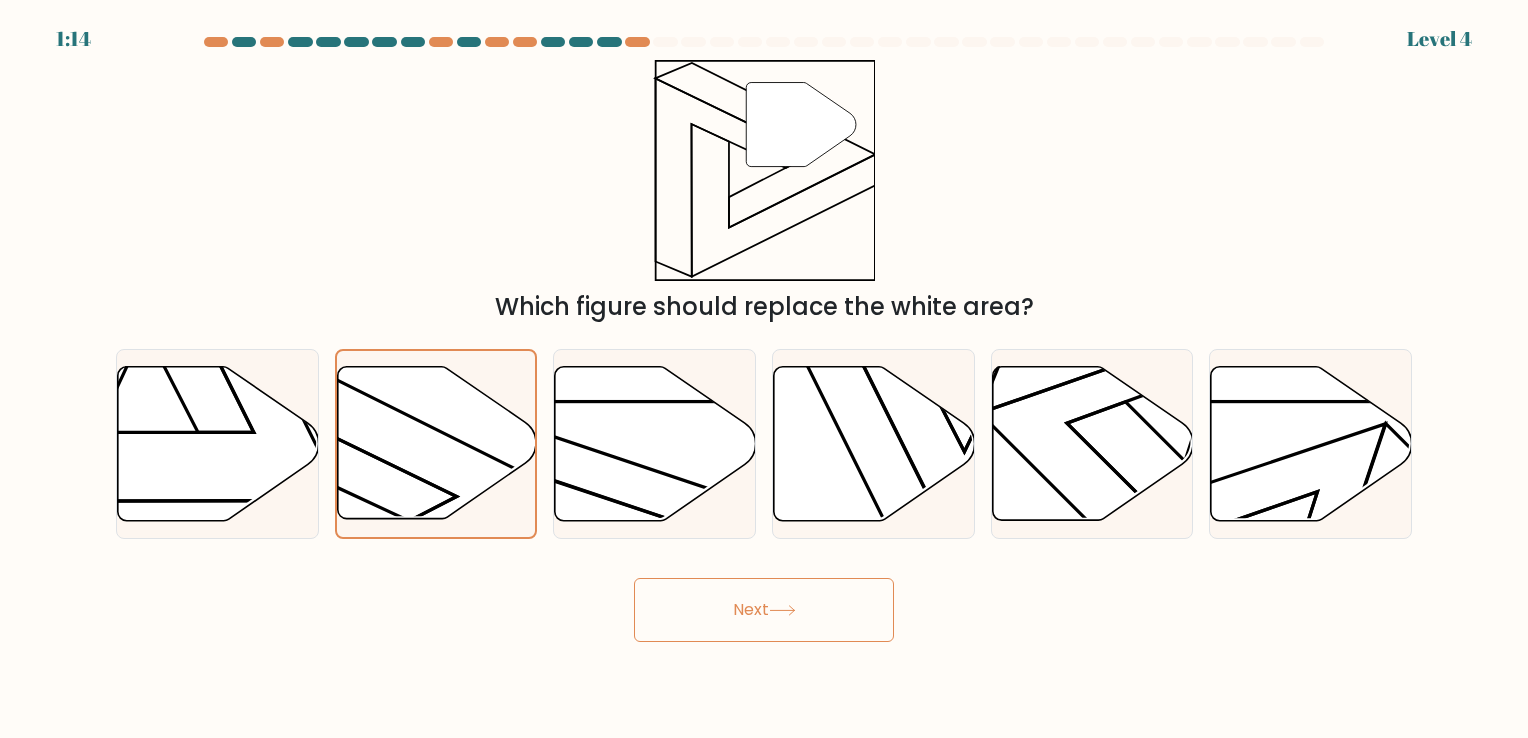 click at bounding box center [782, 610] 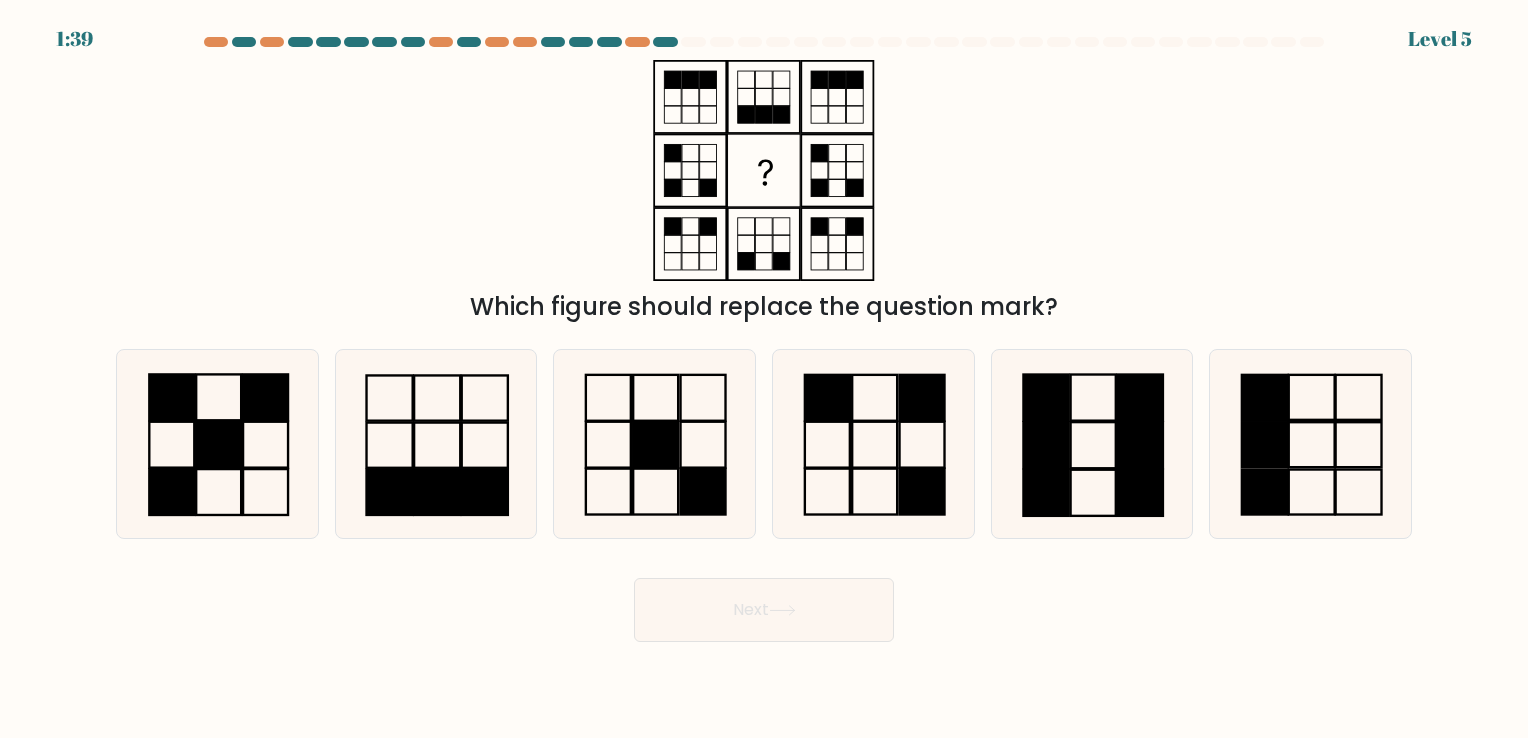 click on "Which figure should replace the question mark?" at bounding box center [764, 307] 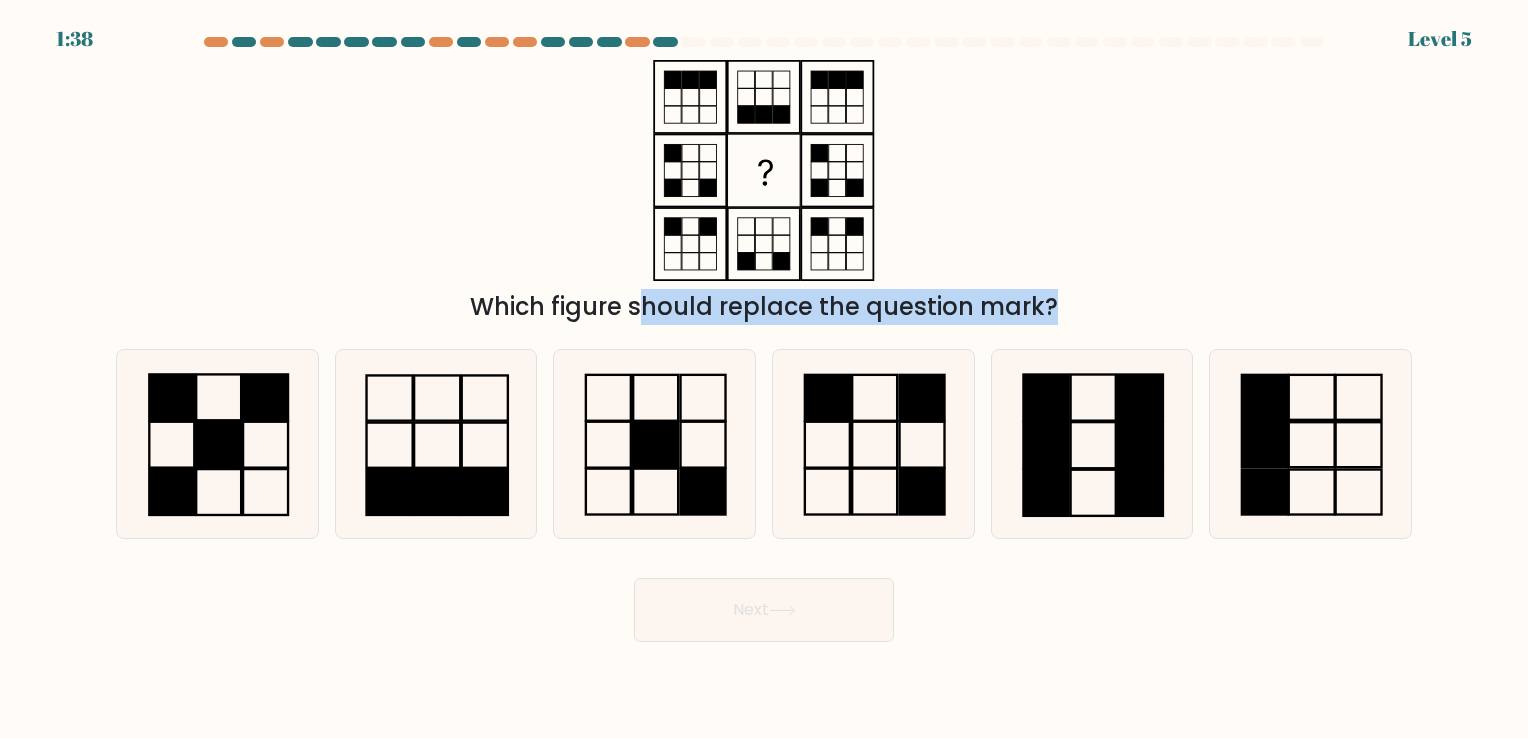 click on "Which figure should replace the question mark?" at bounding box center (764, 307) 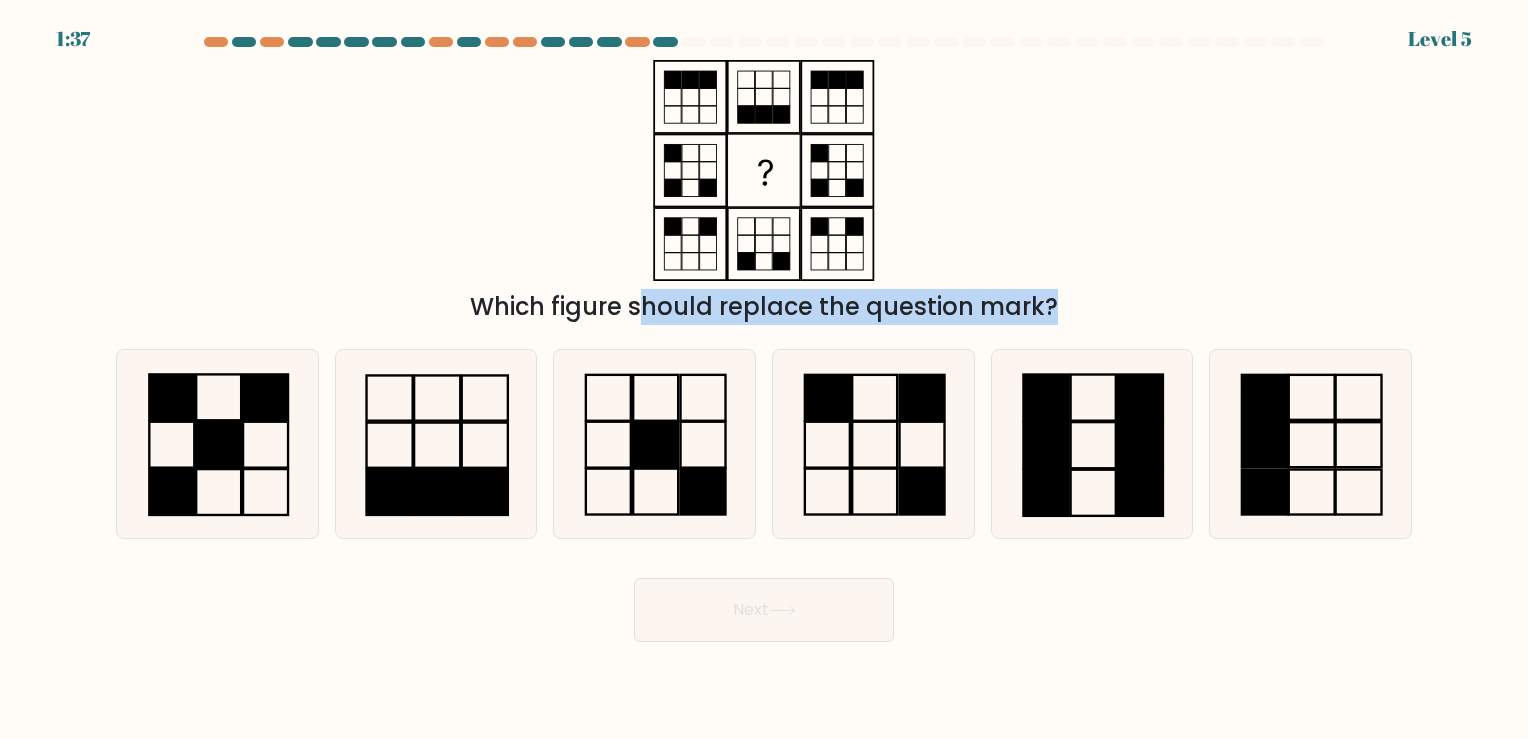 click on "Which figure should replace the question mark?" at bounding box center [764, 307] 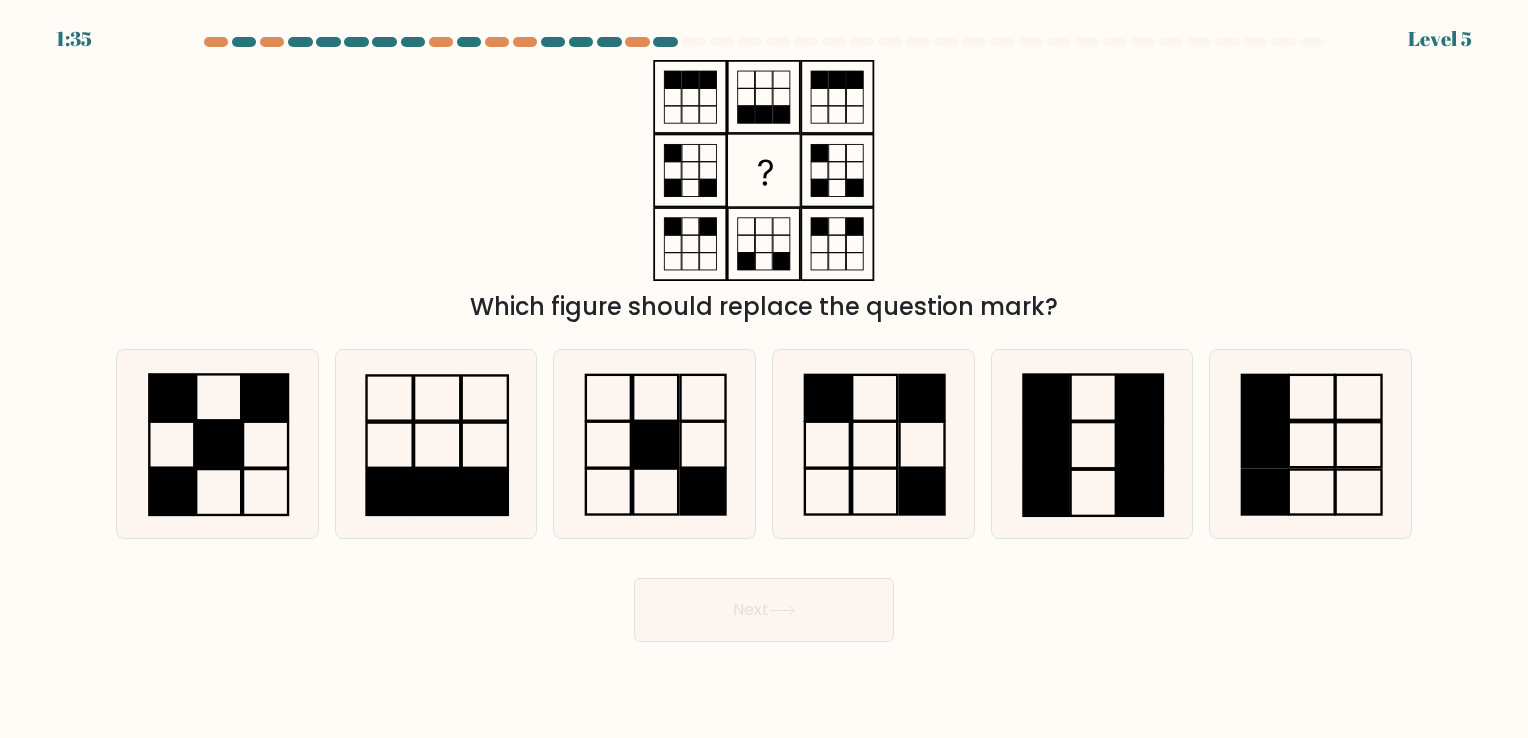 click on "Which figure should replace the question mark?" at bounding box center (764, 307) 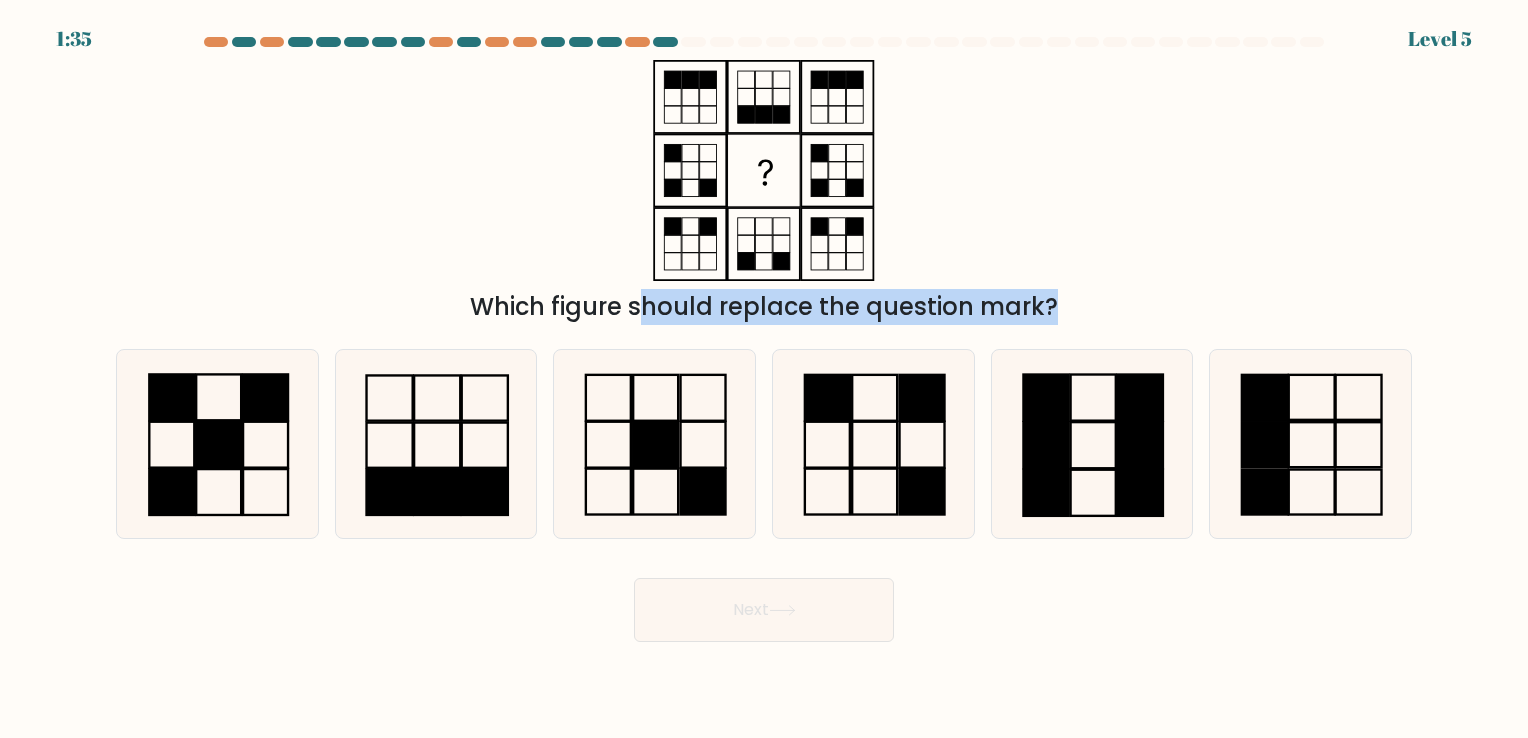 click on "Which figure should replace the question mark?" at bounding box center (764, 307) 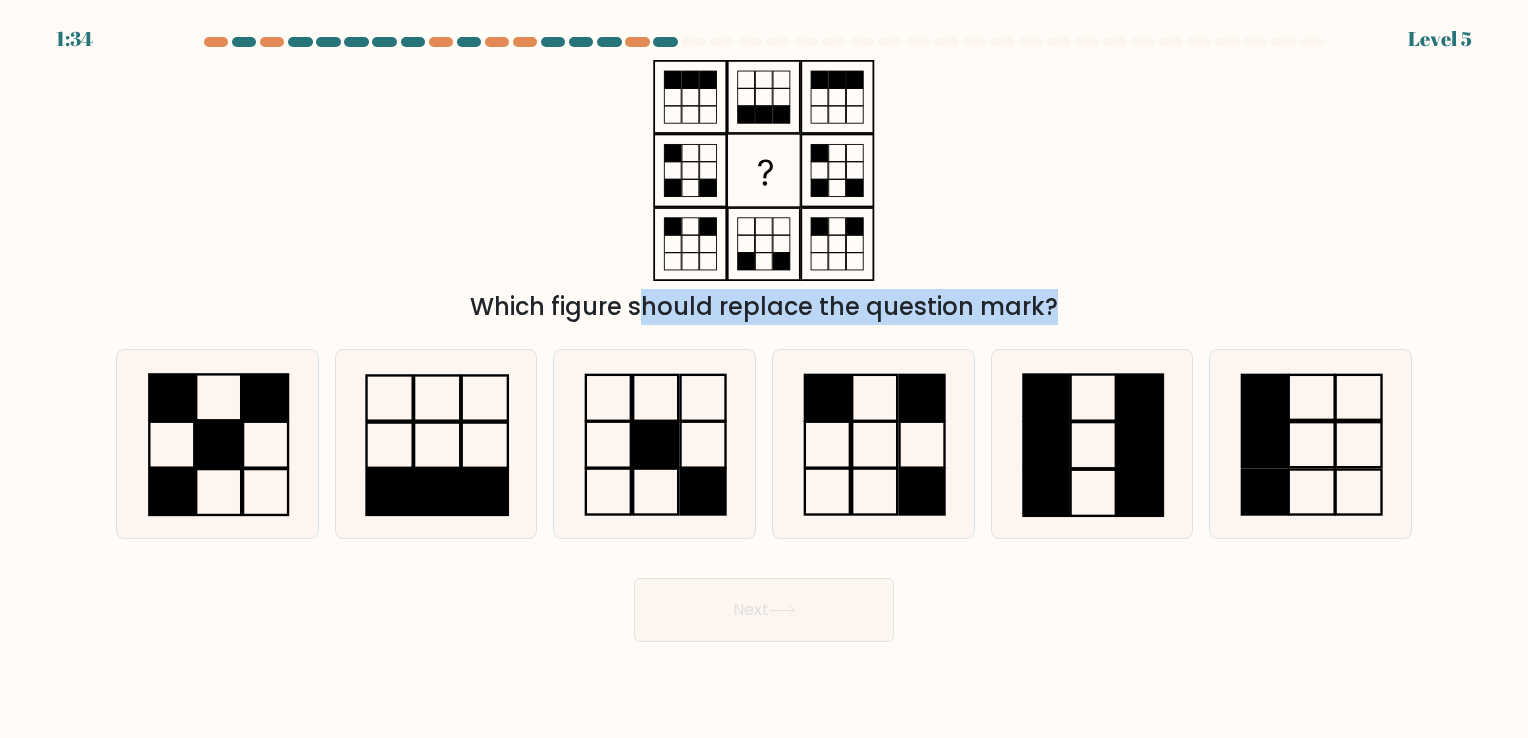 click on "Which figure should replace the question mark?" at bounding box center [764, 307] 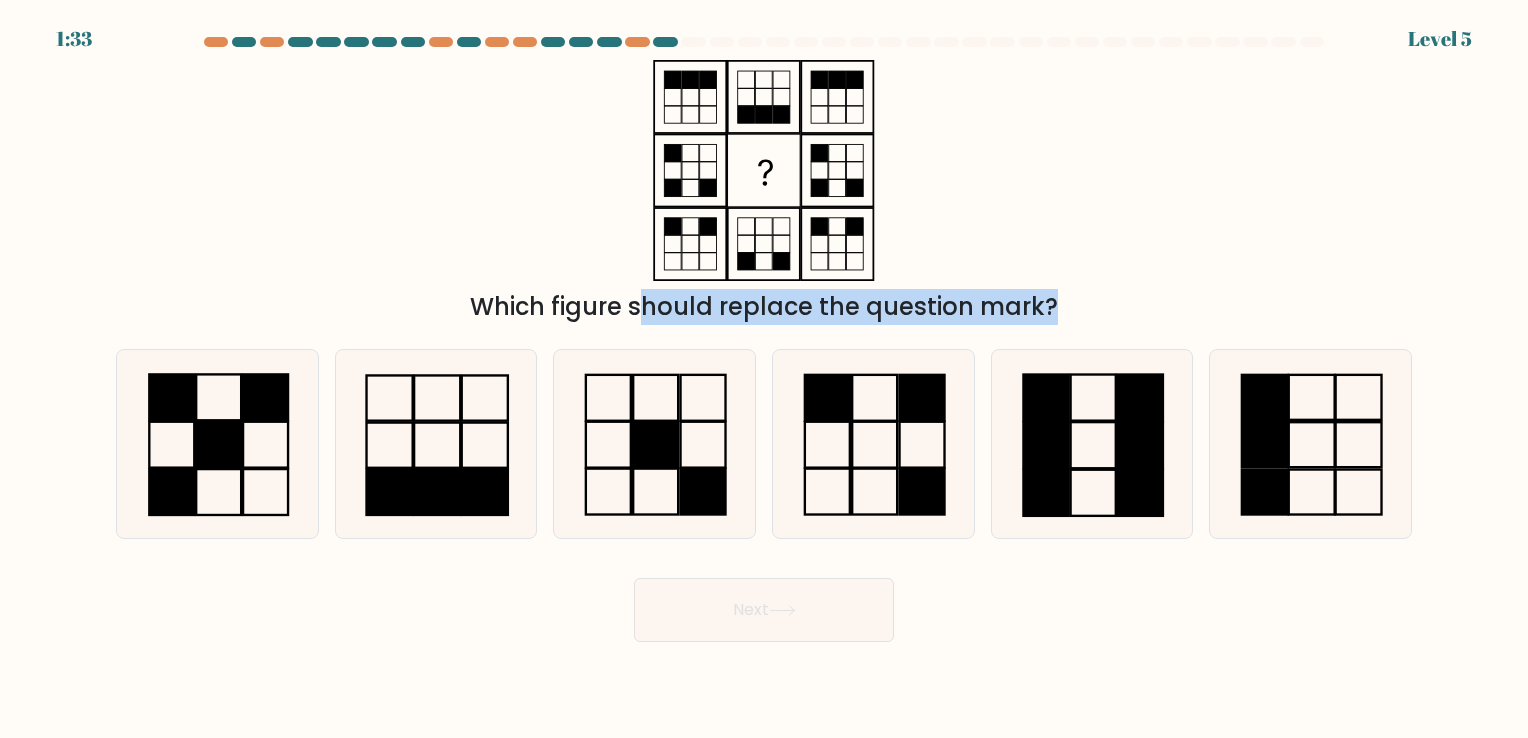click on "Which figure should replace the question mark?" at bounding box center [764, 307] 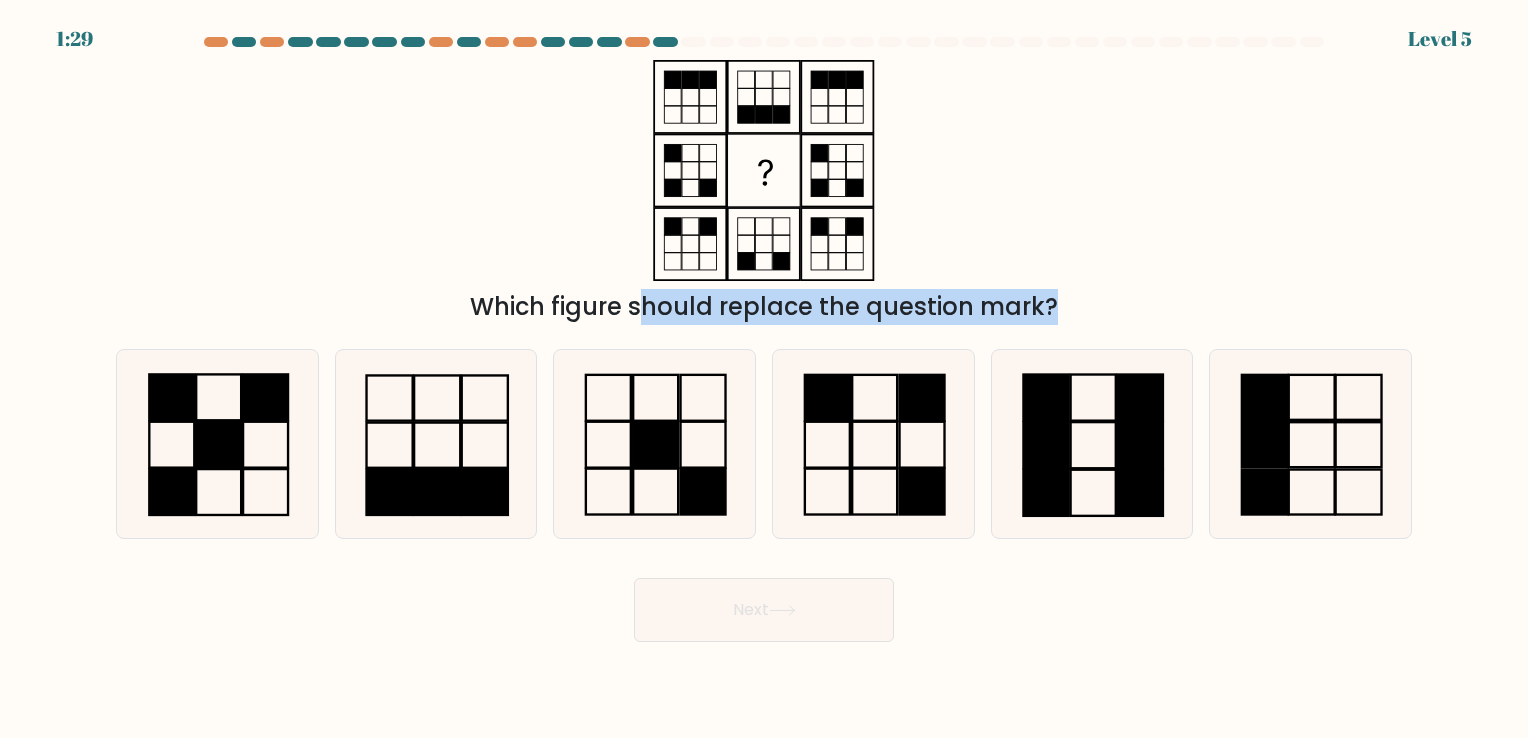 drag, startPoint x: 1057, startPoint y: 301, endPoint x: 471, endPoint y: 321, distance: 586.3412 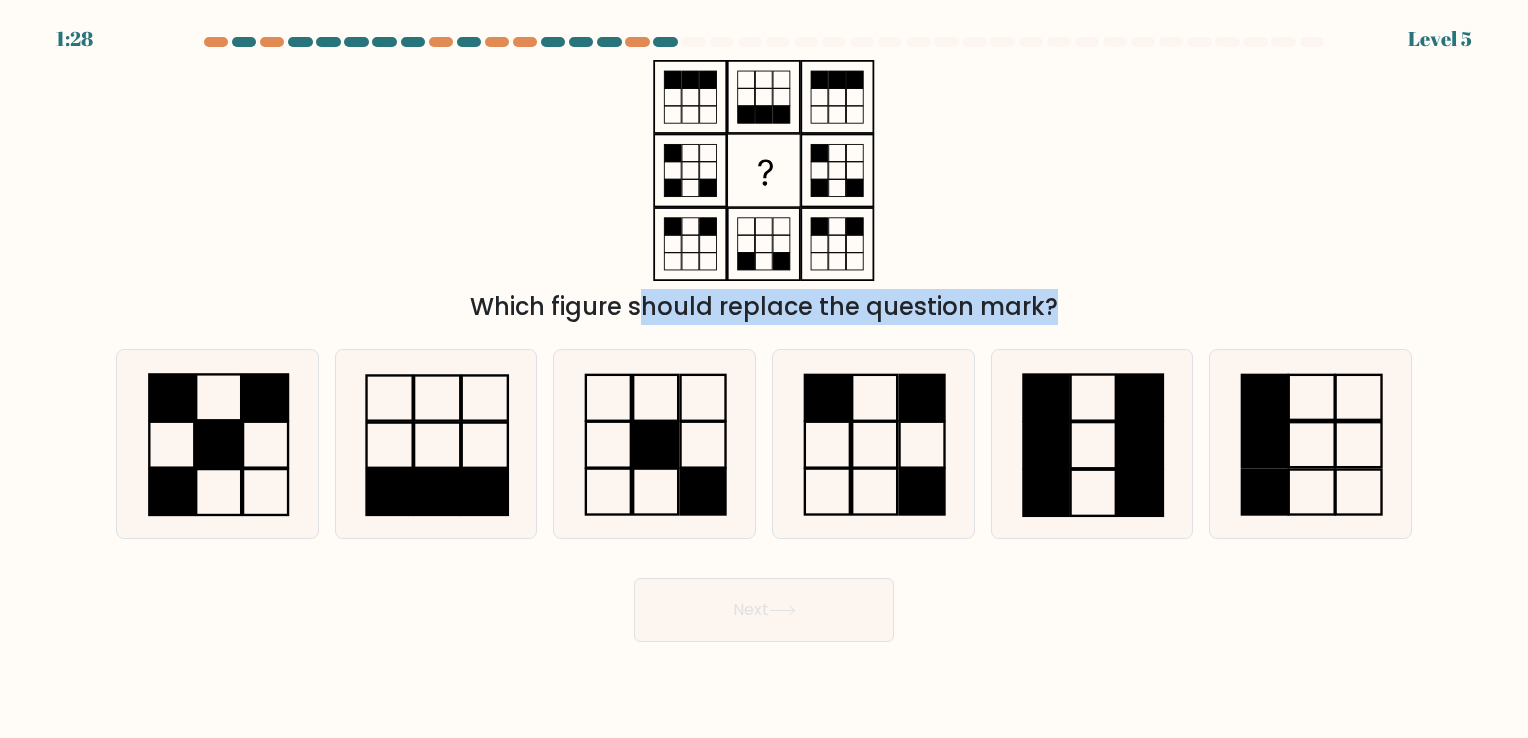click on "Which figure should replace the question mark?" at bounding box center (764, 307) 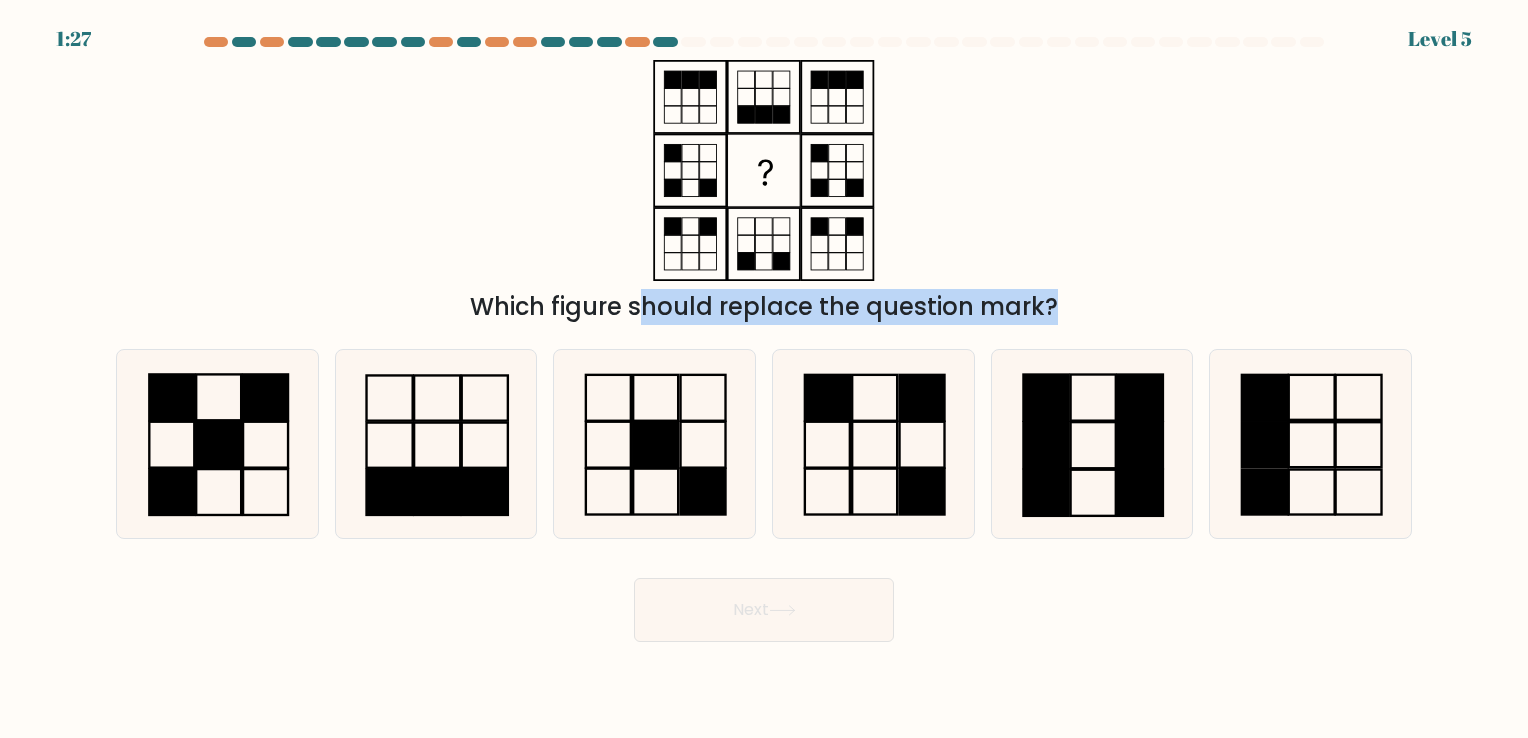 click on "Which figure should replace the question mark?" at bounding box center (764, 307) 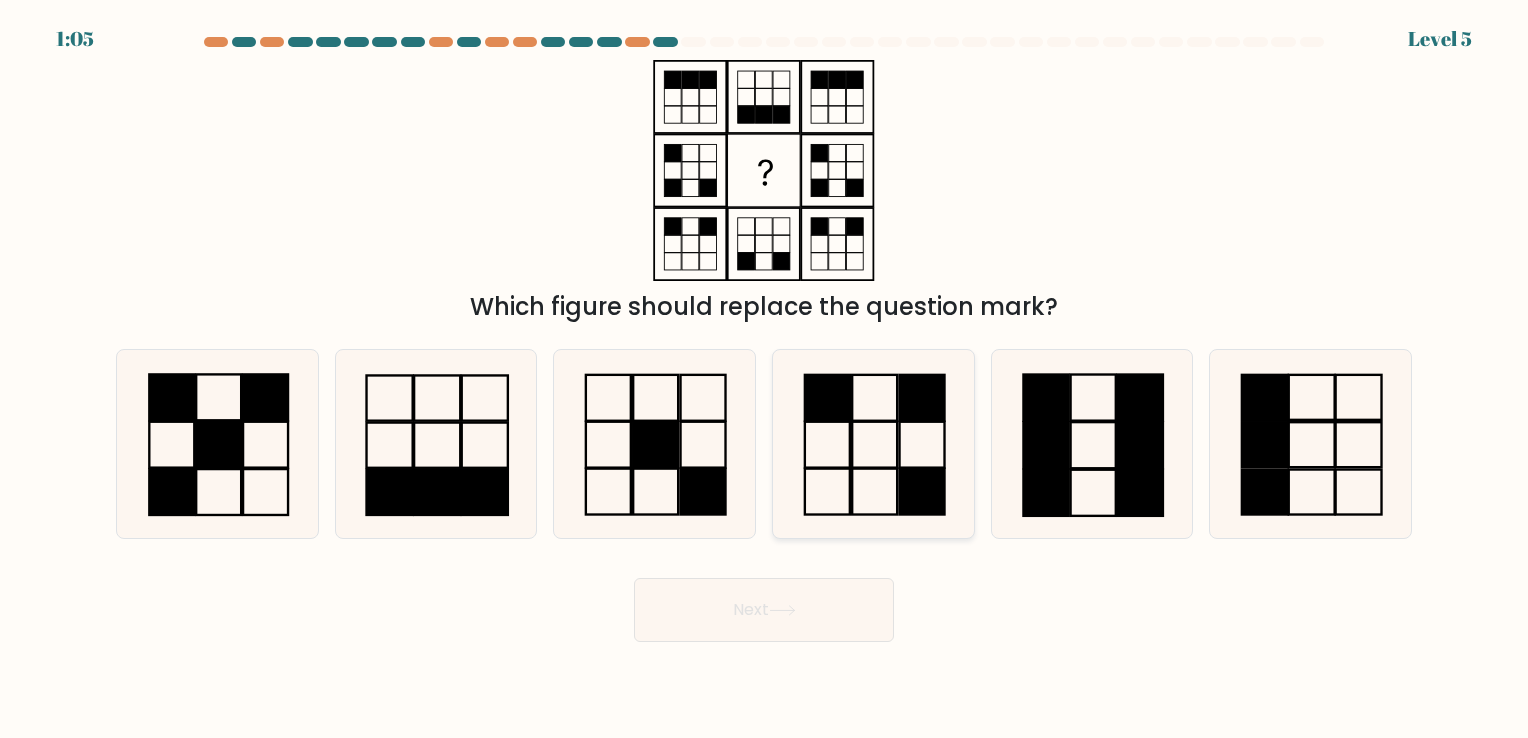 click at bounding box center (874, 445) 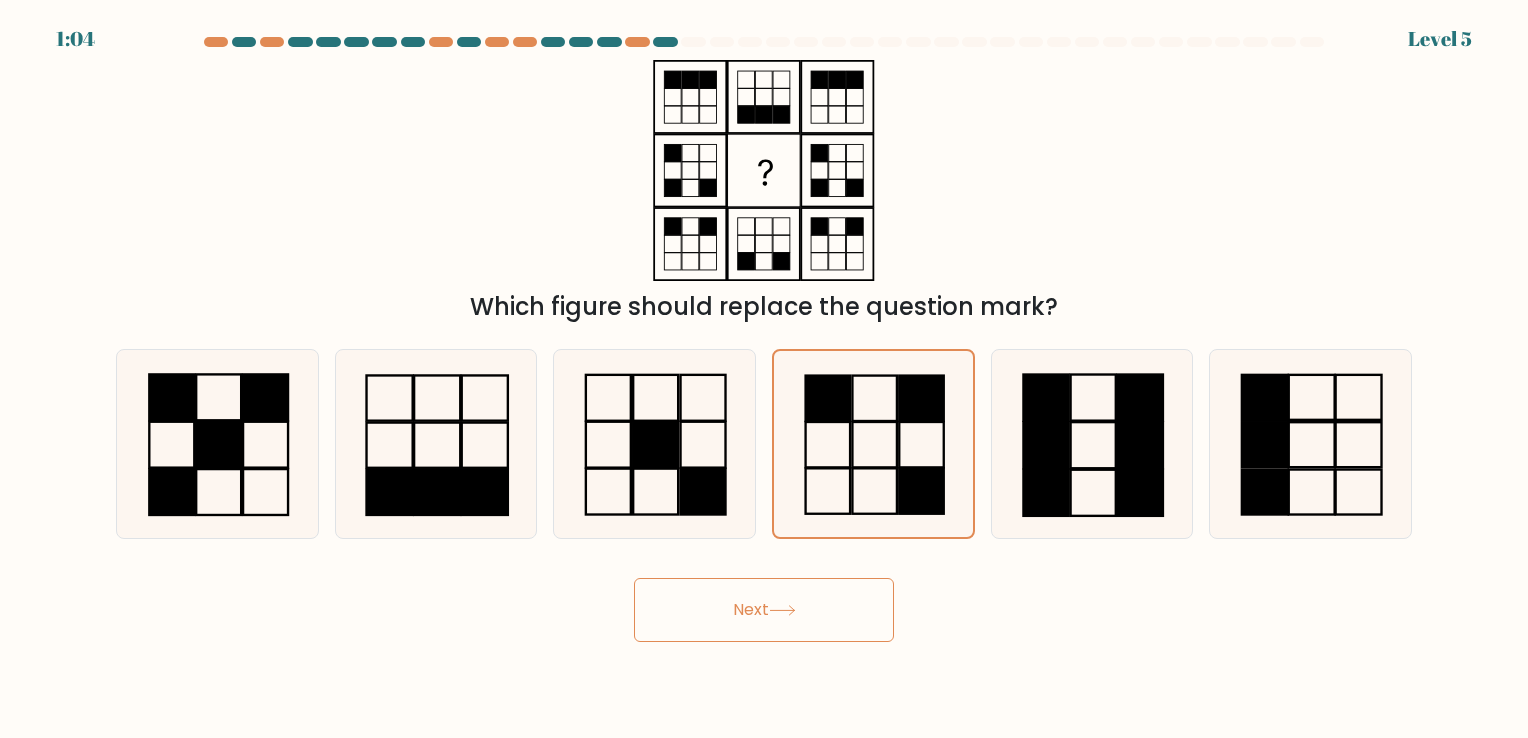 click on "Next" at bounding box center (764, 610) 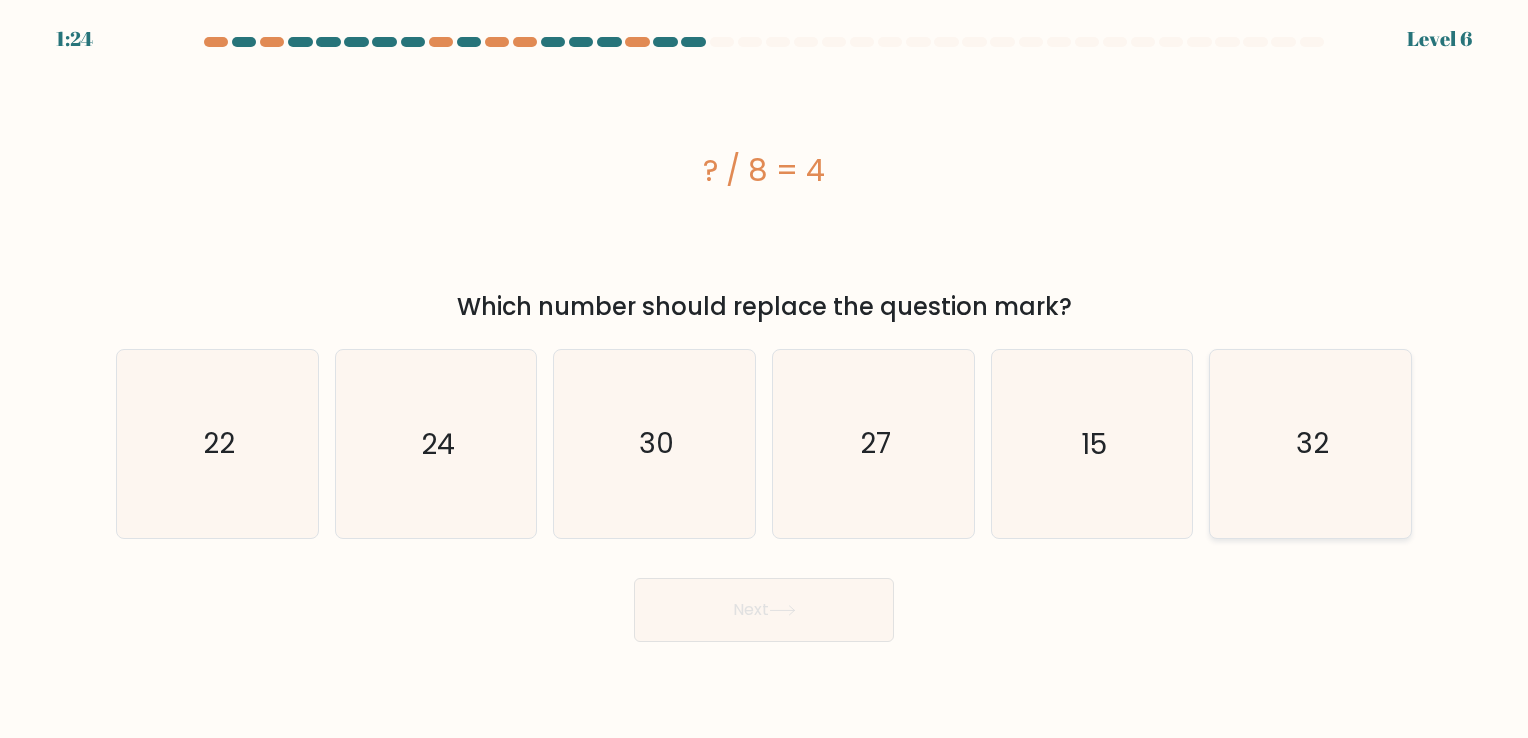 click on "32" at bounding box center (1310, 443) 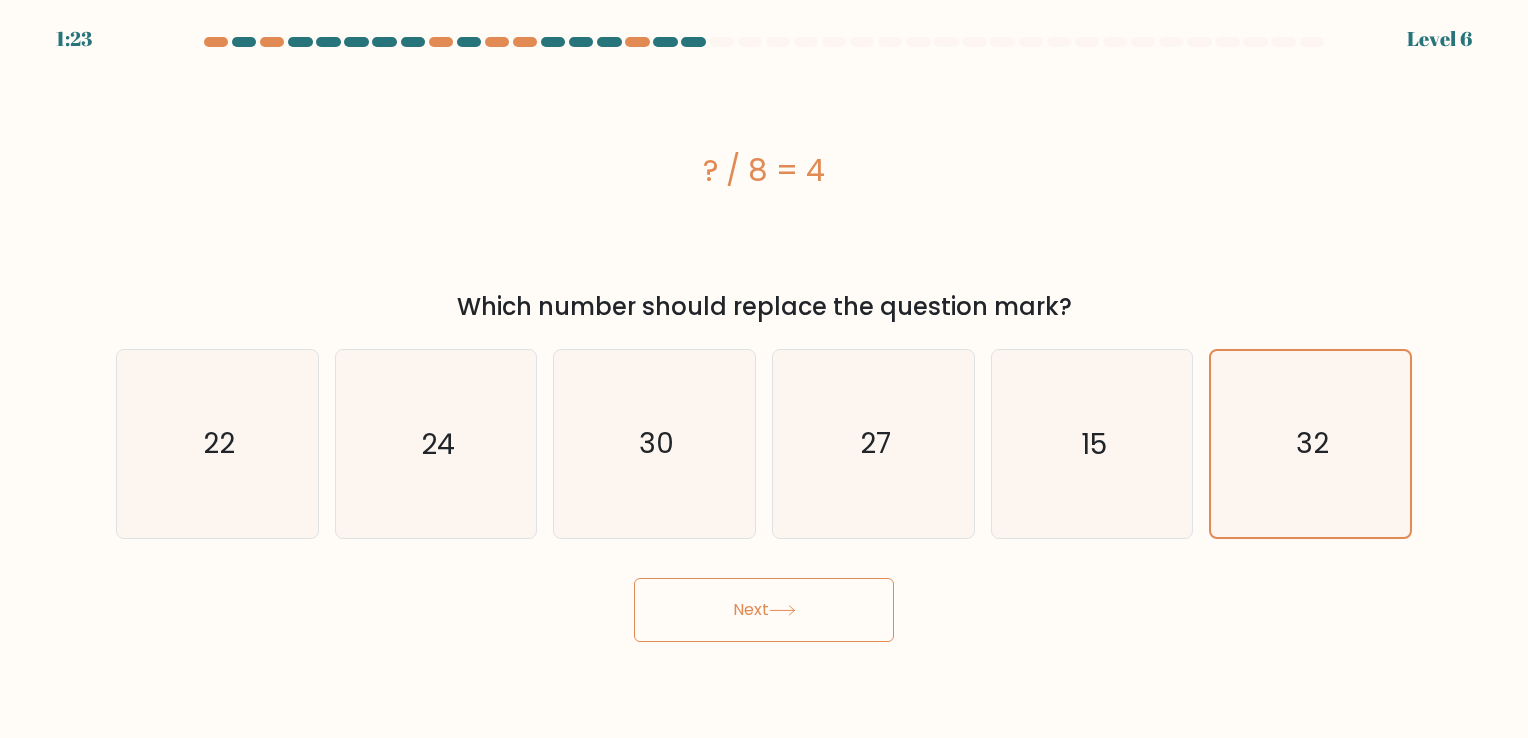 click on "Next" at bounding box center (764, 610) 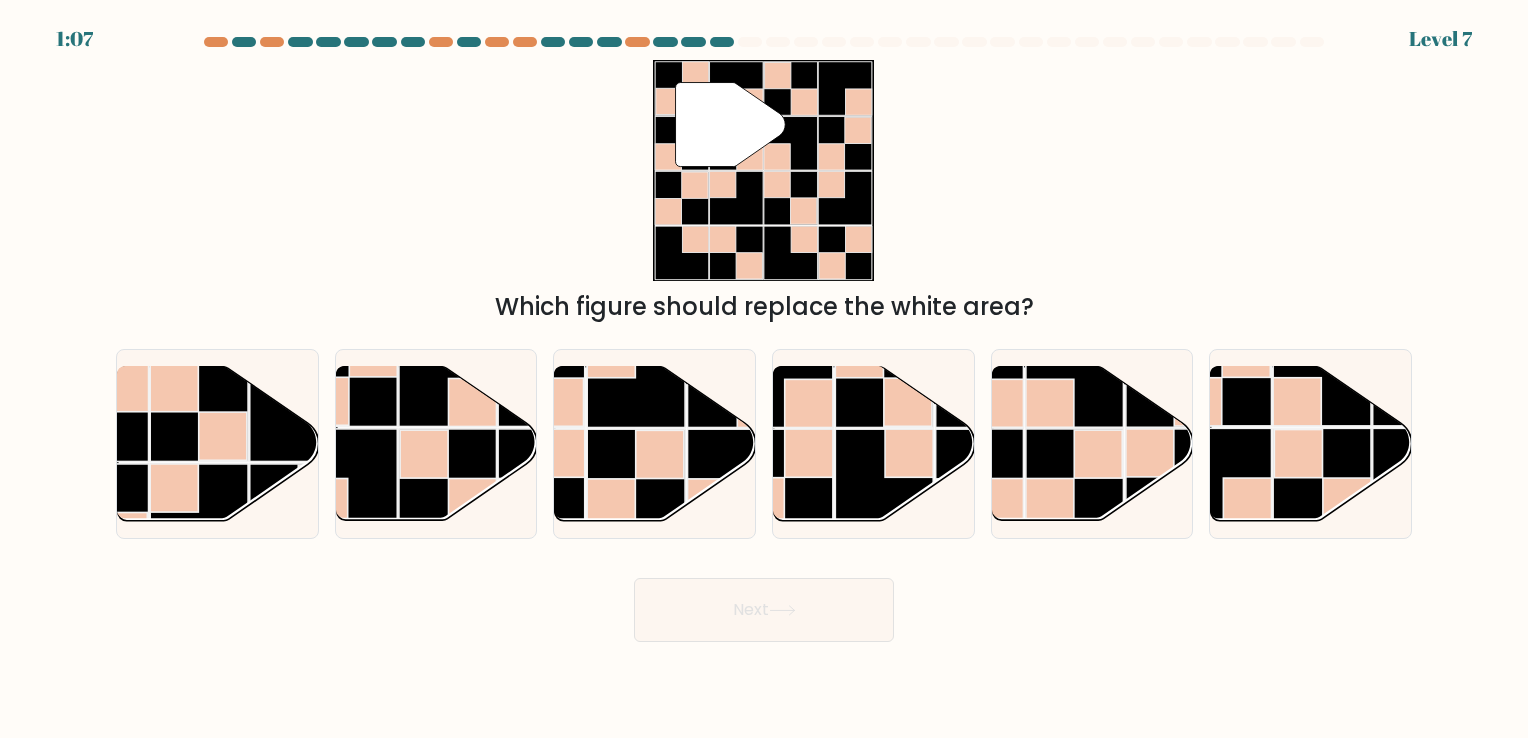 click on "1:07
Level 7" at bounding box center (764, 369) 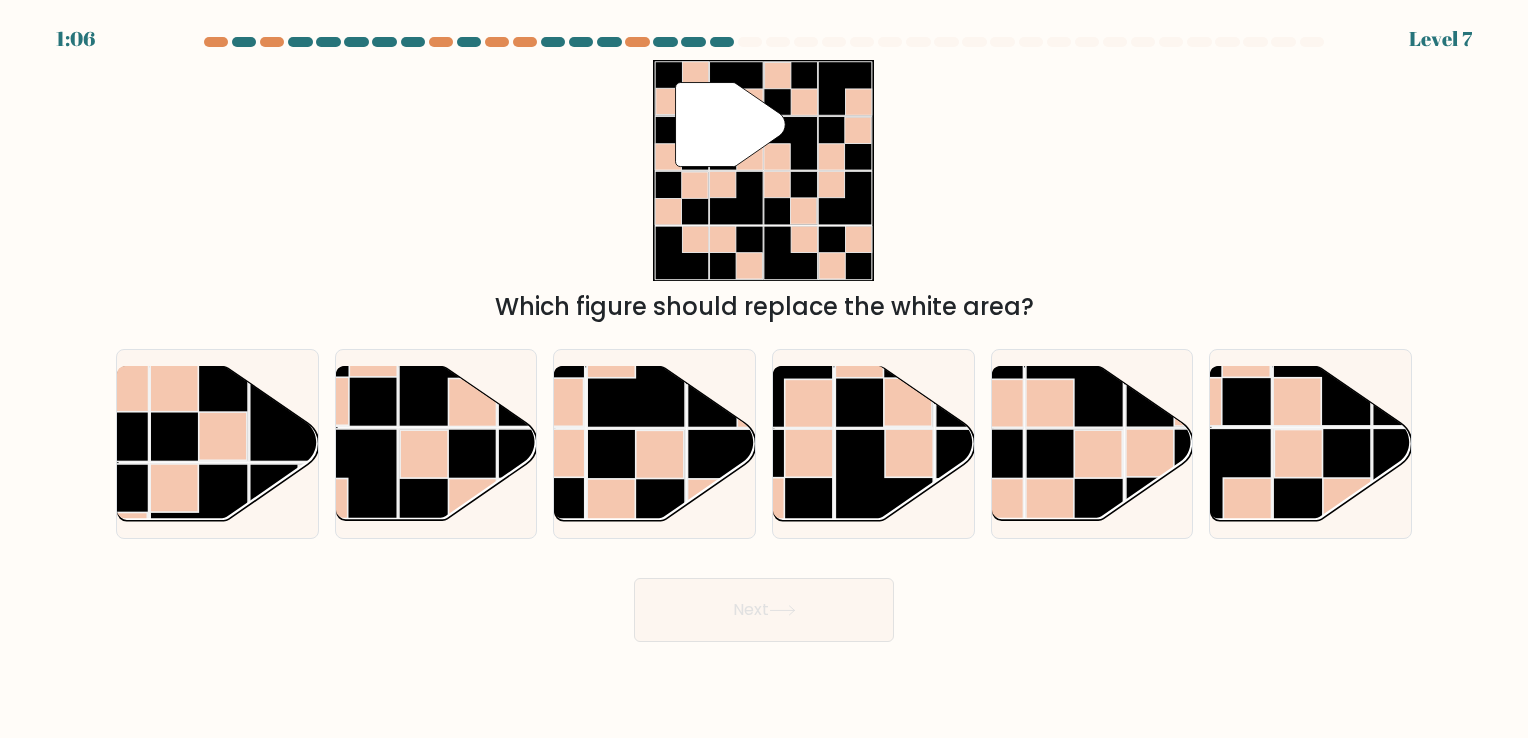 drag, startPoint x: 492, startPoint y: 566, endPoint x: 1003, endPoint y: 651, distance: 518.02124 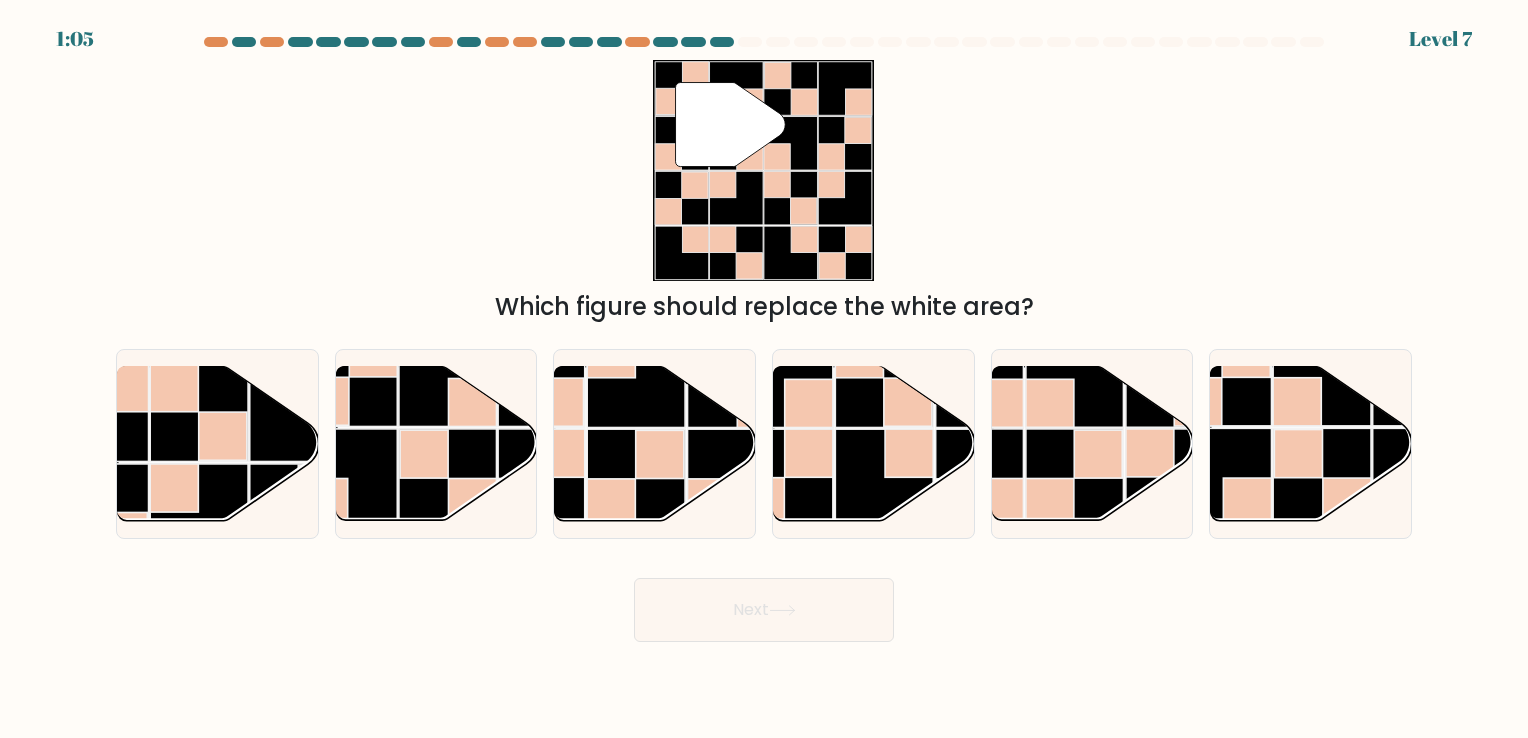 click on "1:05
Level 7" at bounding box center [764, 369] 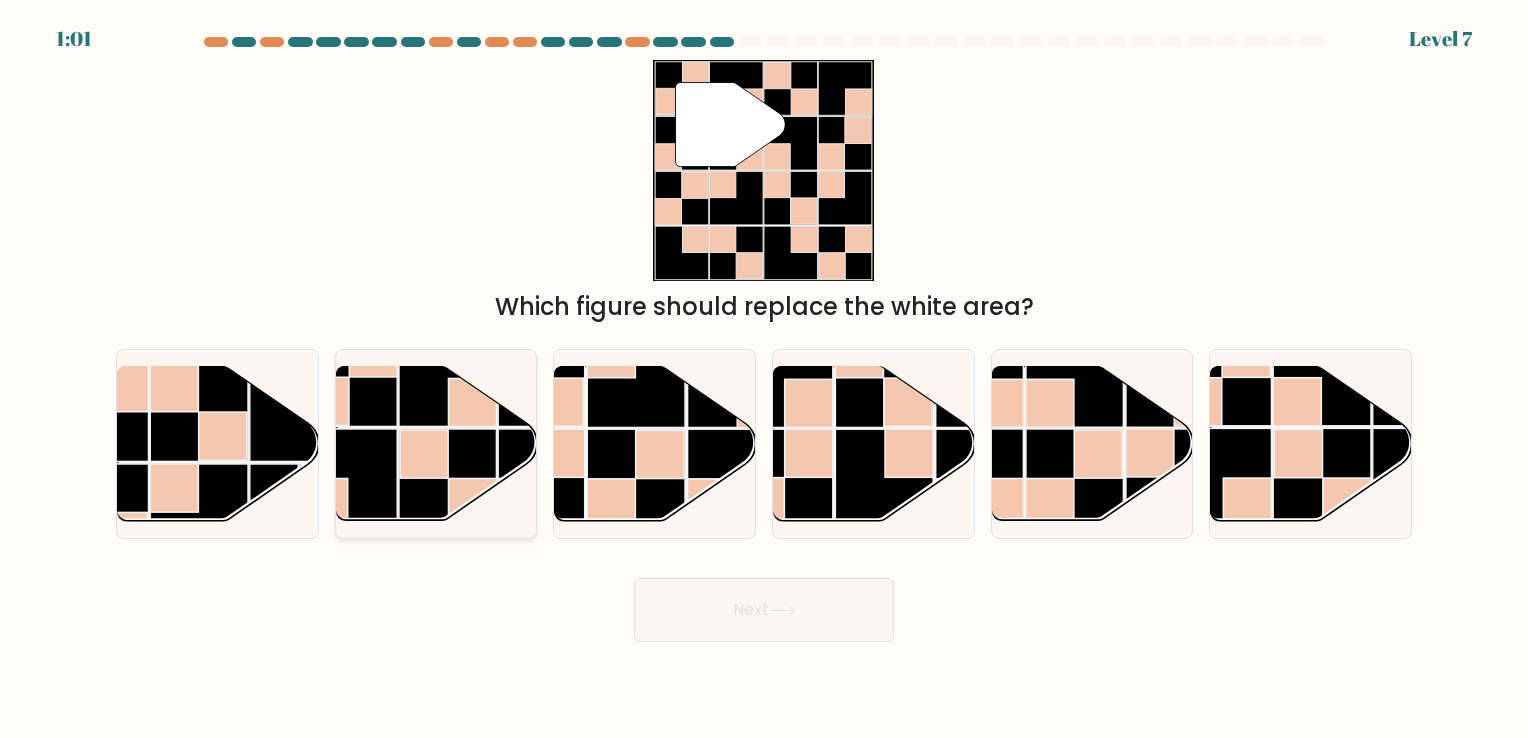 click at bounding box center (436, 443) 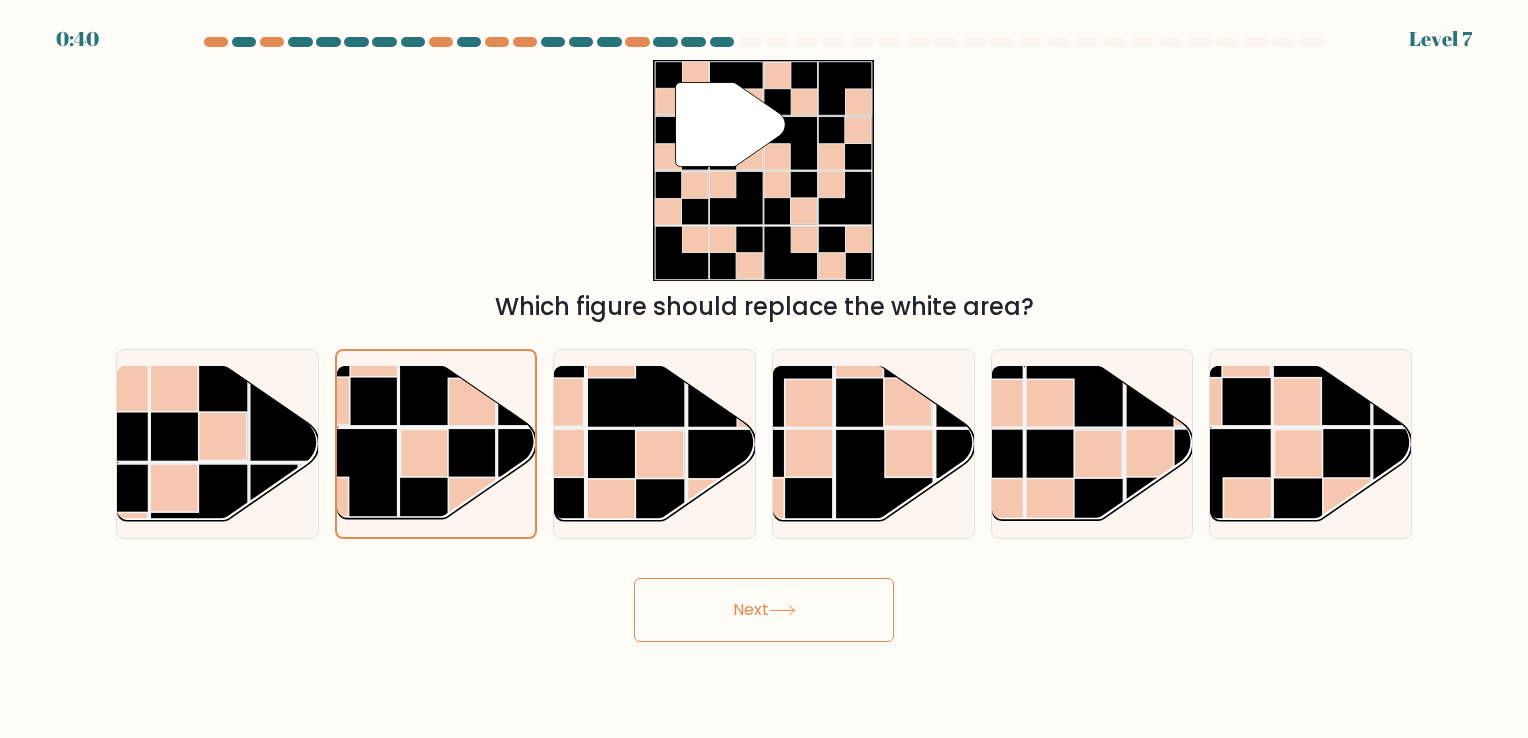 drag, startPoint x: 429, startPoint y: 440, endPoint x: 852, endPoint y: 629, distance: 463.30334 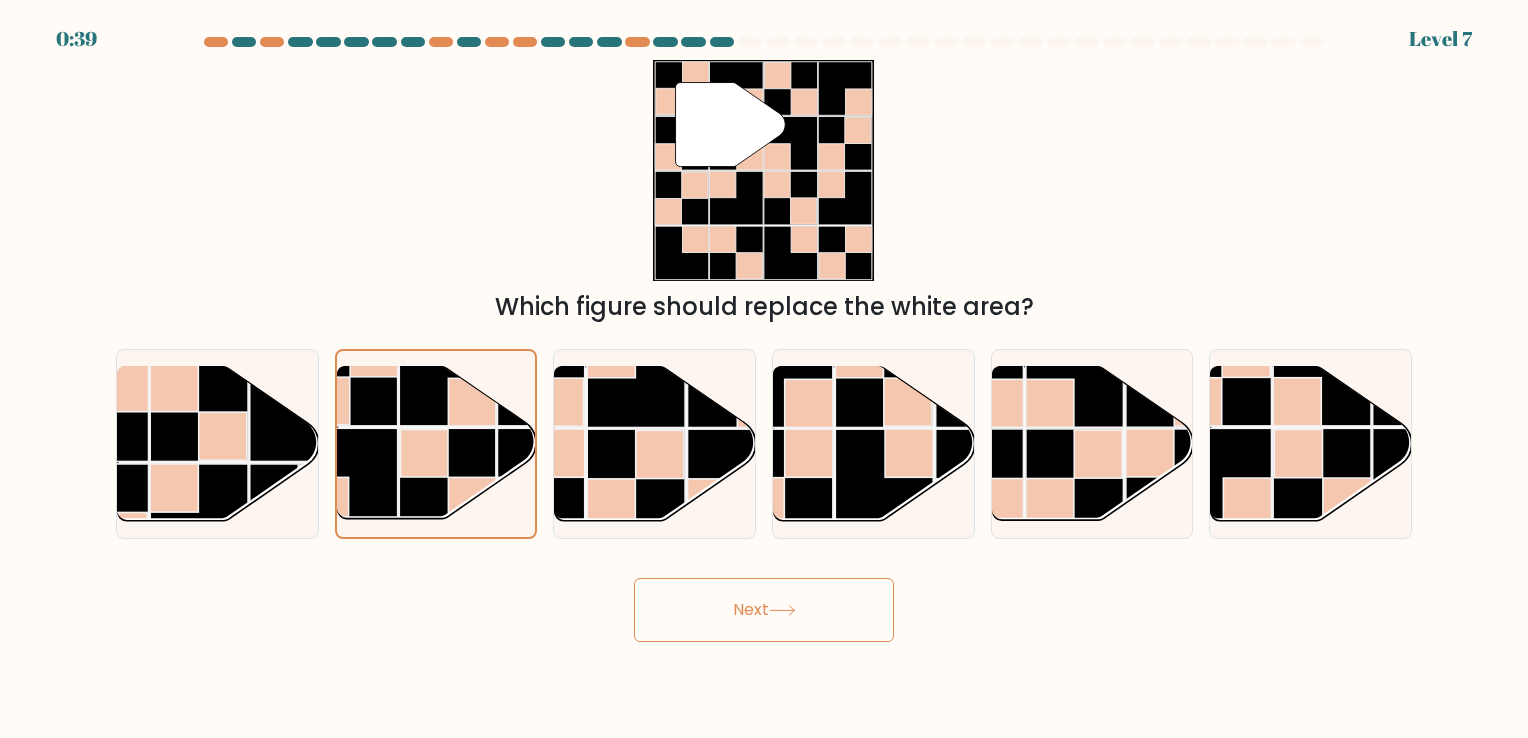 click on "Next" at bounding box center (764, 610) 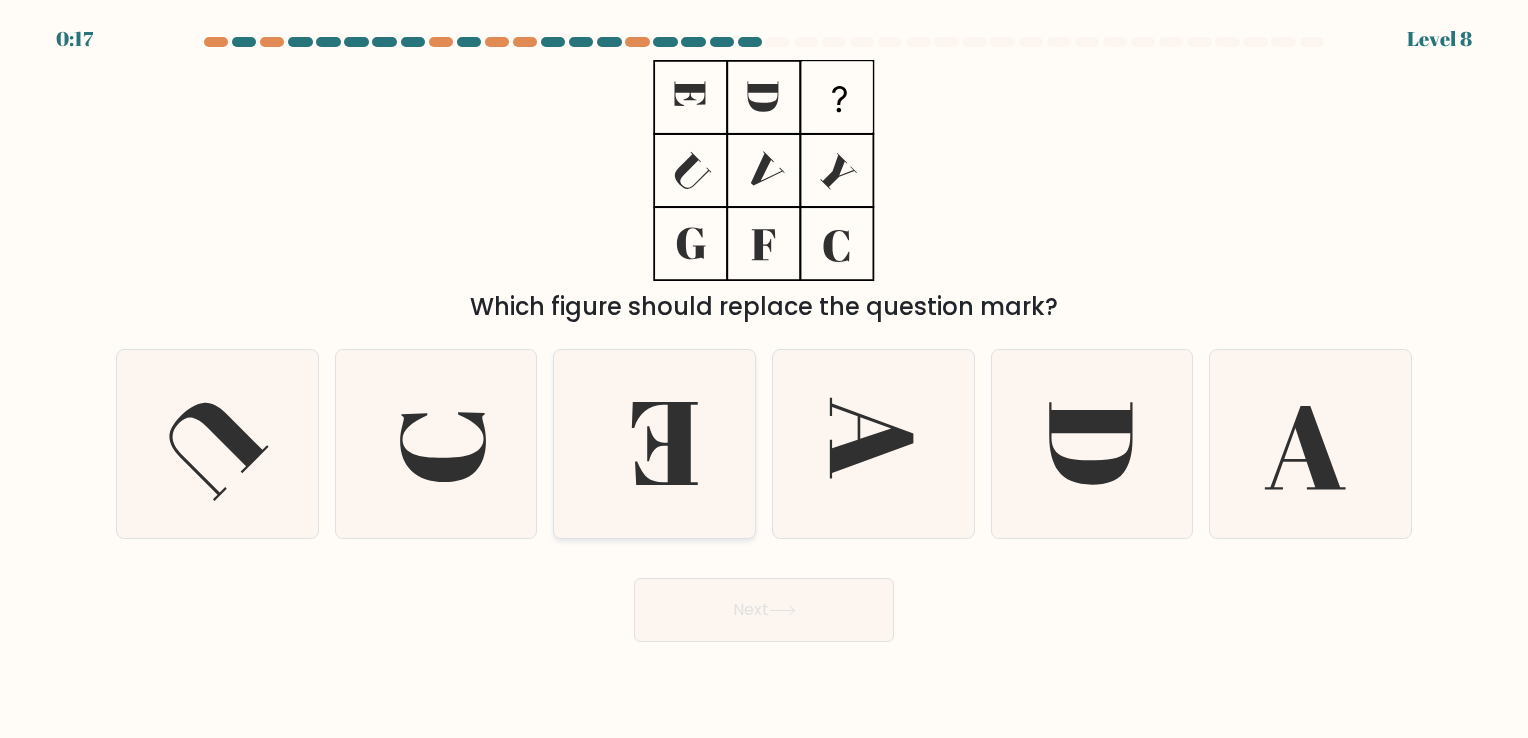 click at bounding box center (665, 444) 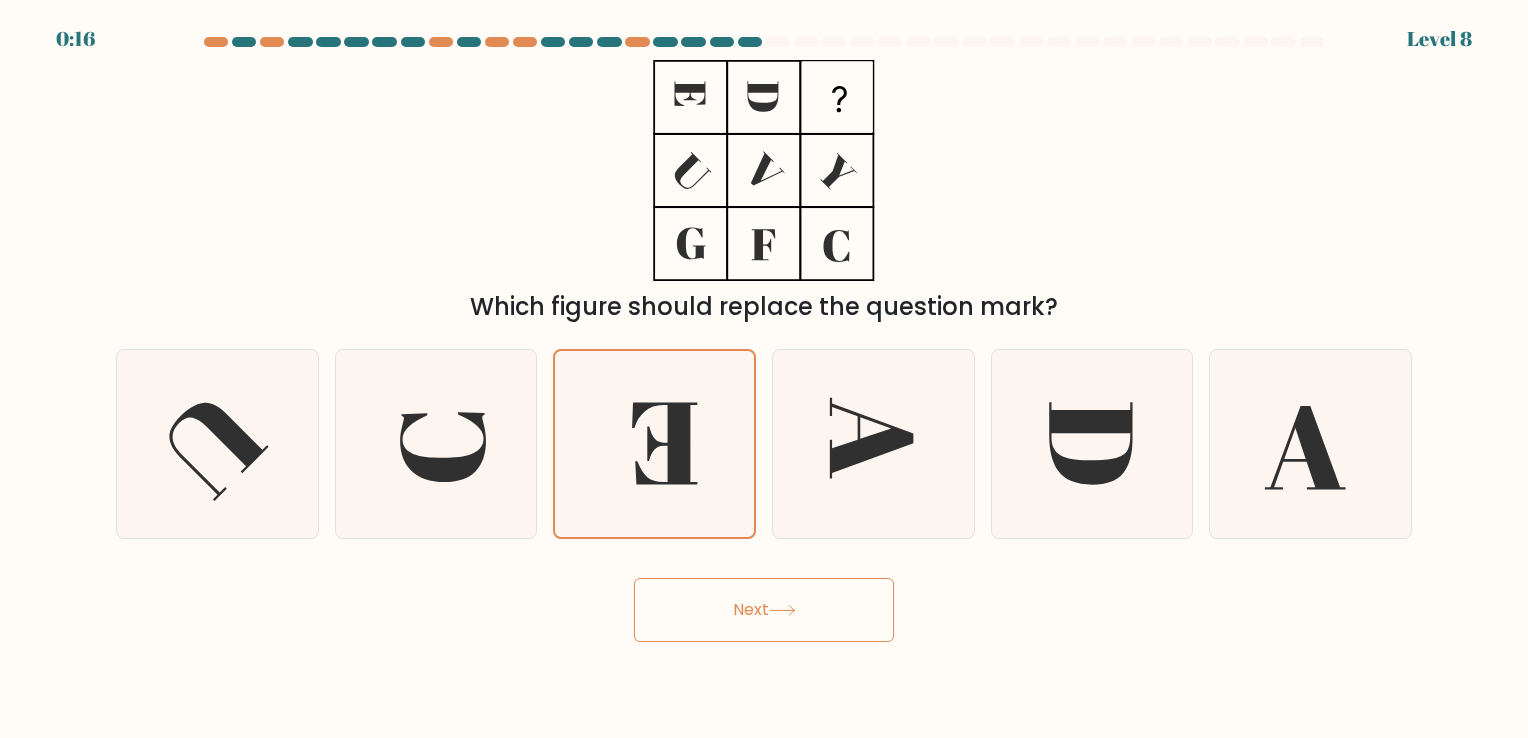 click on "Next" at bounding box center (764, 610) 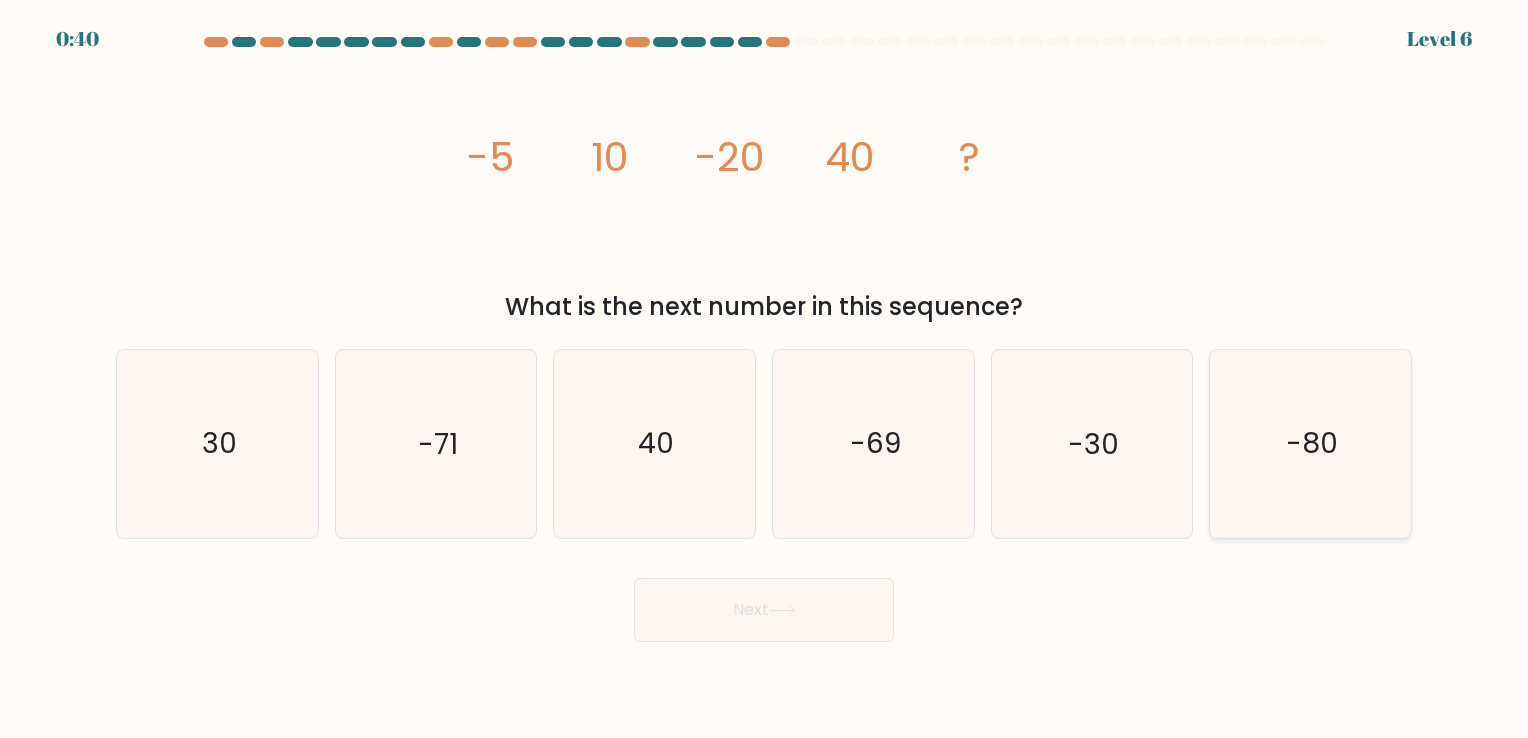 click on "-80" at bounding box center (1310, 443) 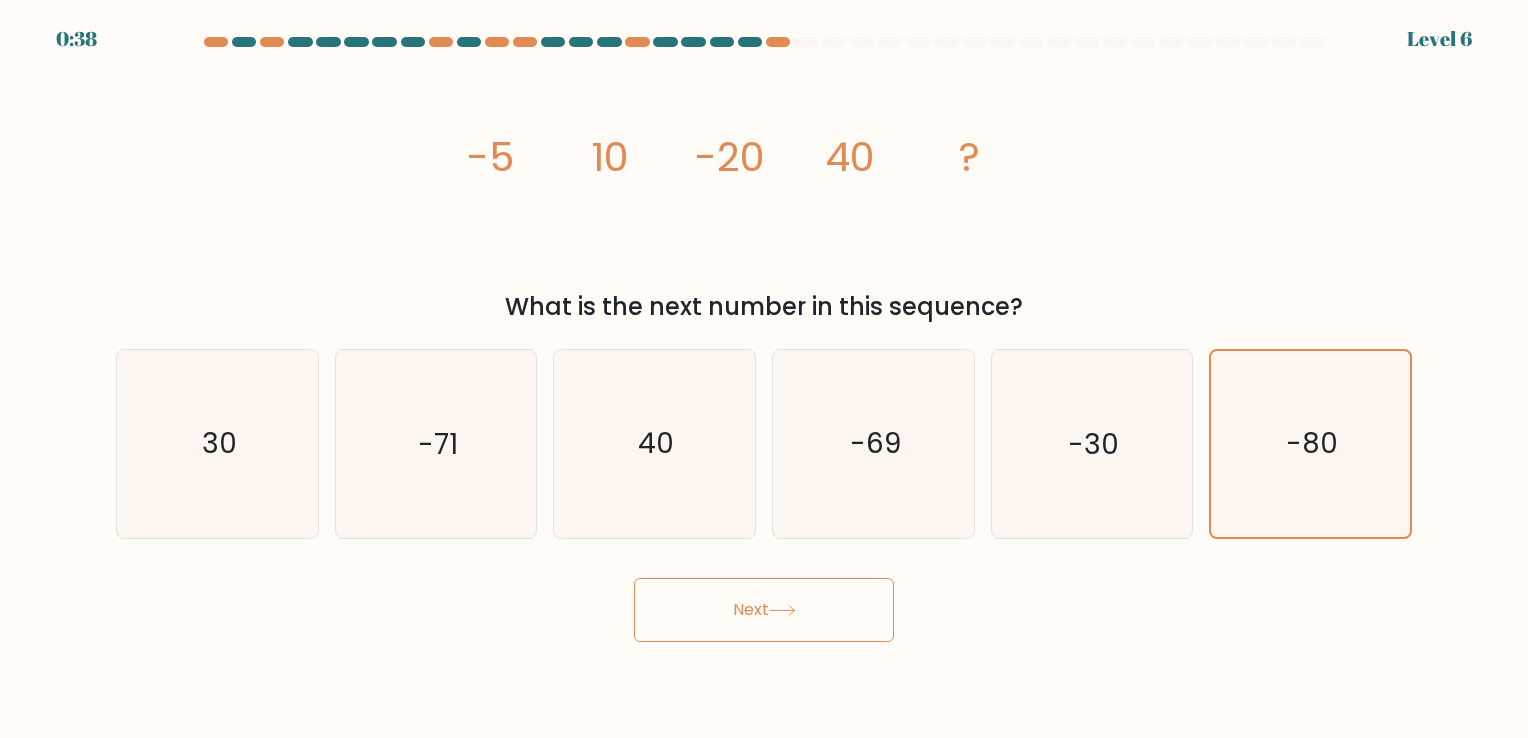 click on "Next" at bounding box center [764, 610] 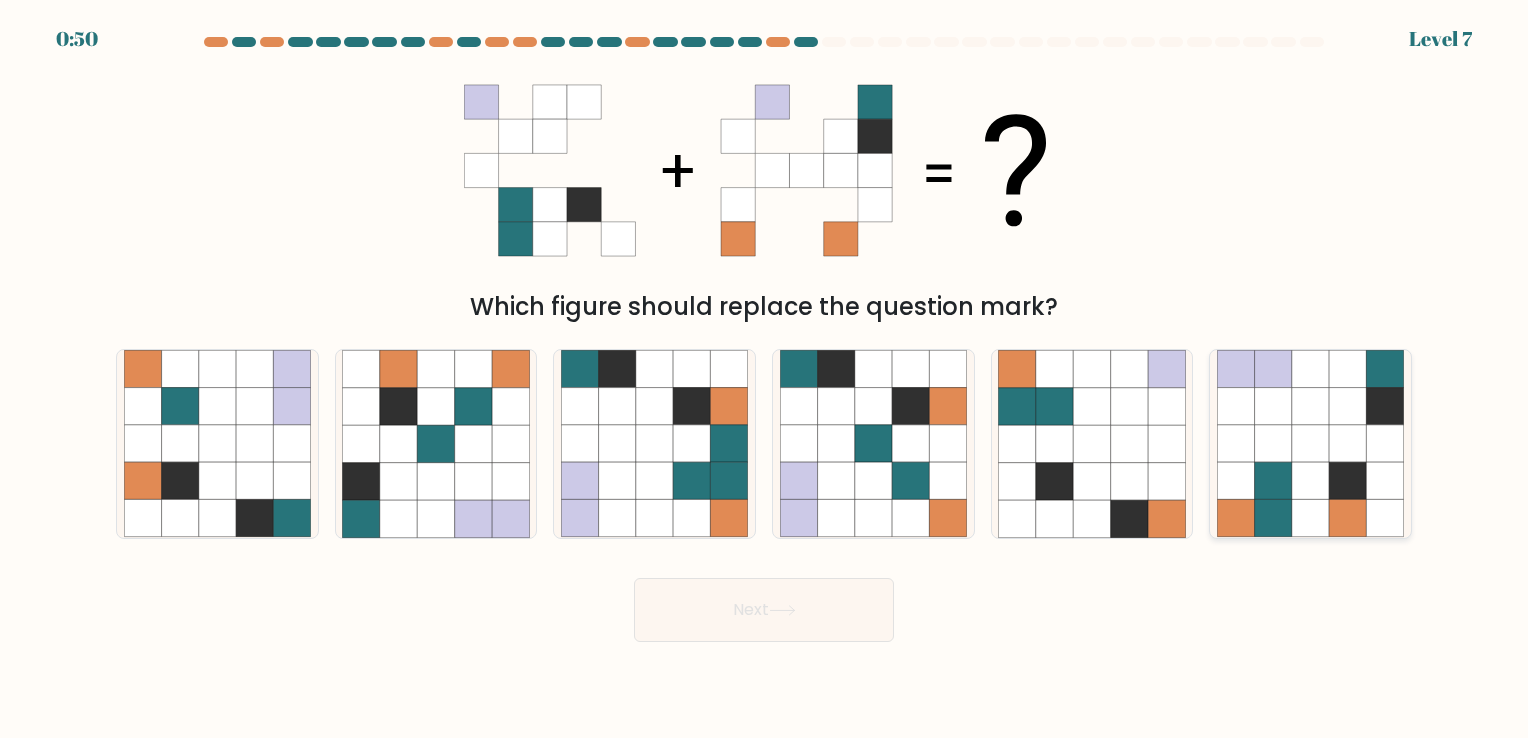 click at bounding box center (1310, 518) 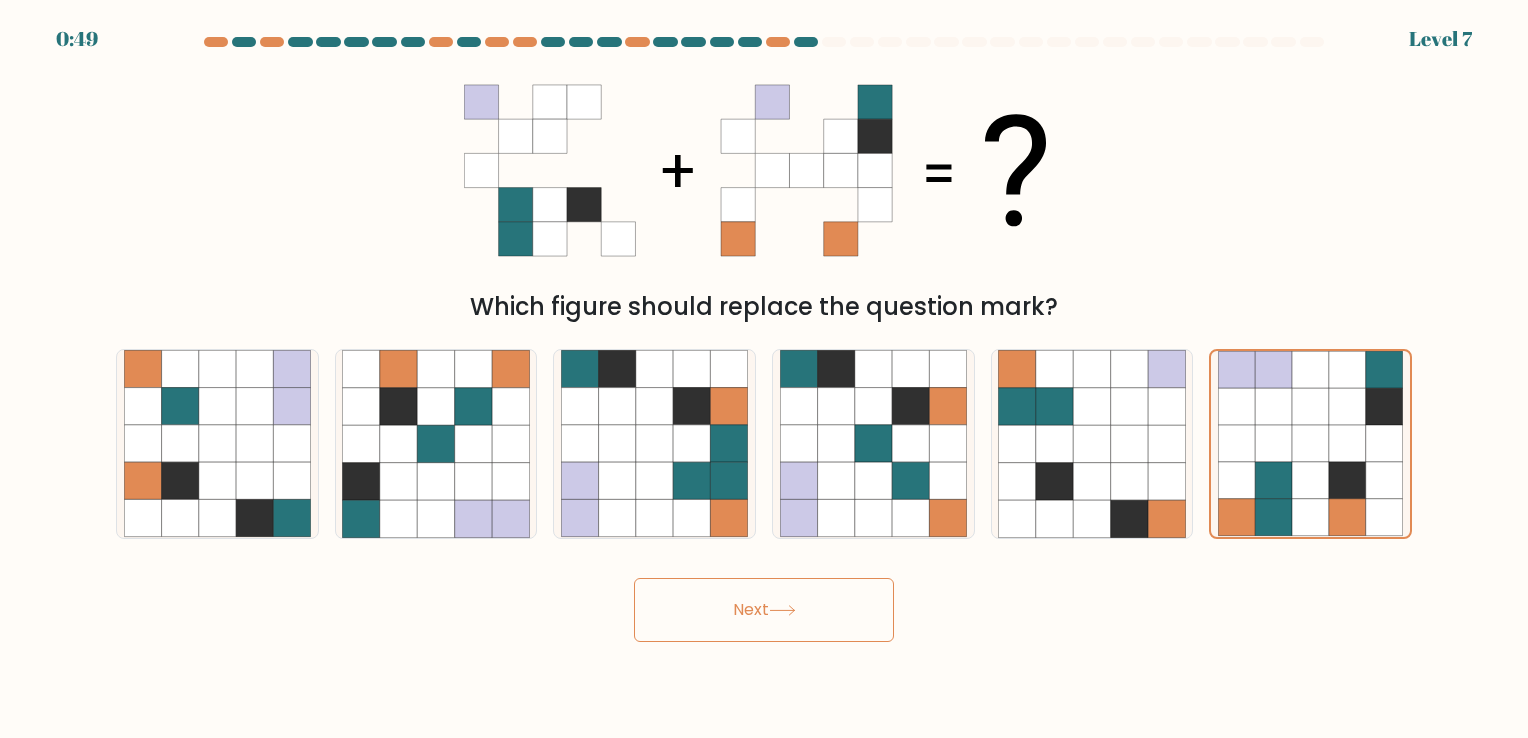 click on "Next" at bounding box center (764, 610) 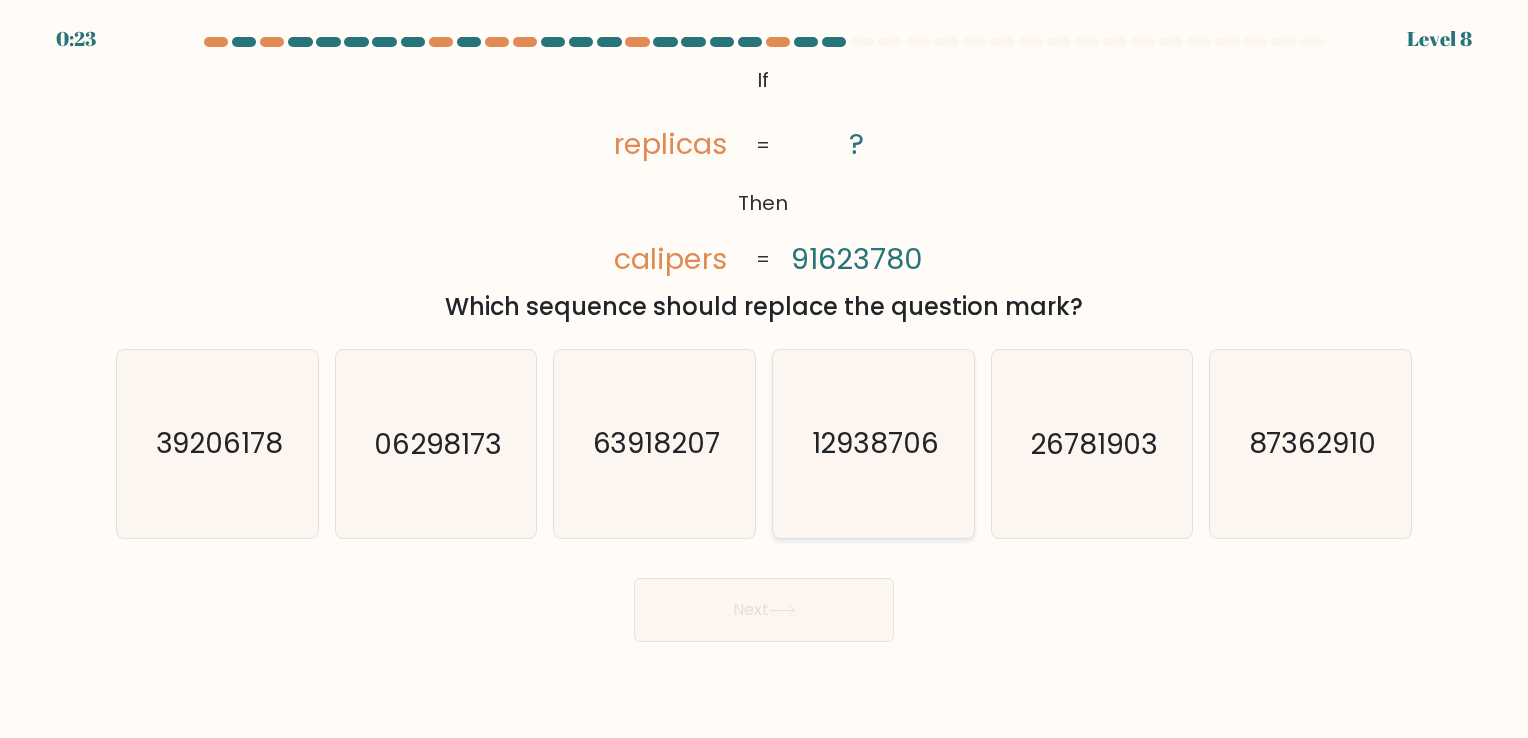 click on "12938706" at bounding box center (875, 444) 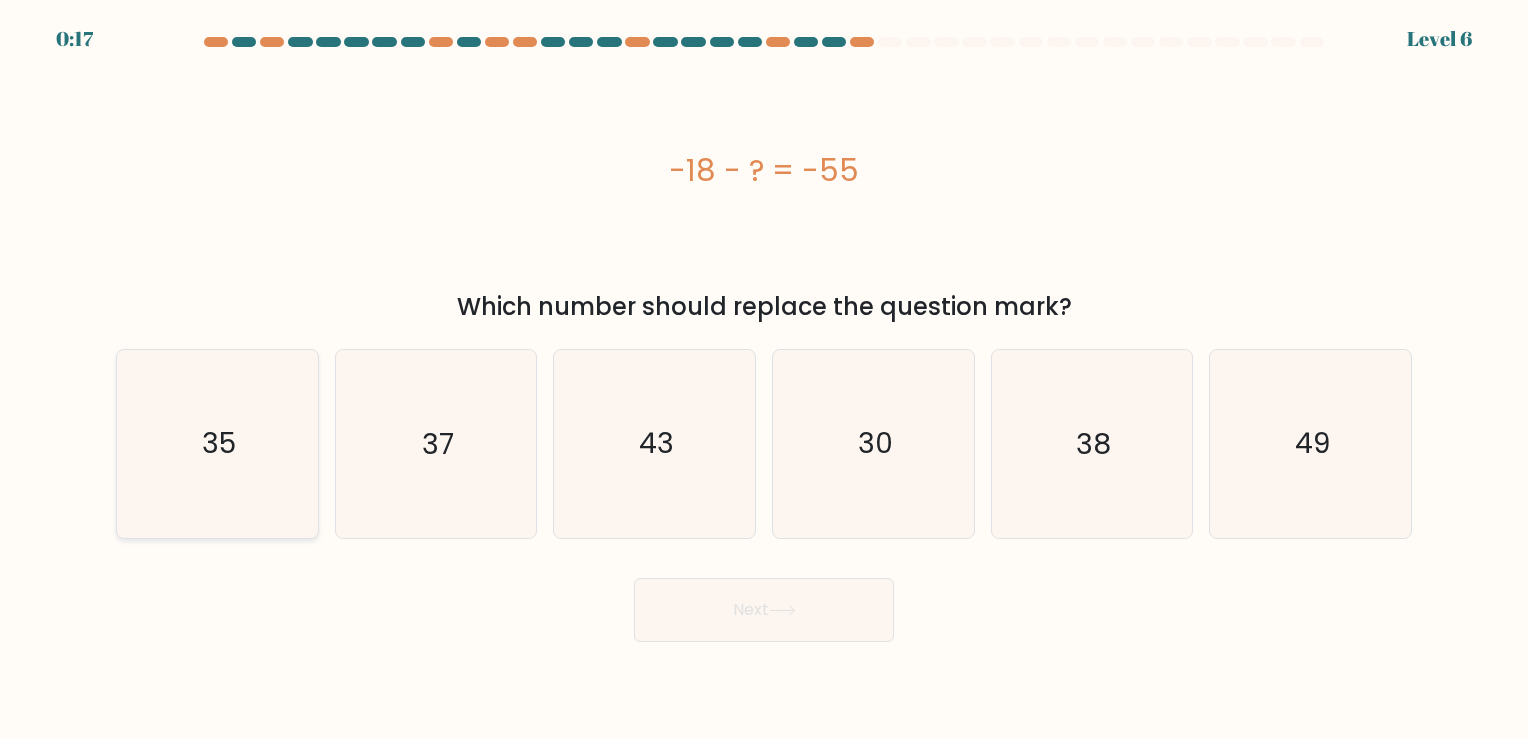 click on "a.
35" at bounding box center (764, 374) 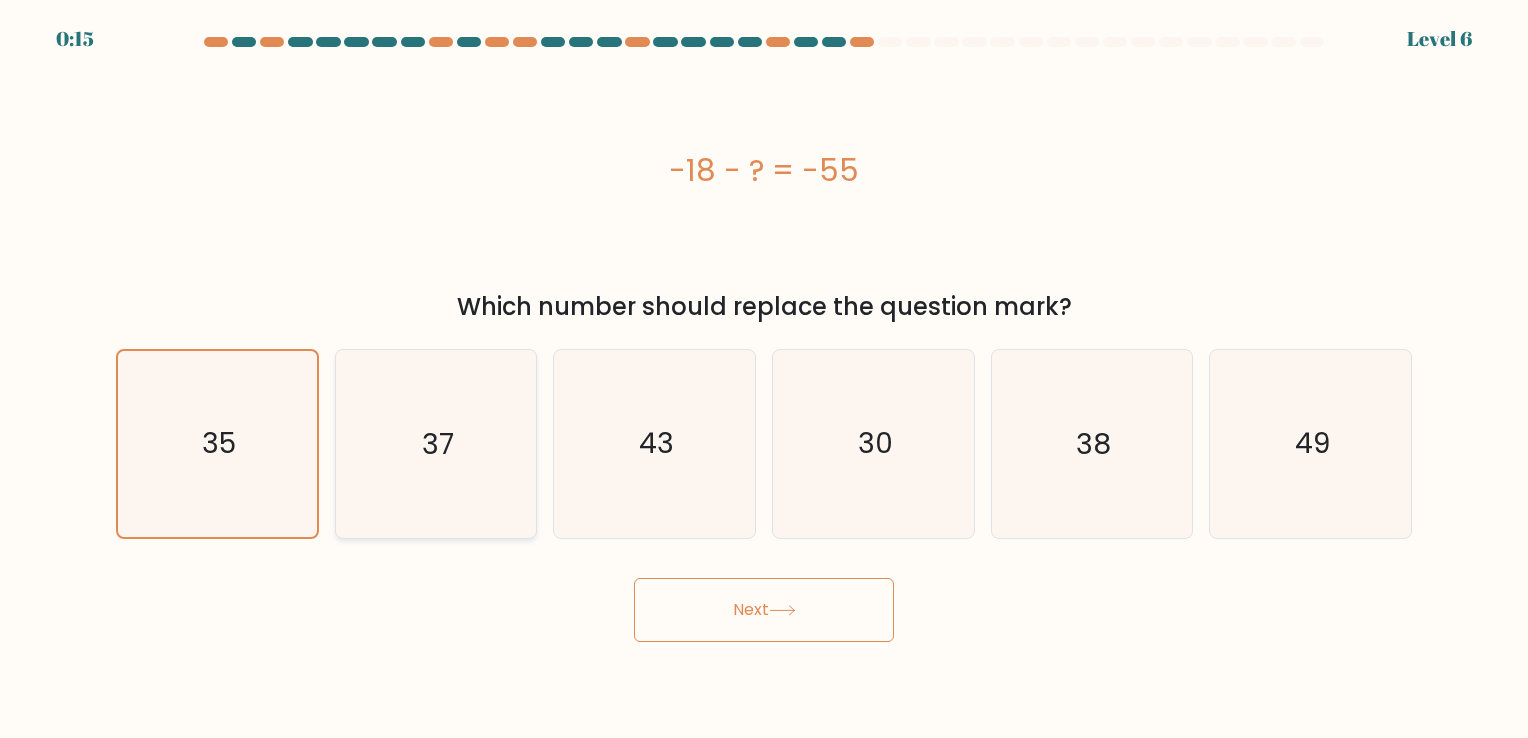 click on "37" at bounding box center [435, 443] 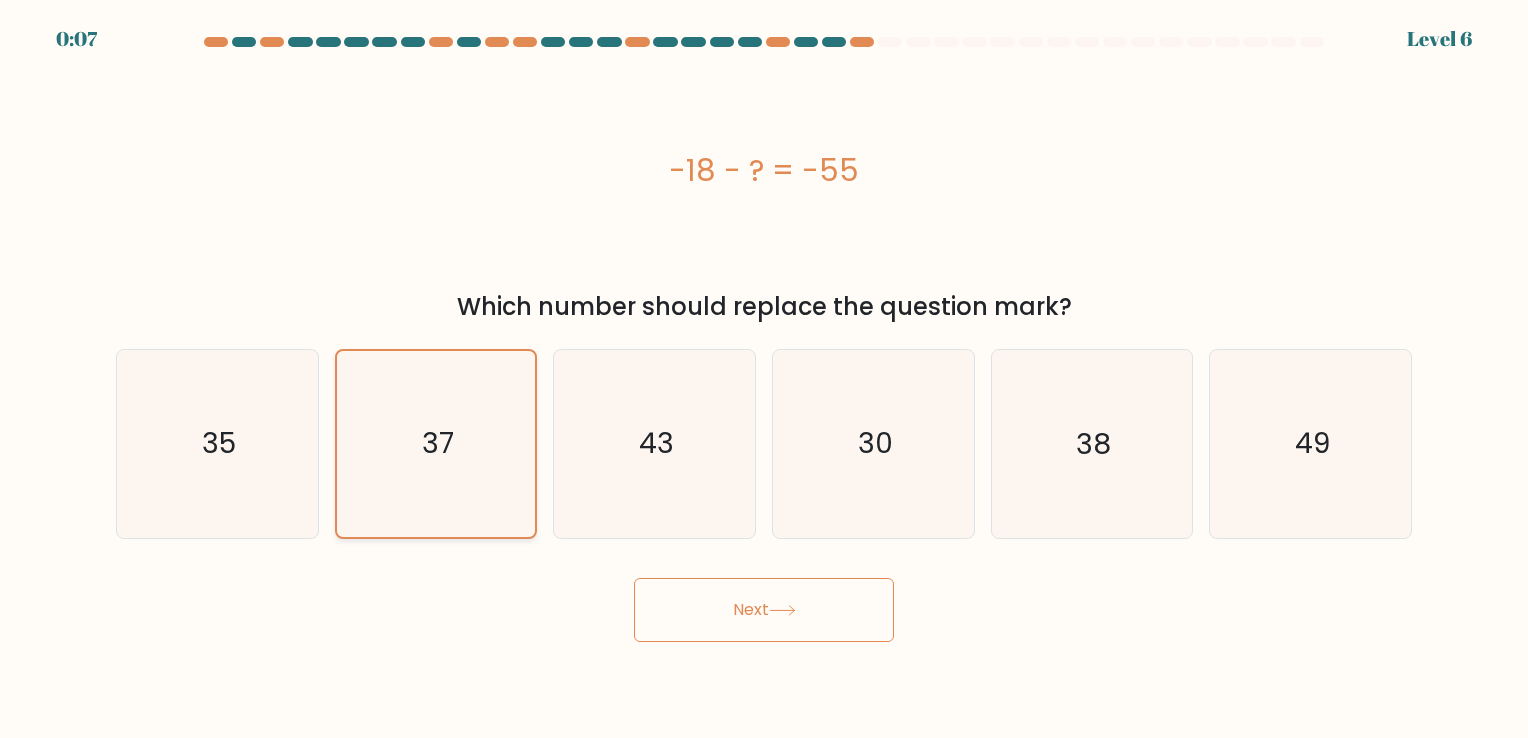 click on "37" at bounding box center (435, 443) 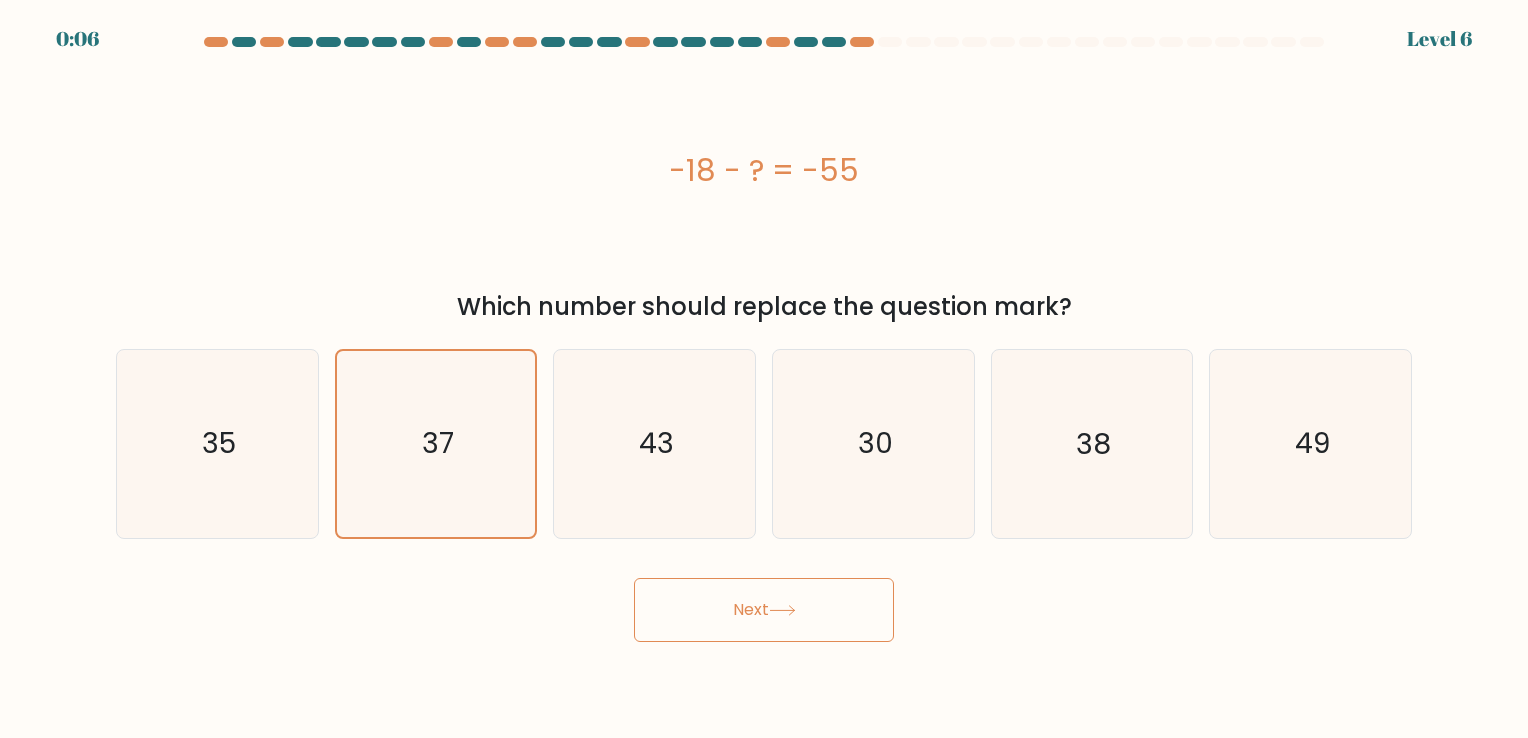 click on "Next" at bounding box center [764, 610] 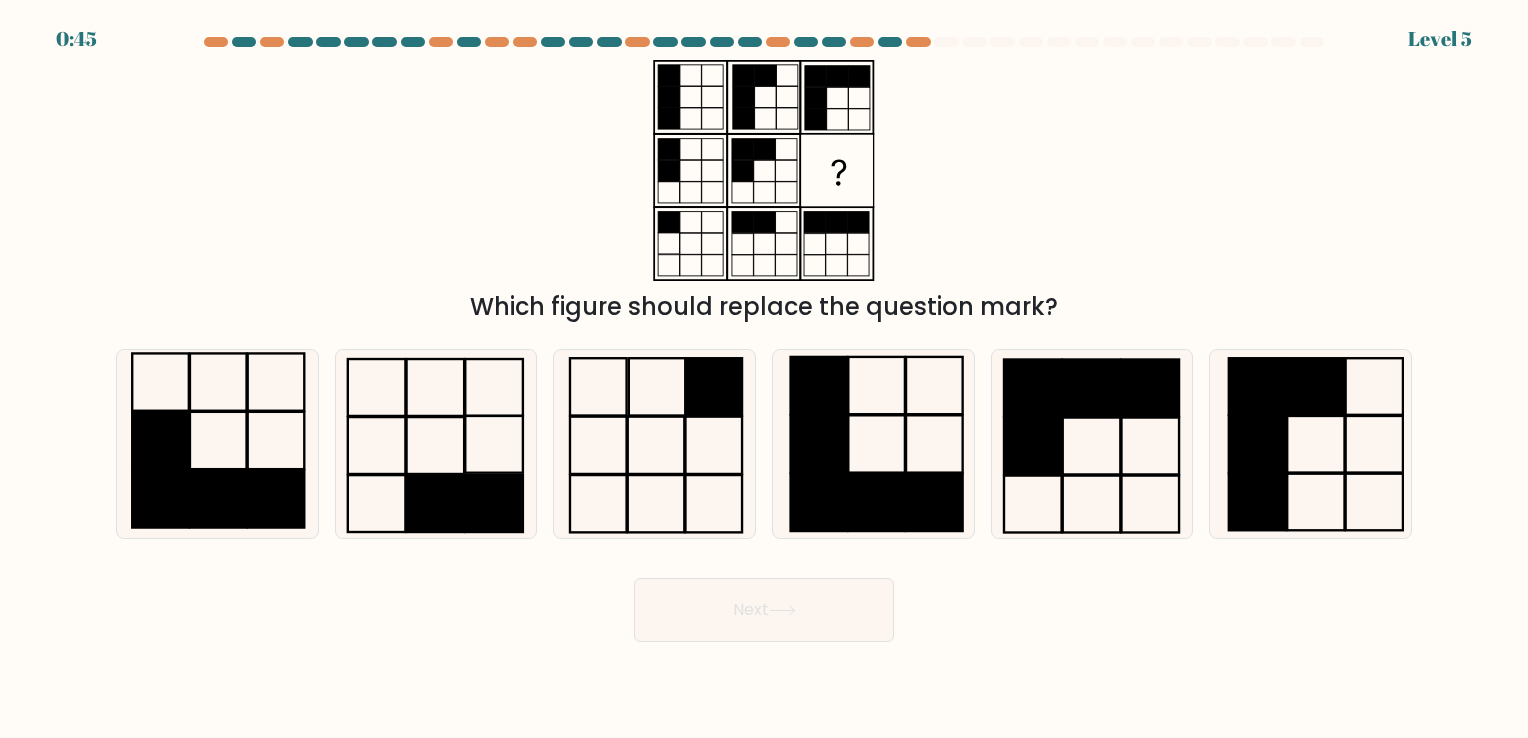 scroll, scrollTop: 0, scrollLeft: 0, axis: both 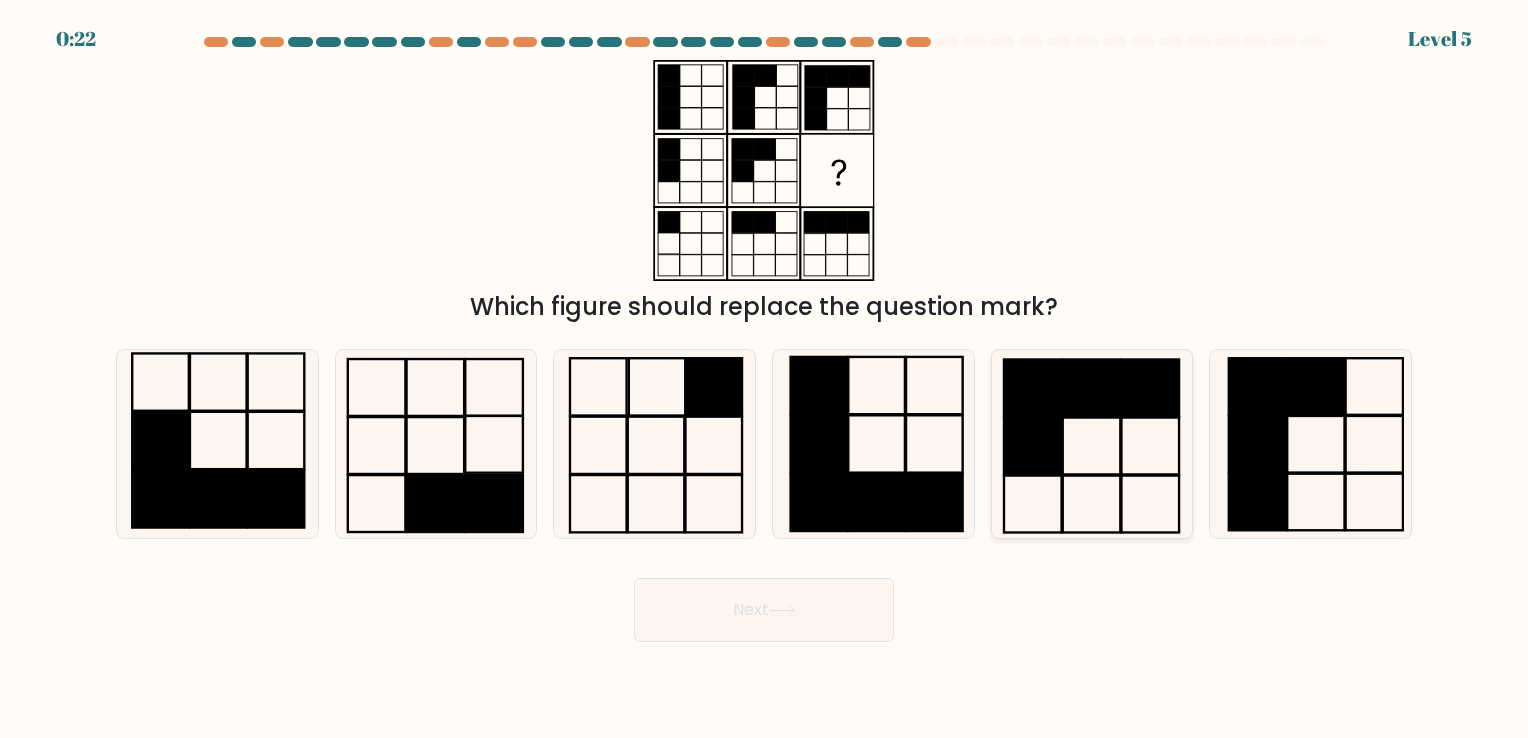 click at bounding box center [1032, 446] 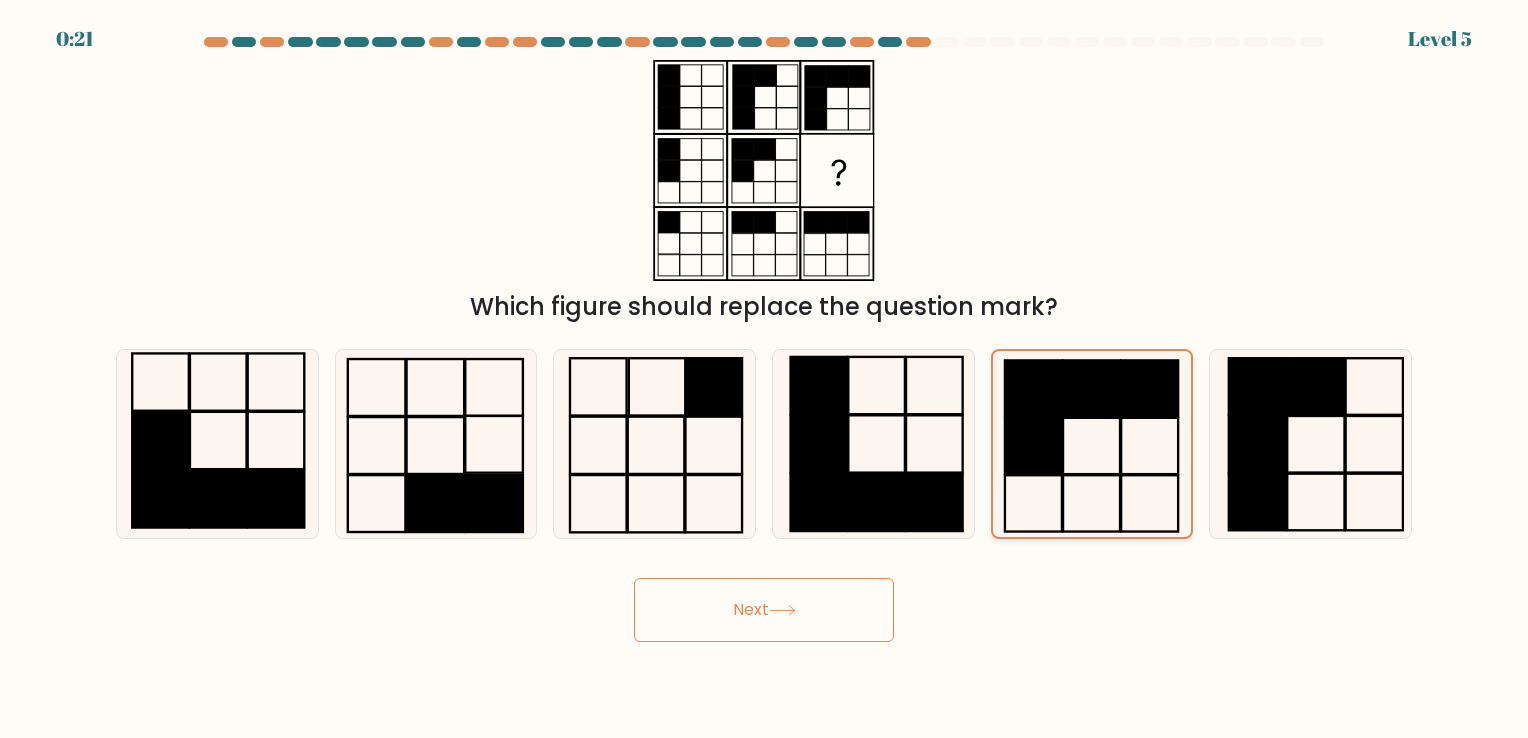 click at bounding box center [1033, 446] 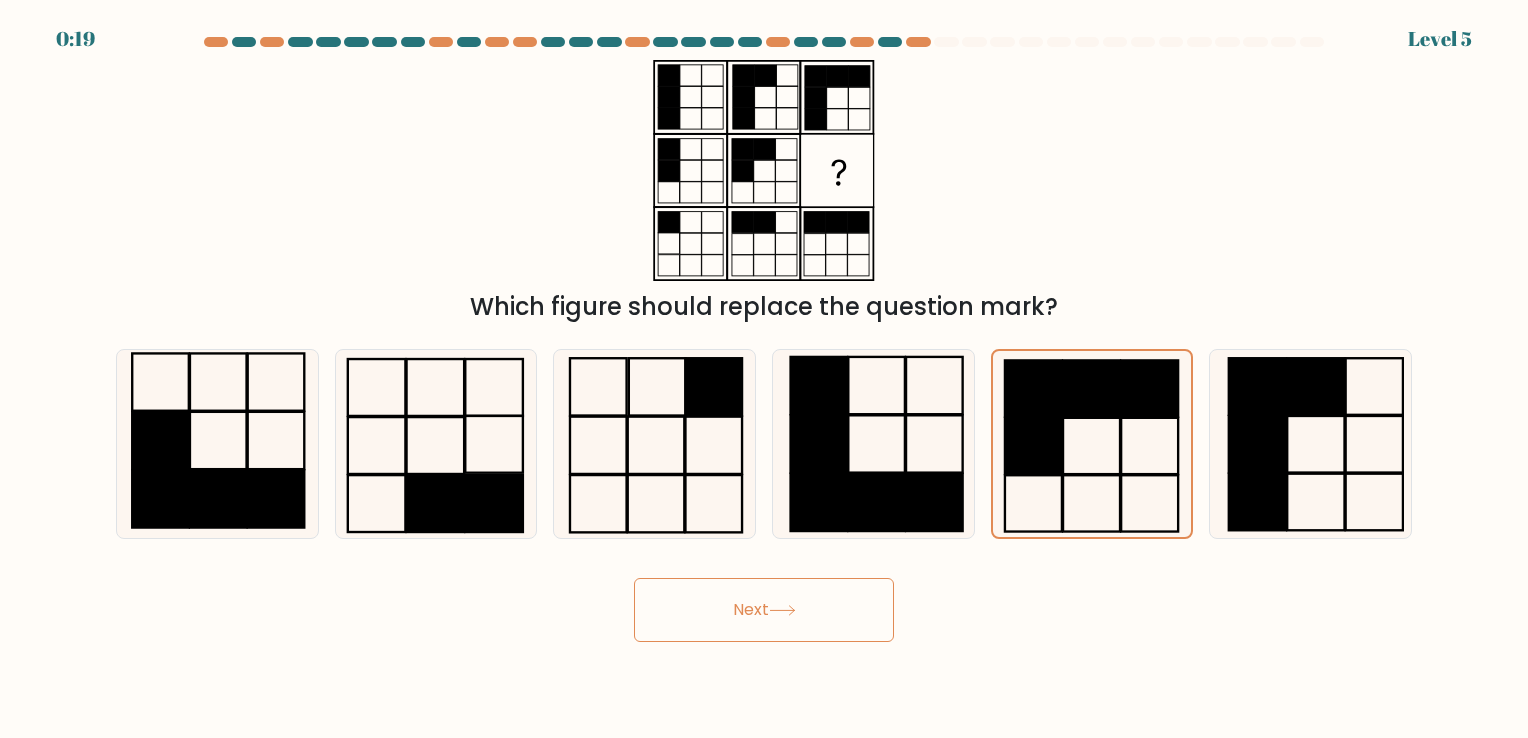 click on "Next" at bounding box center [764, 610] 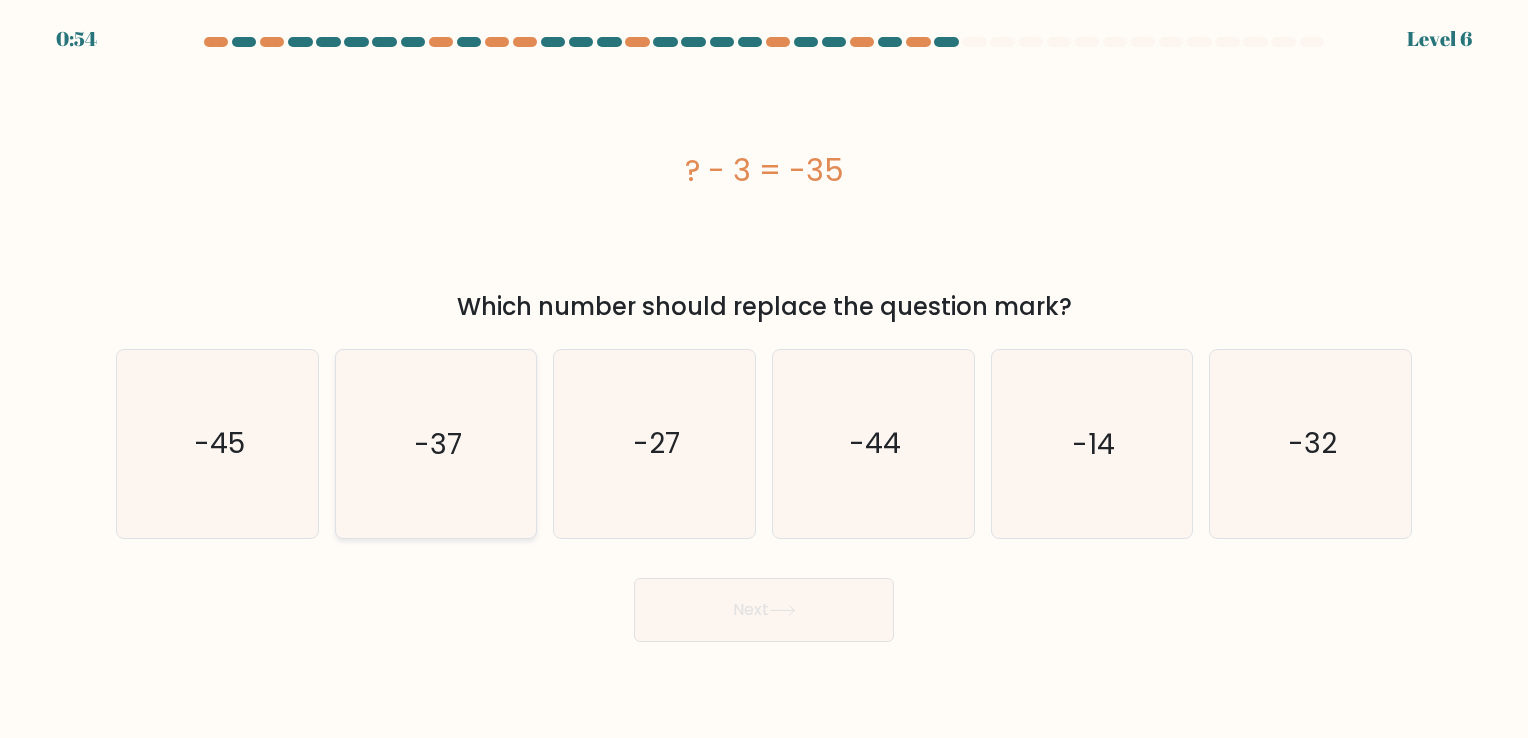click on "-37" at bounding box center [435, 443] 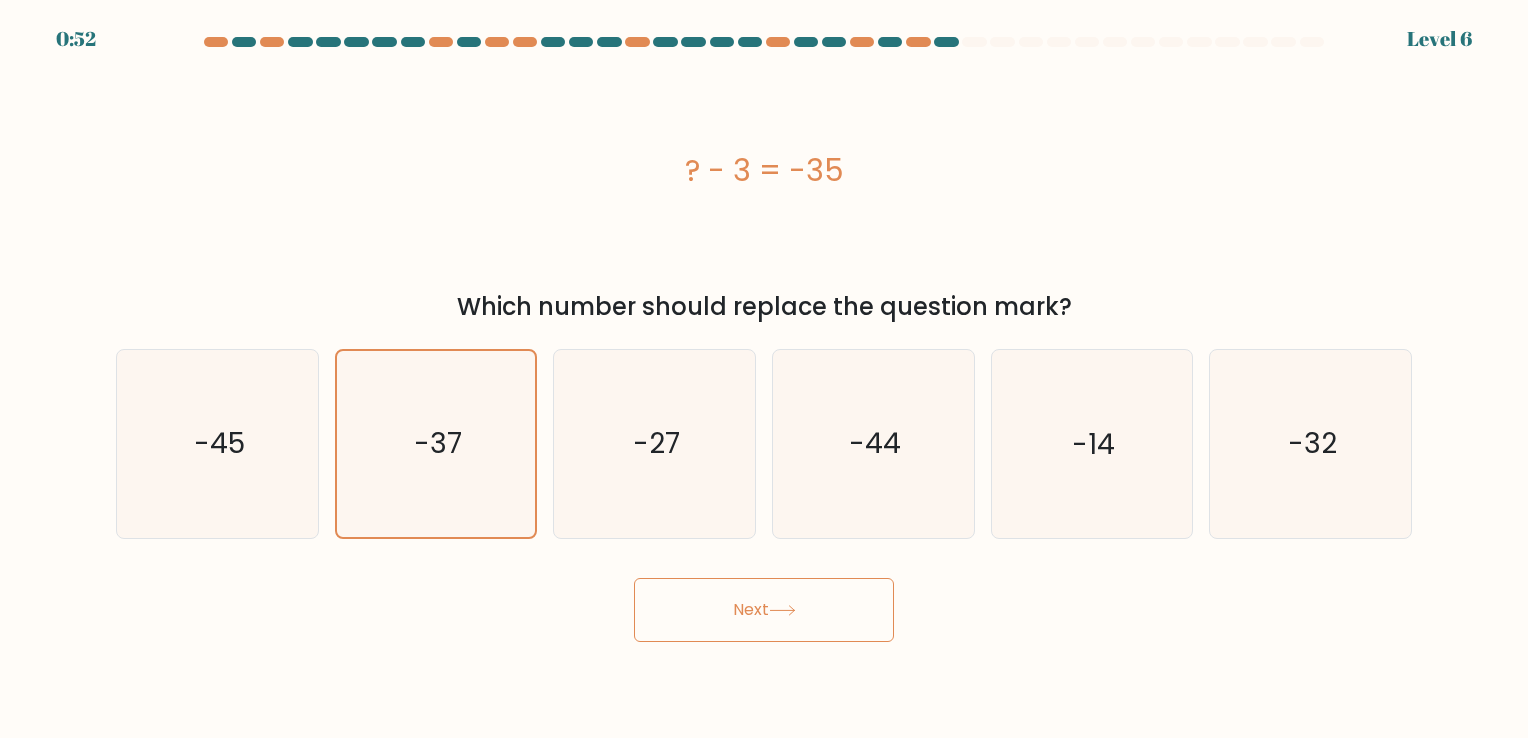 click on "Next" at bounding box center [764, 610] 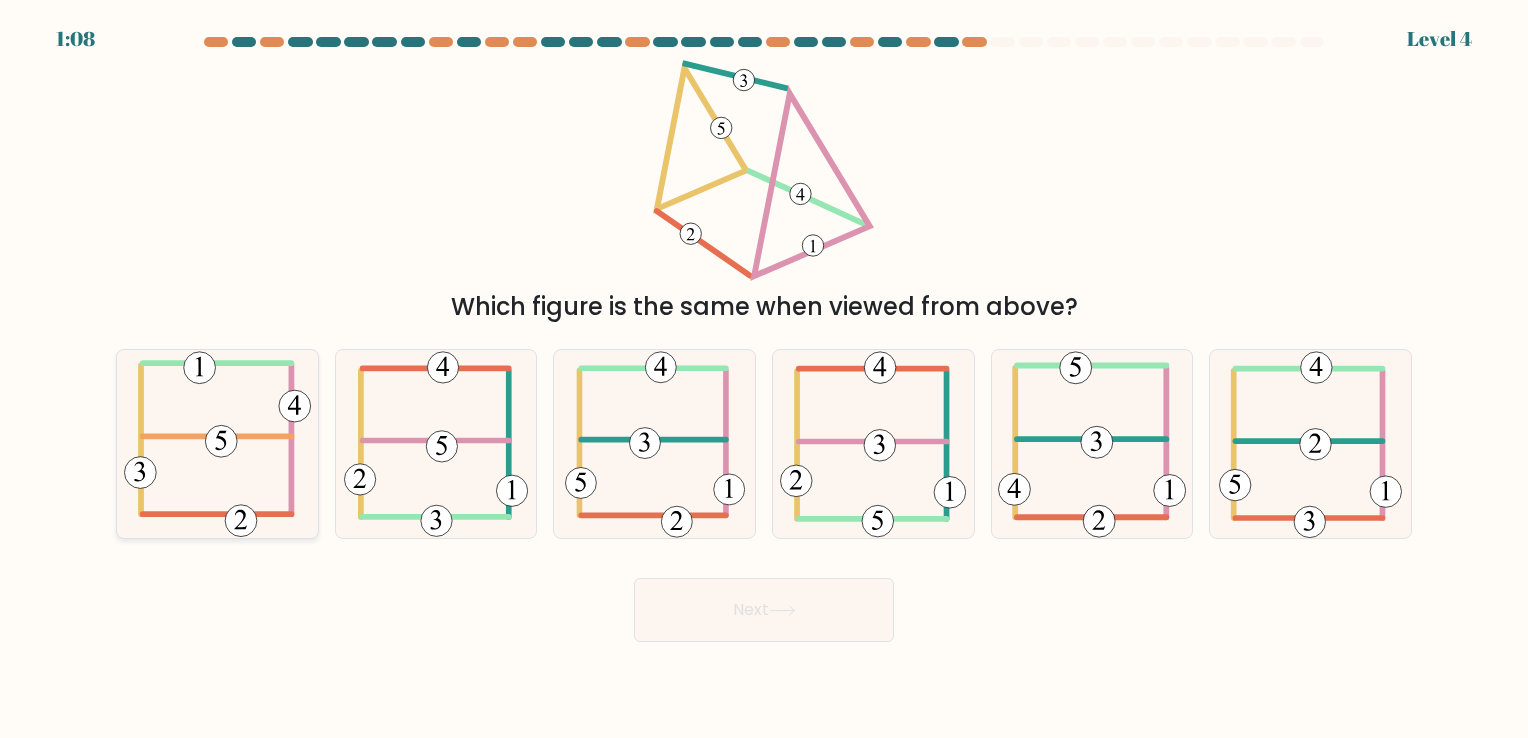 click at bounding box center [217, 443] 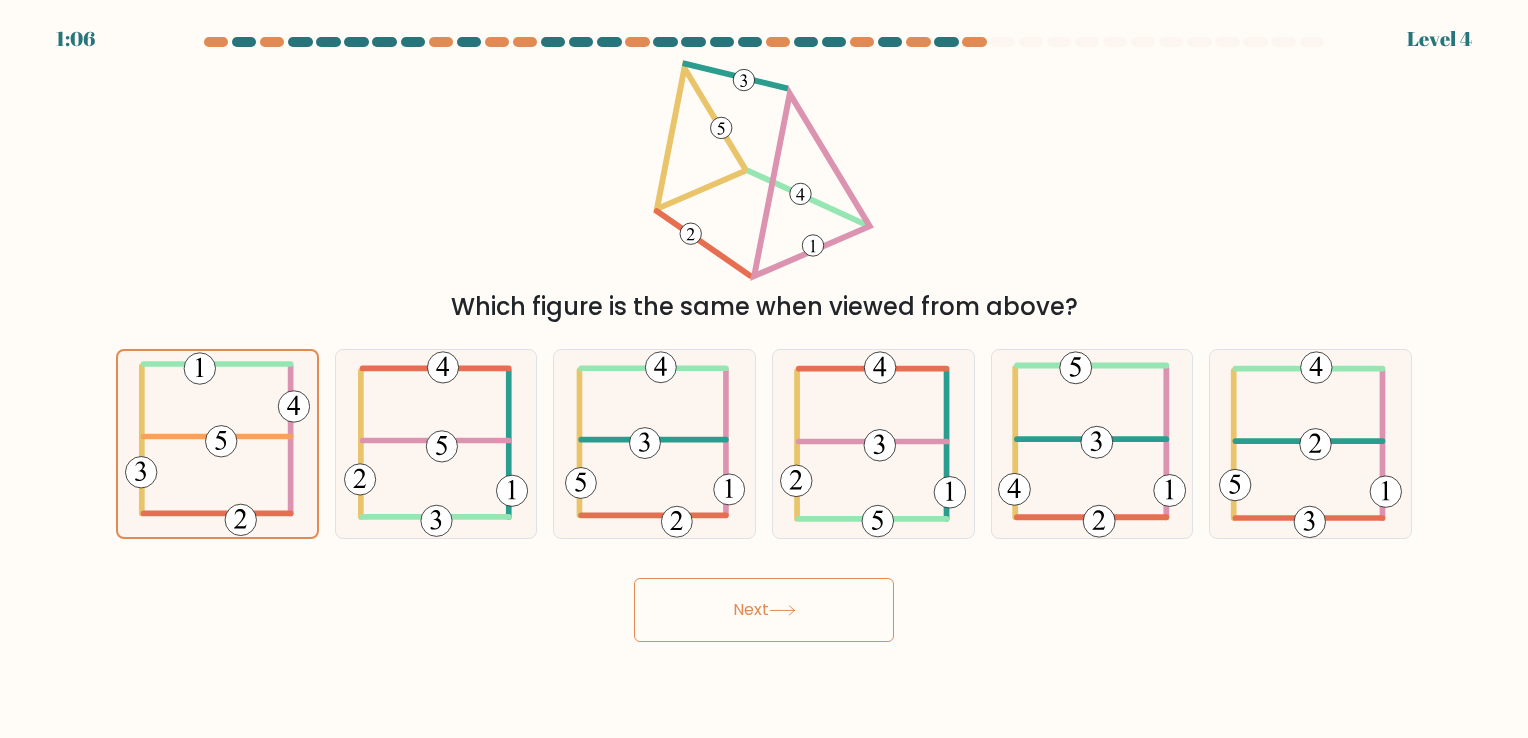 click on "Next" at bounding box center [764, 610] 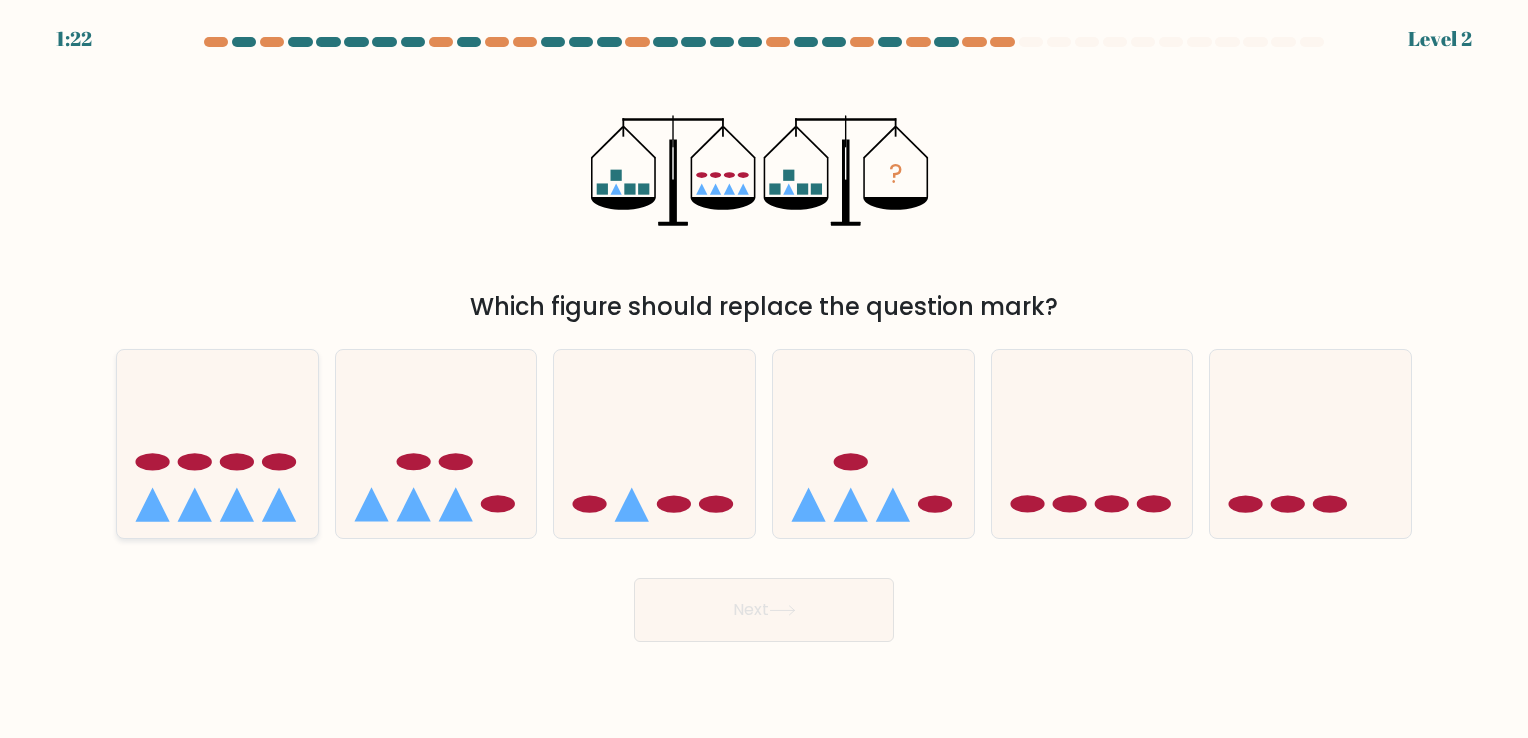 click at bounding box center [217, 444] 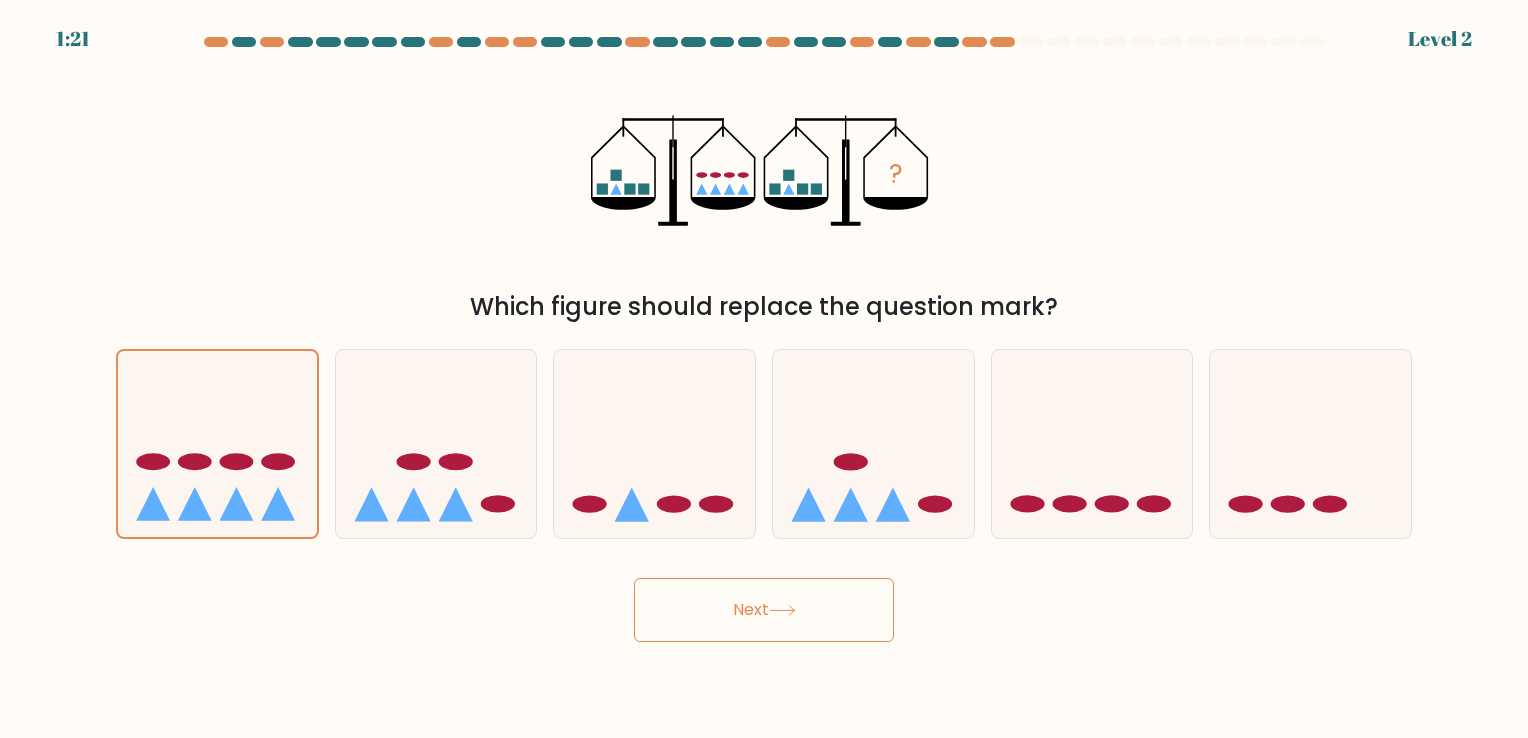 click on "Next" at bounding box center (764, 610) 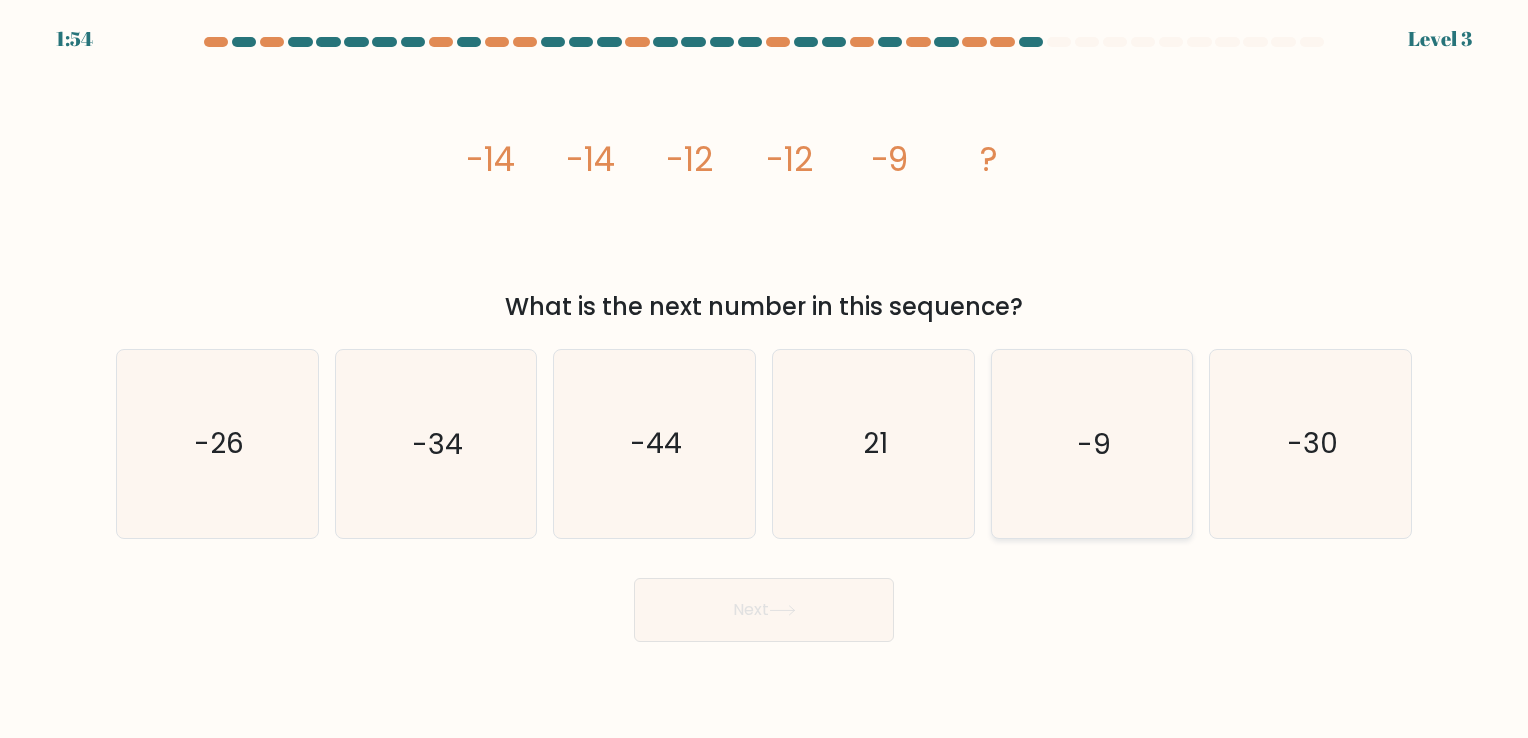 click on "-9" at bounding box center (1091, 443) 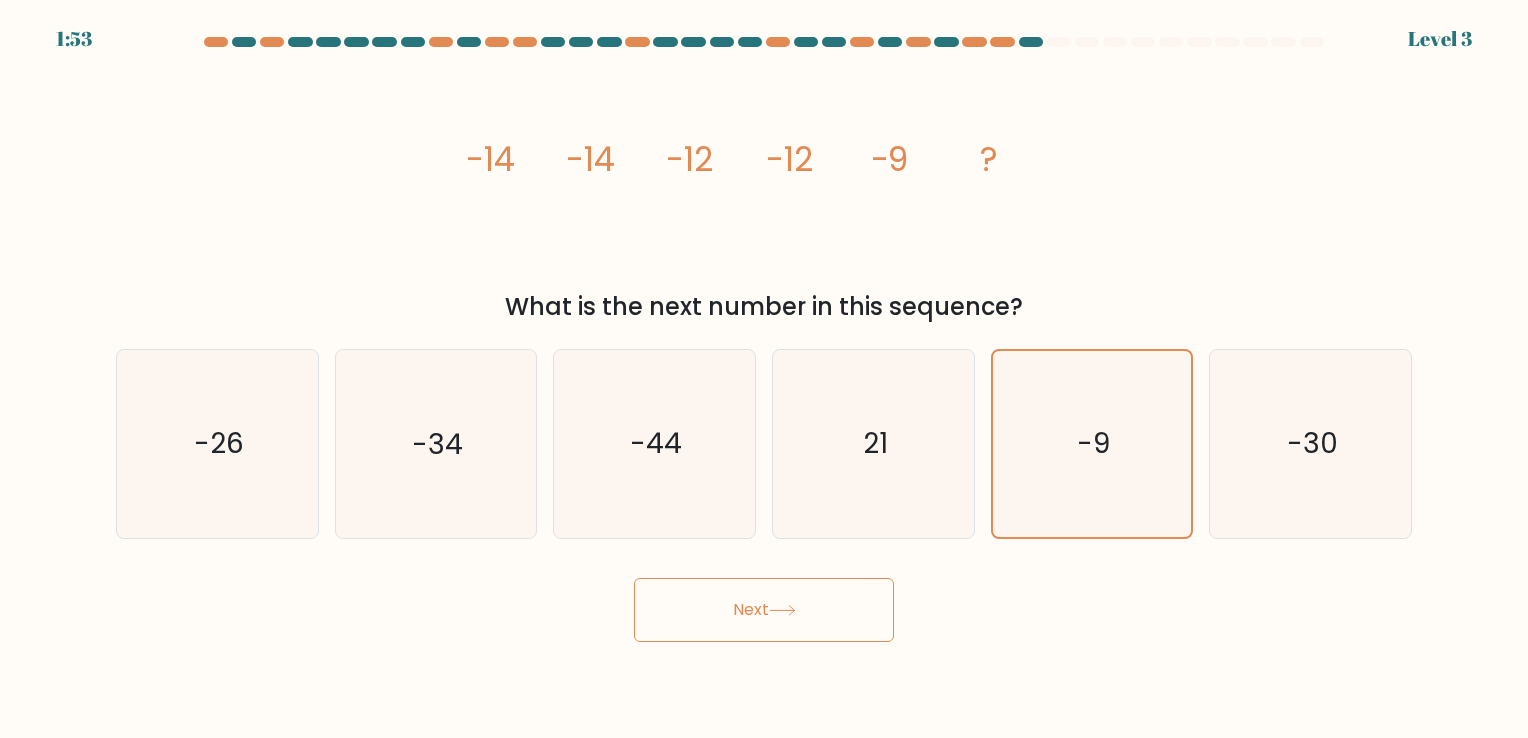 click on "Next" at bounding box center [764, 610] 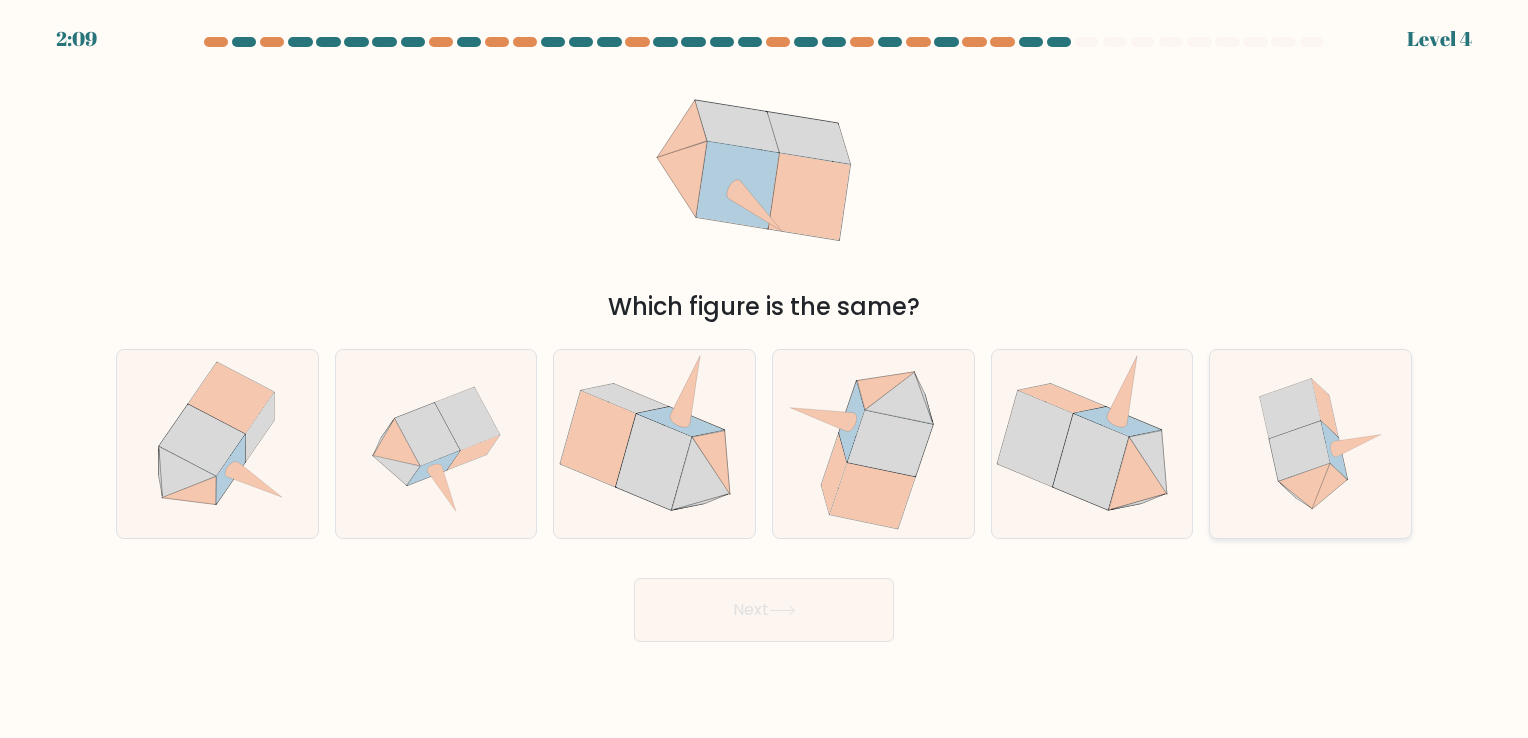 click at bounding box center (1300, 450) 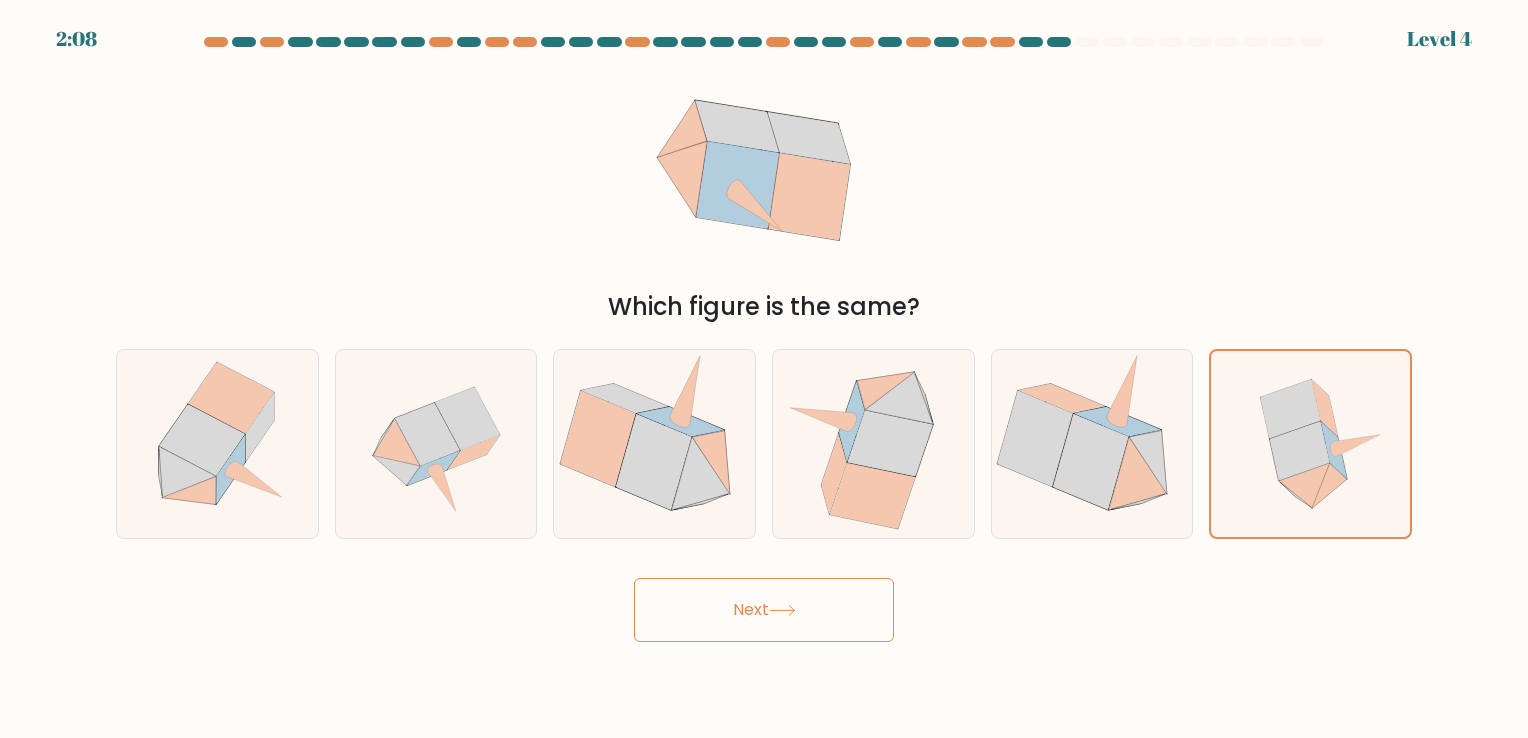 click on "Next" at bounding box center [764, 610] 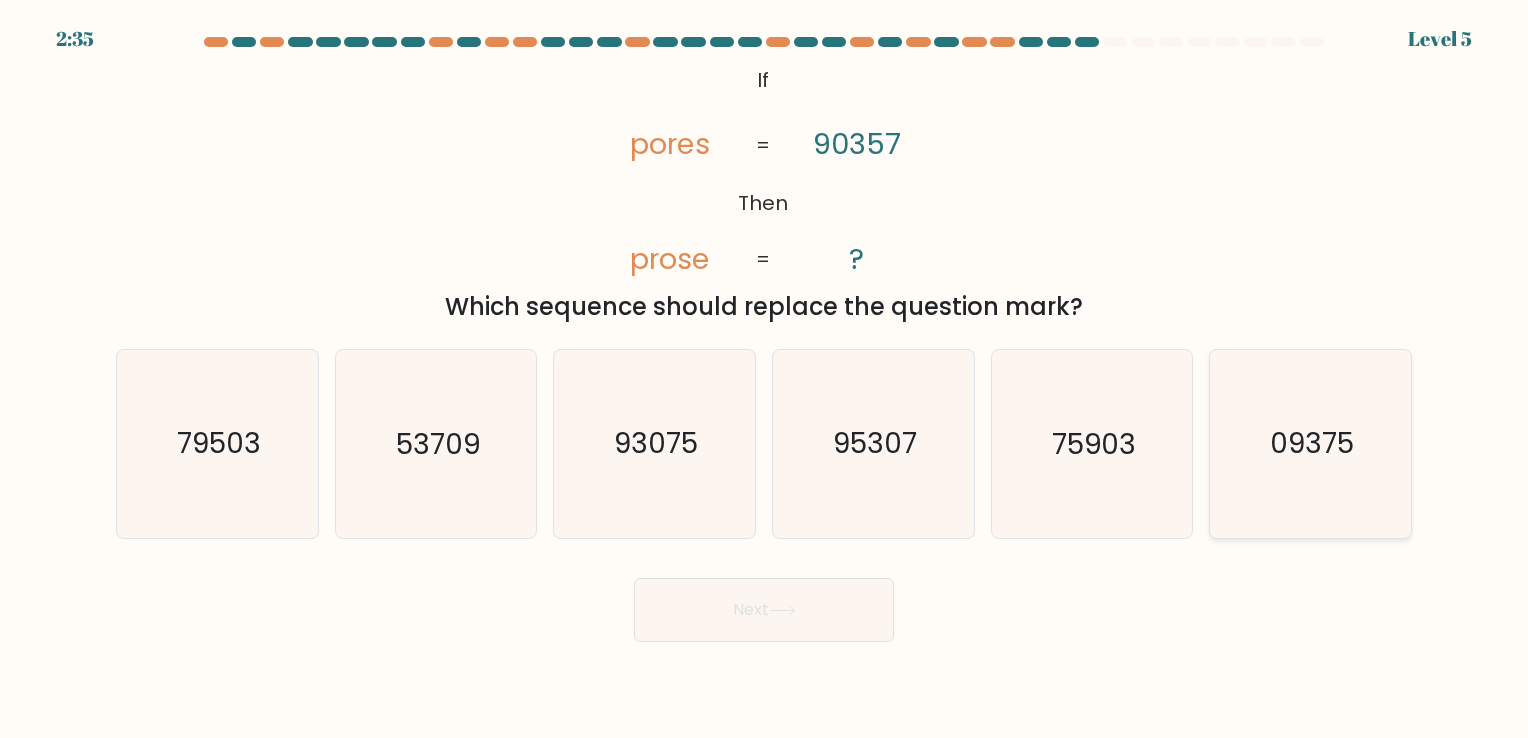 click on "09375" at bounding box center [1312, 444] 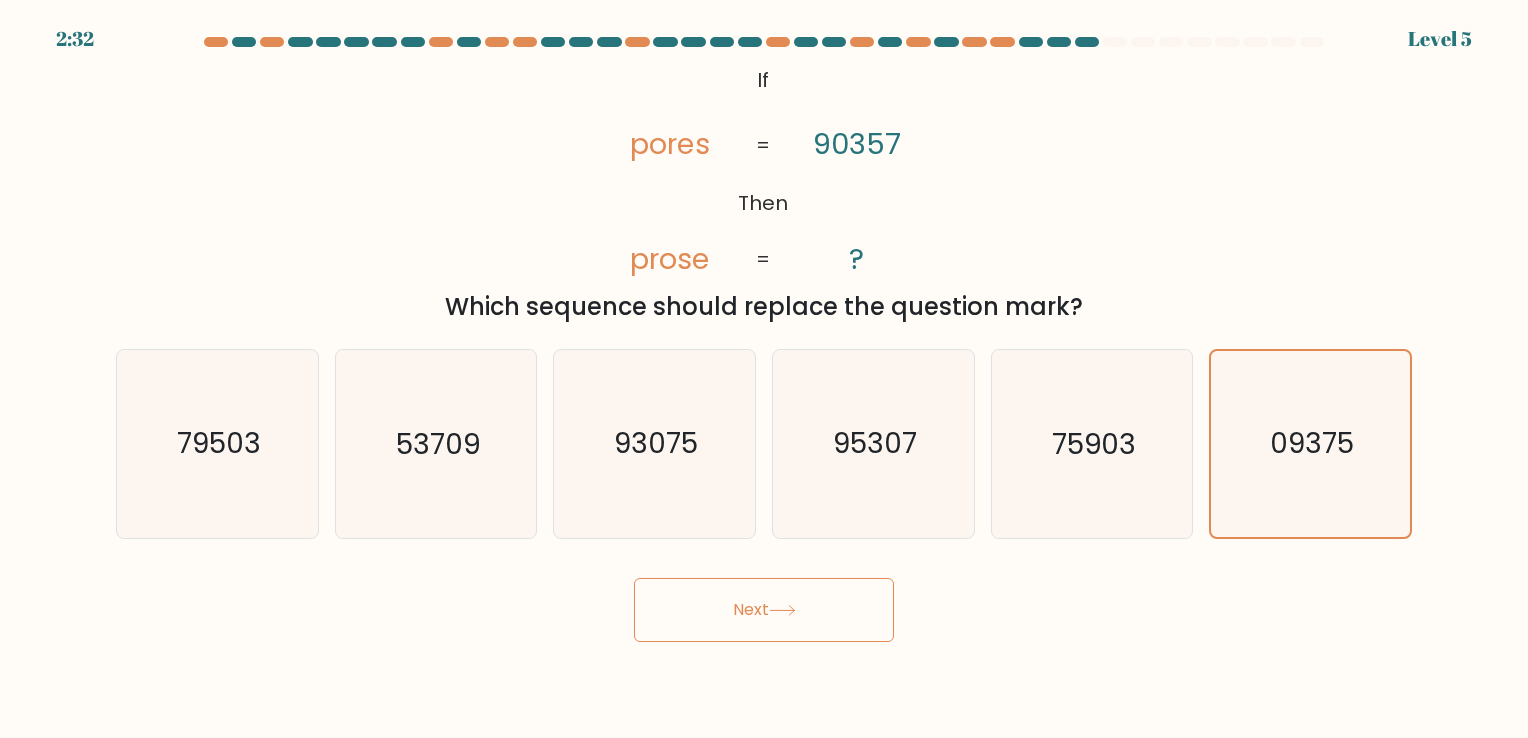 click on "Next" at bounding box center [764, 610] 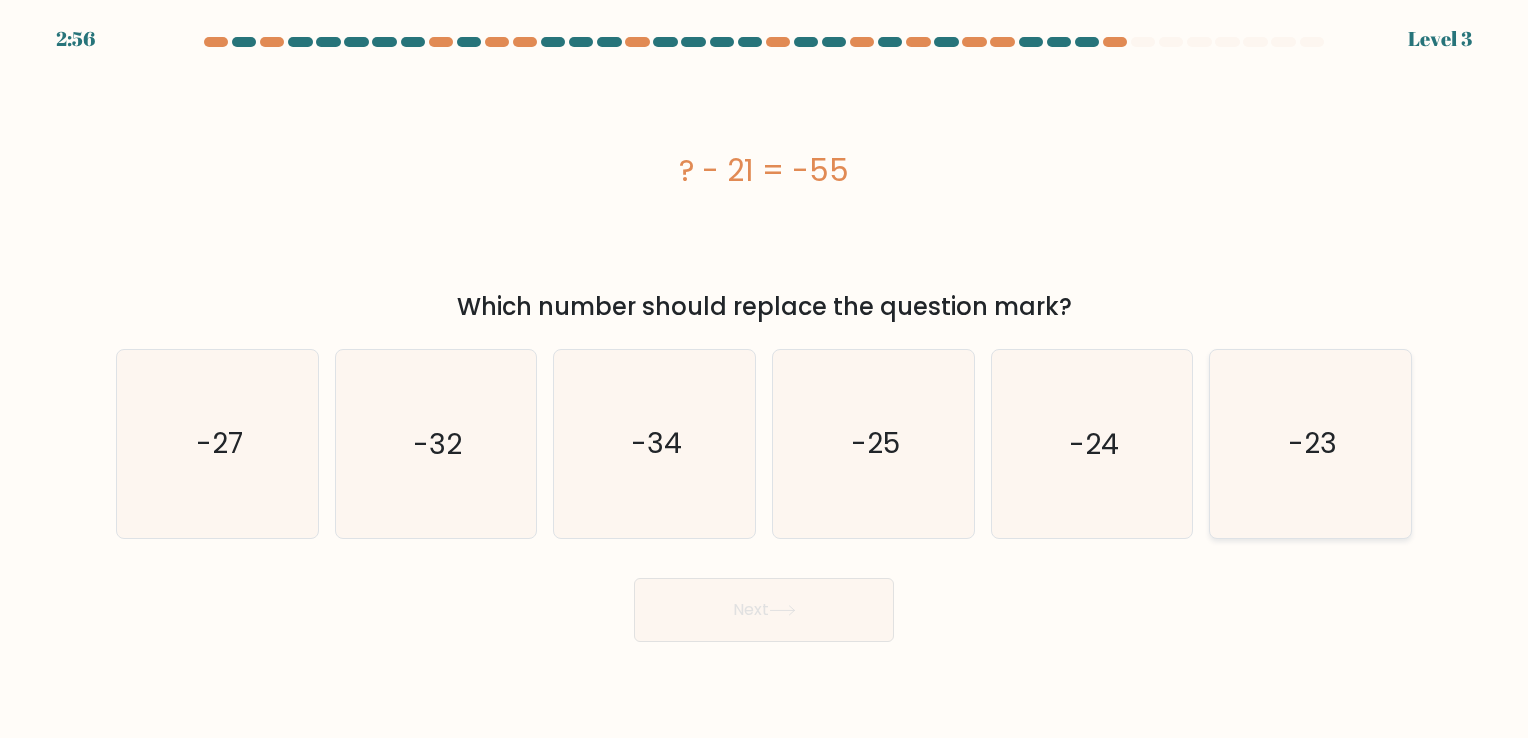 click on "-23" at bounding box center (1310, 443) 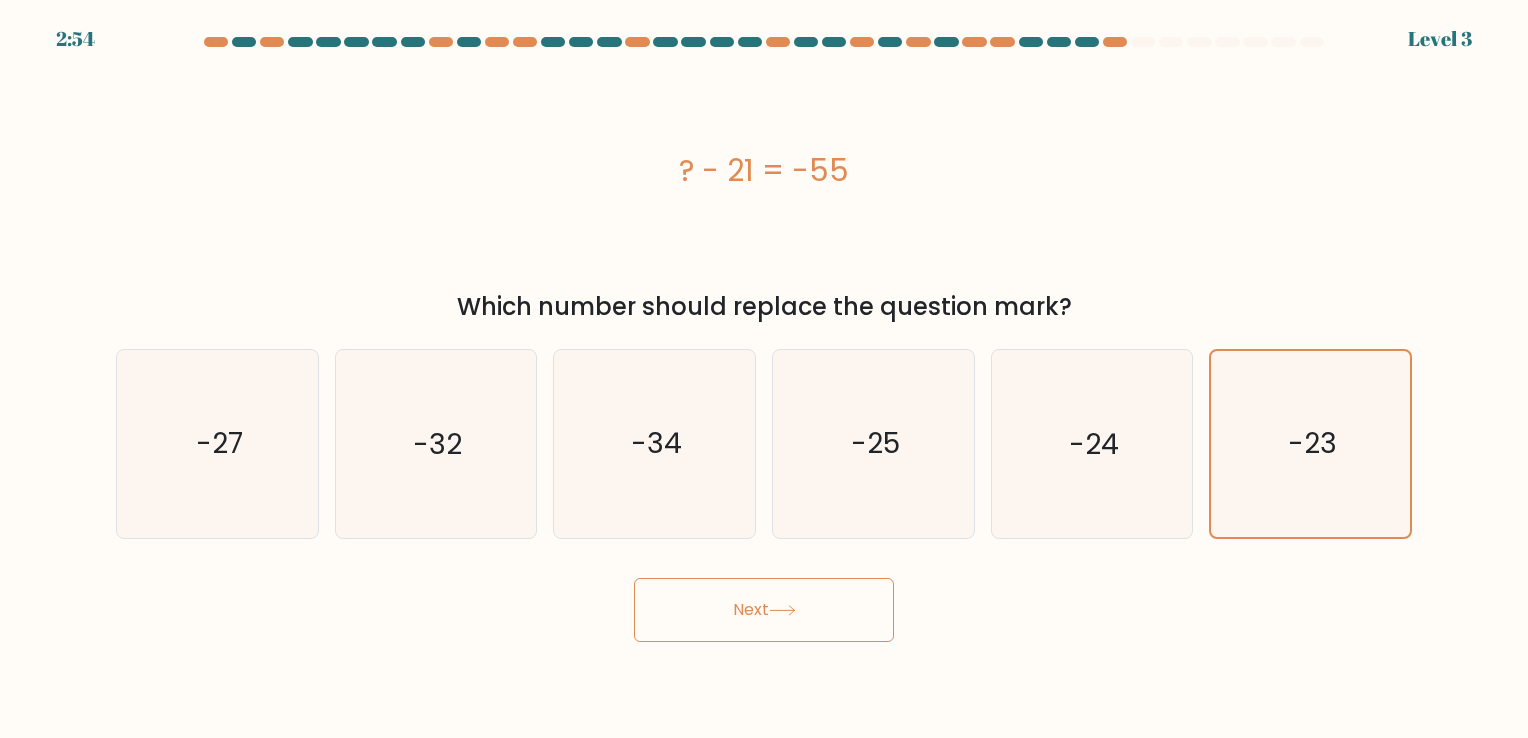 click on "Next" at bounding box center [764, 610] 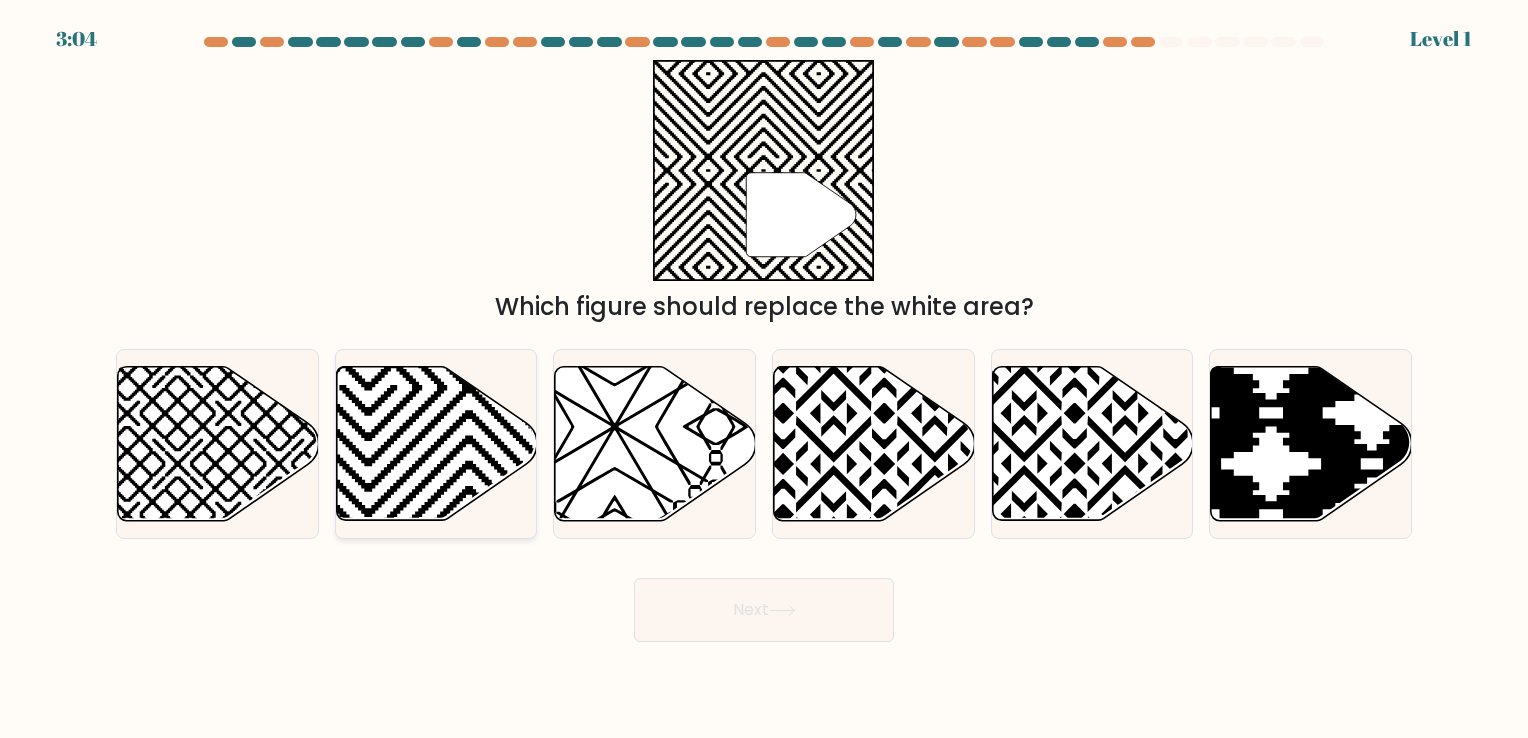 click at bounding box center (436, 443) 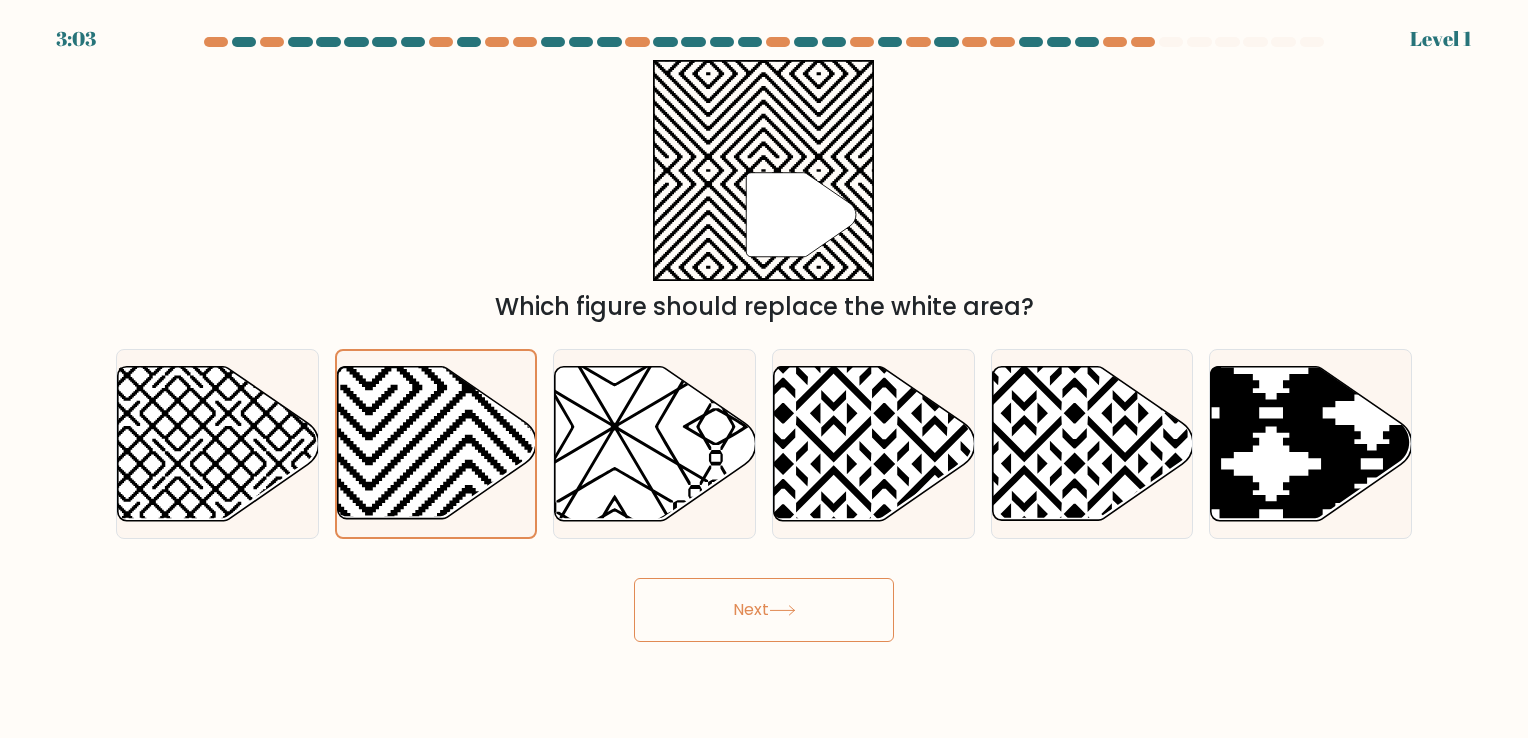 click on "Next" at bounding box center (764, 610) 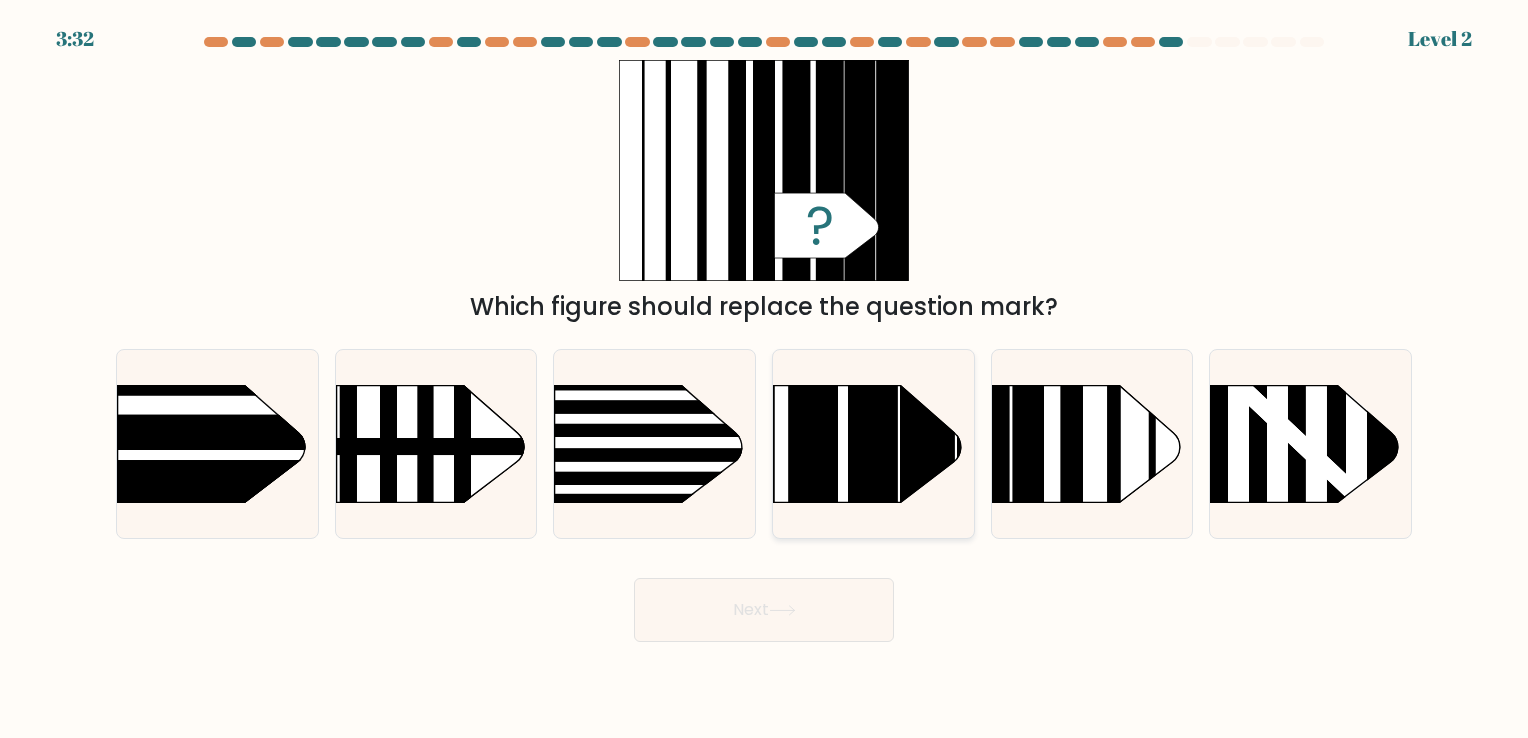 click at bounding box center (874, 344) 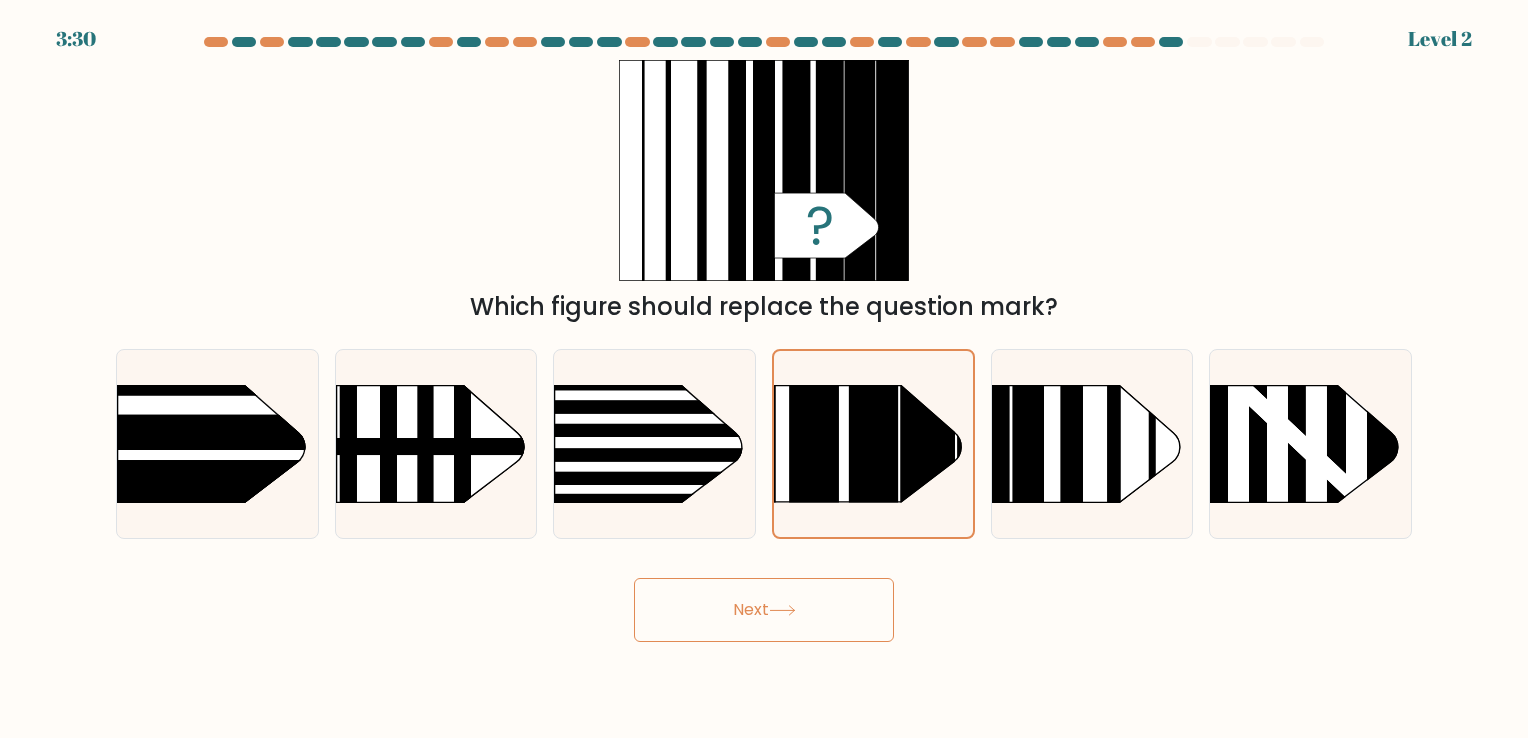 click on "Next" at bounding box center [764, 610] 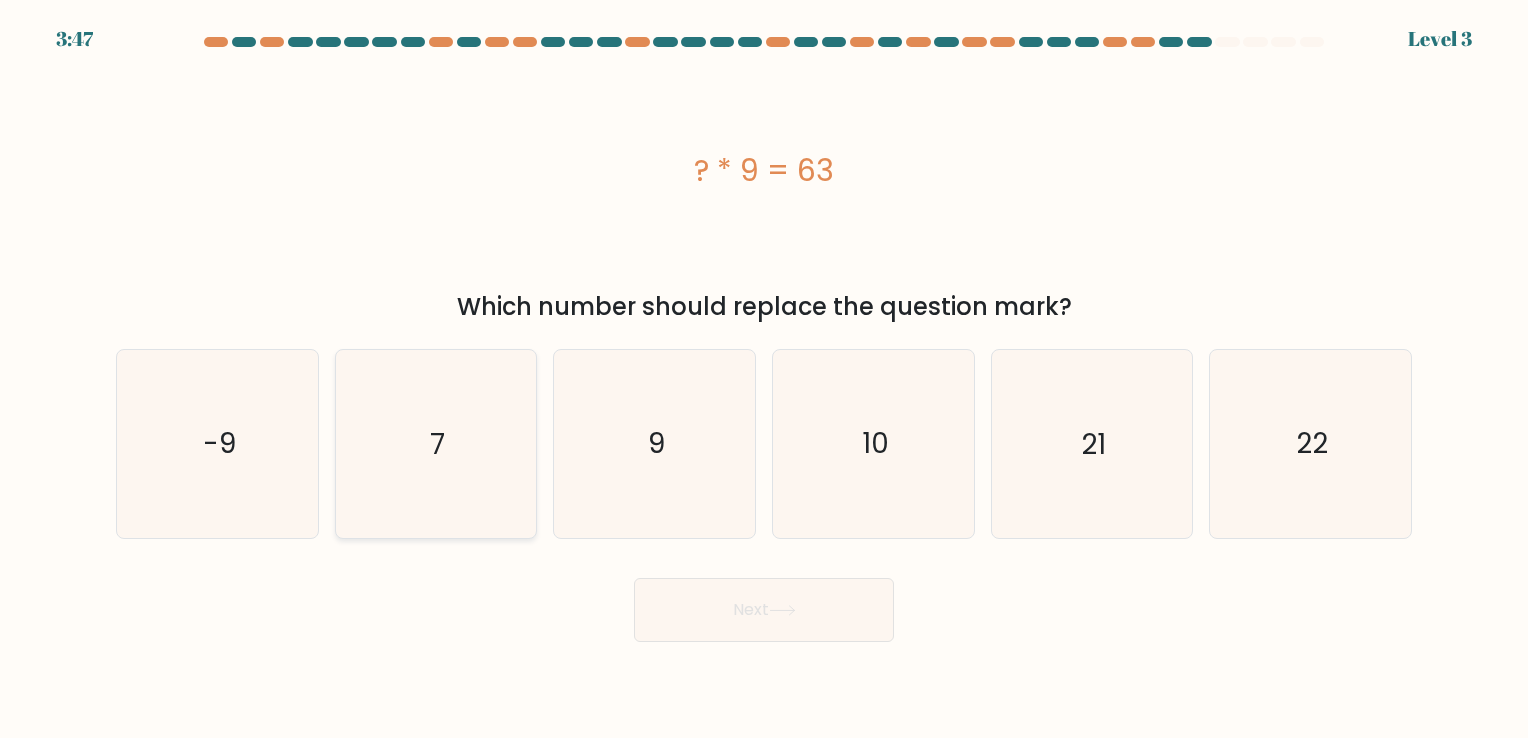 click on "7" at bounding box center (435, 443) 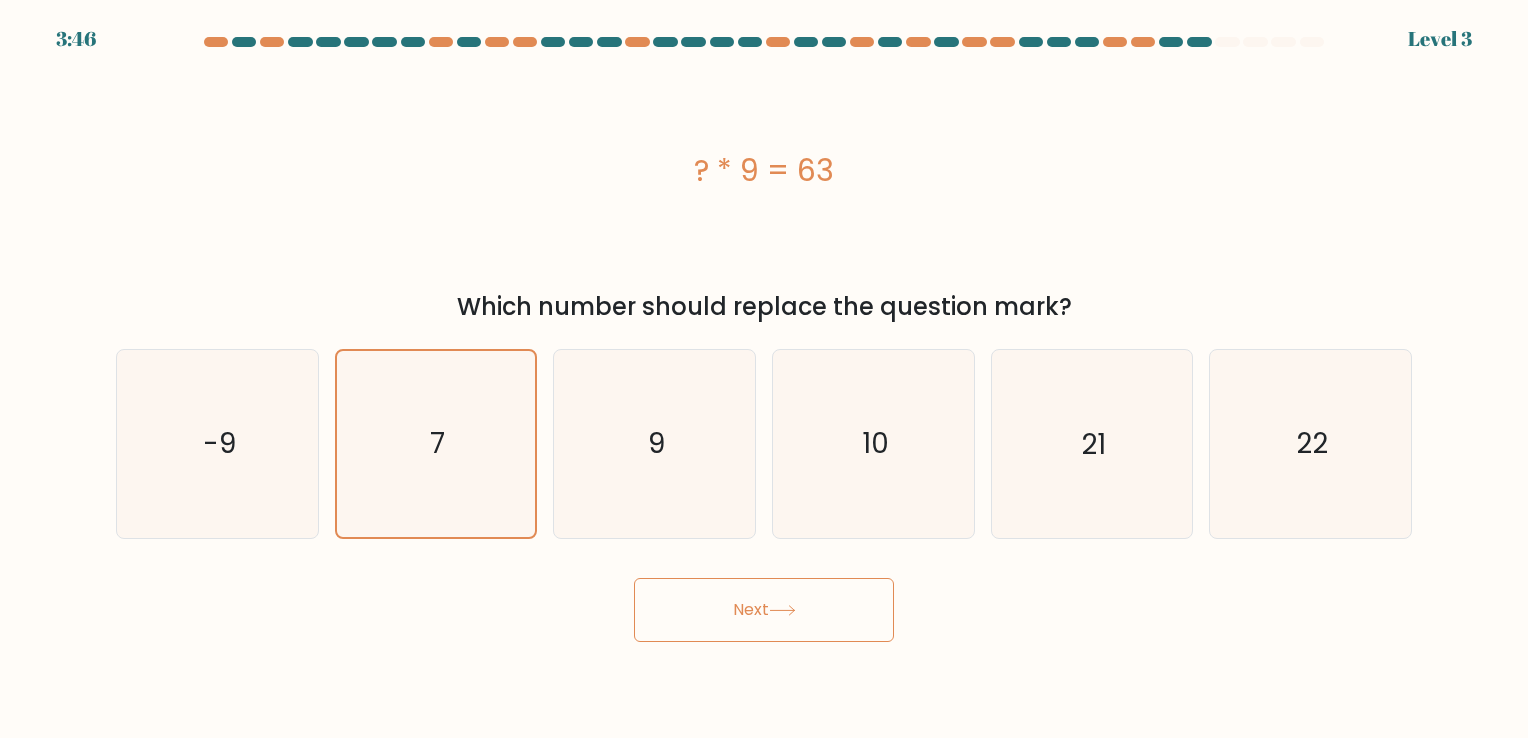 click on "Next" at bounding box center [764, 610] 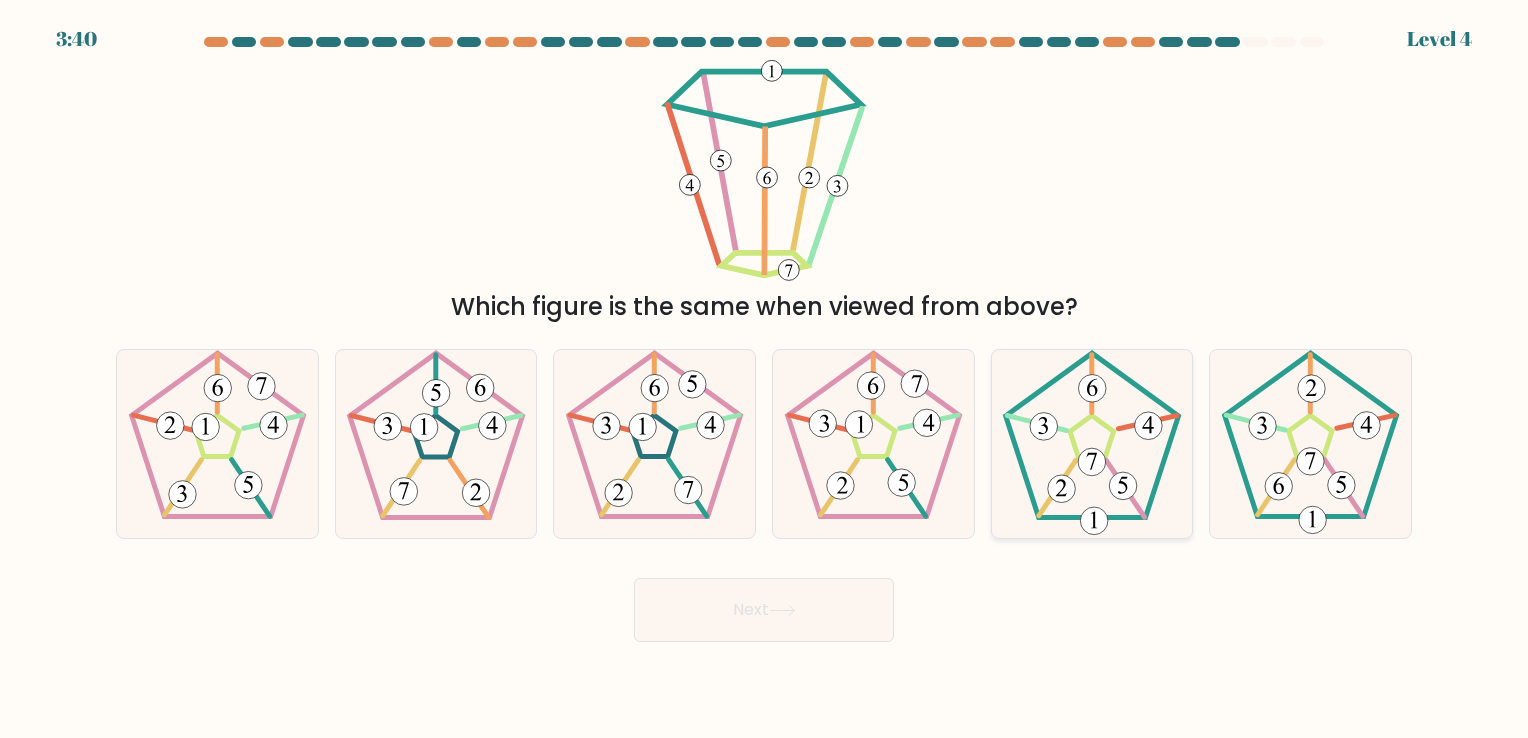 click at bounding box center [1091, 443] 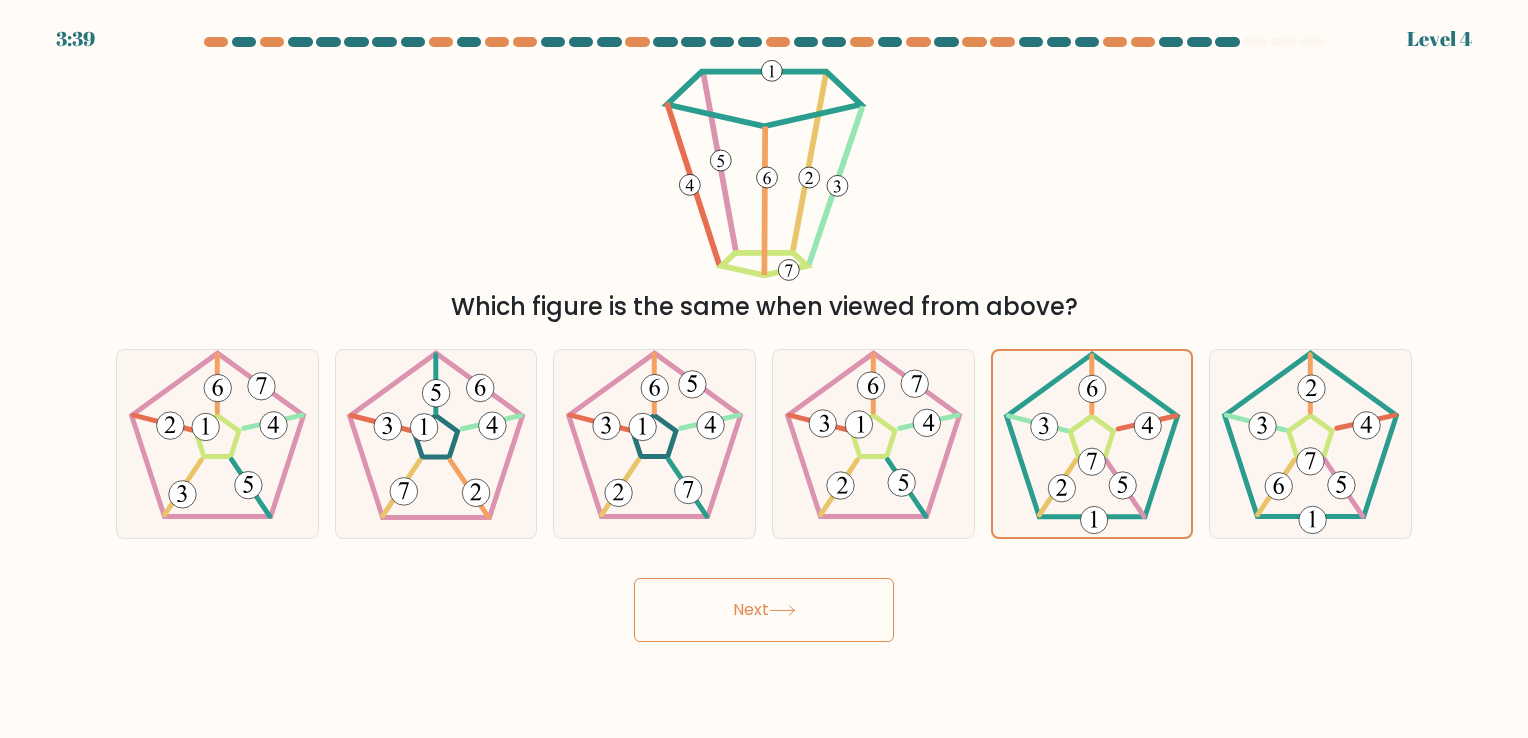 click on "Next" at bounding box center [764, 610] 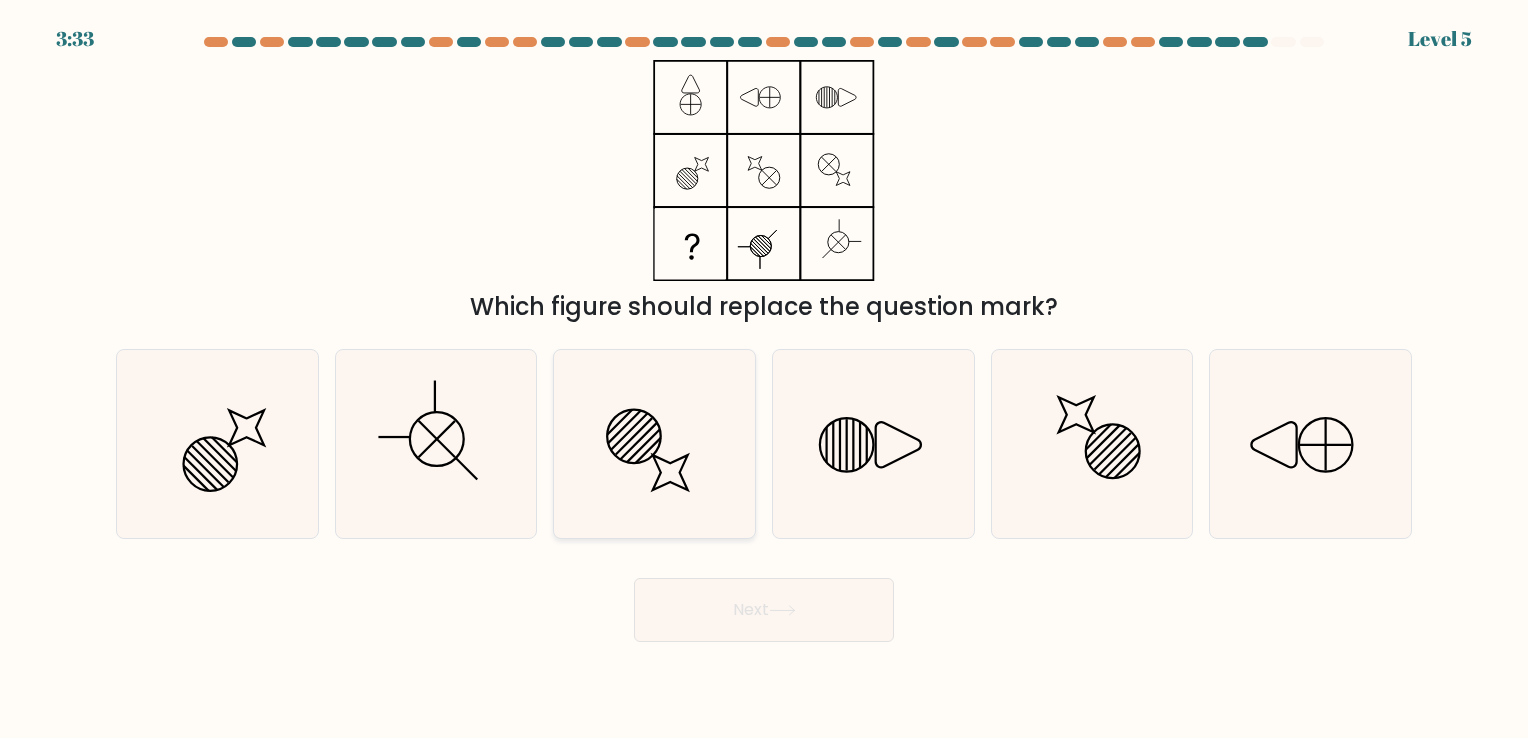click at bounding box center (654, 443) 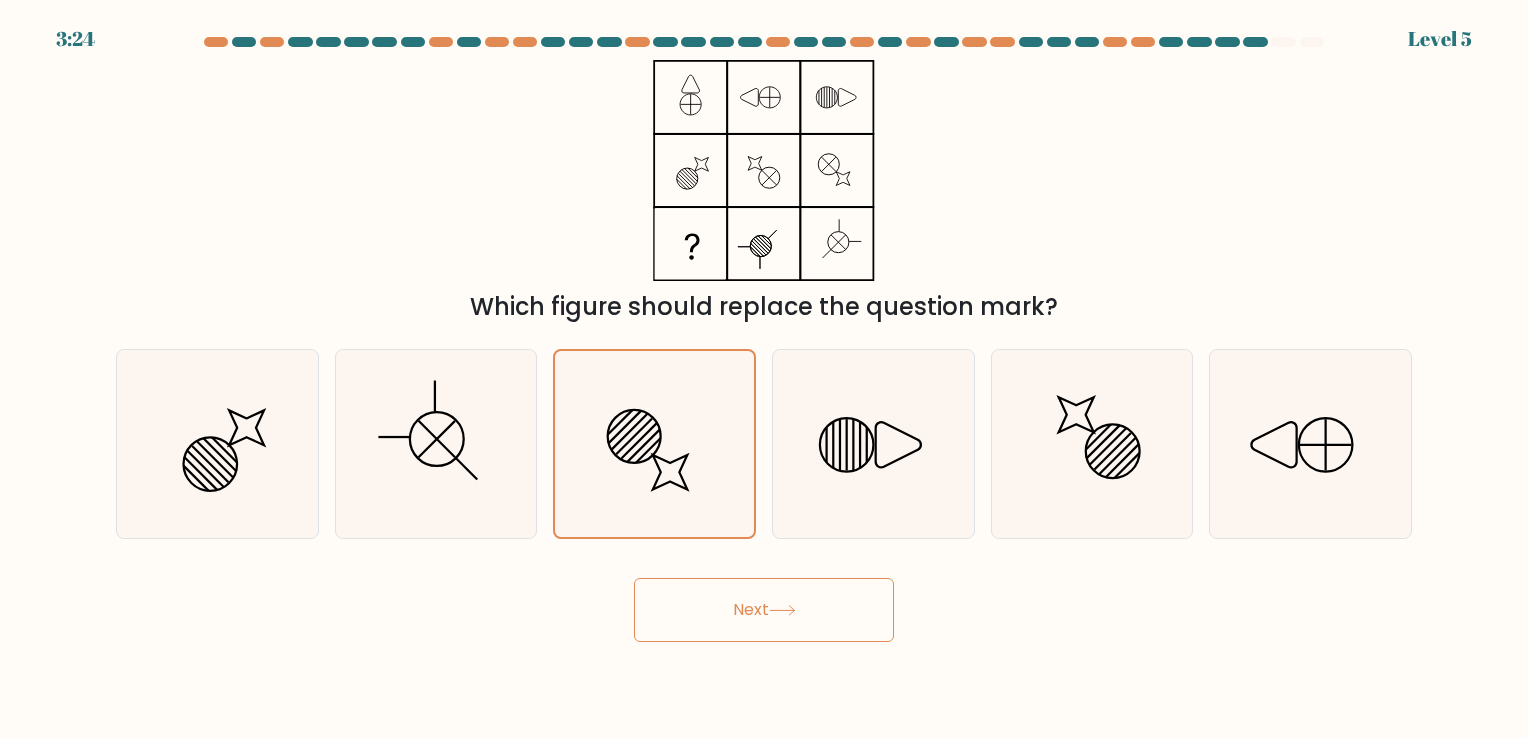 click on "Next" at bounding box center [764, 610] 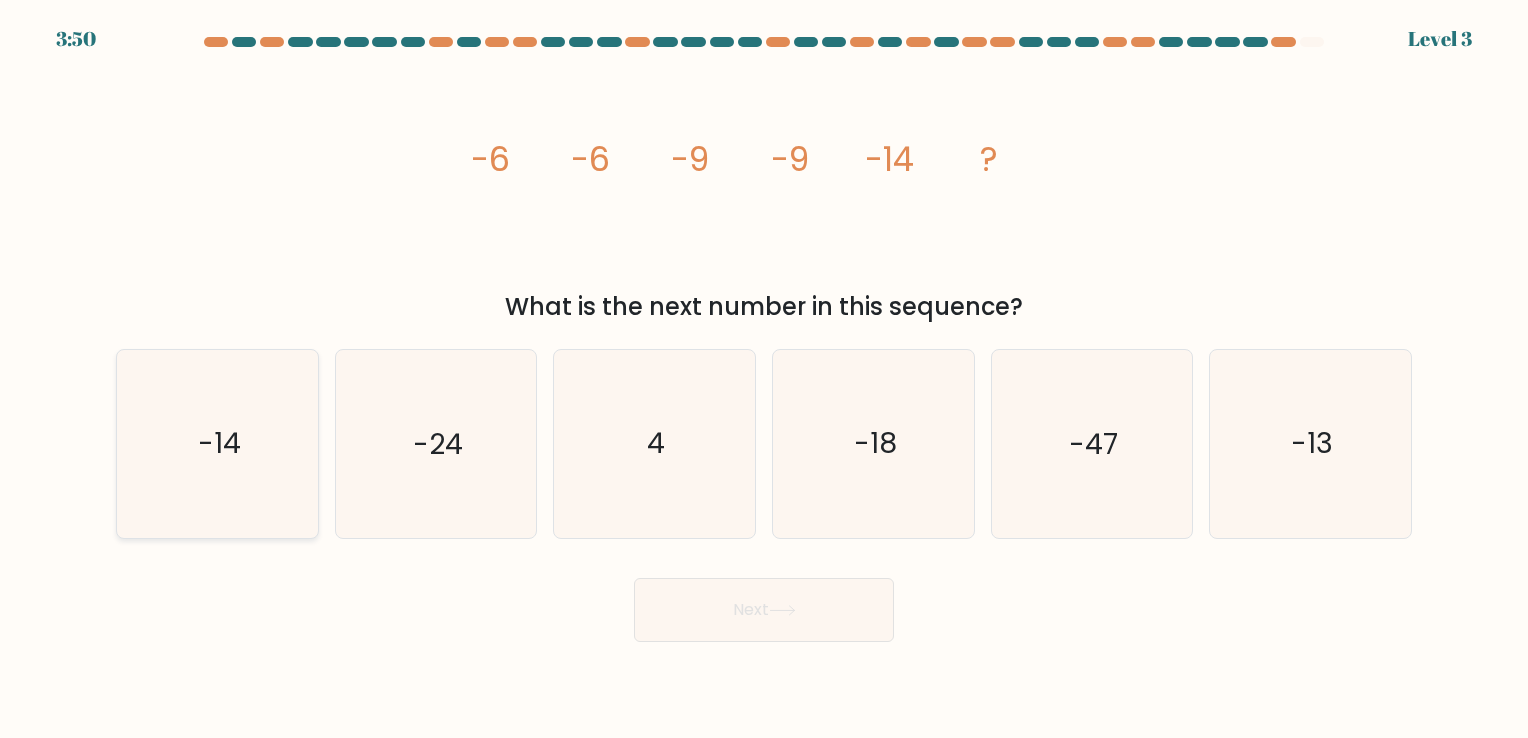 click on "-14" at bounding box center (217, 443) 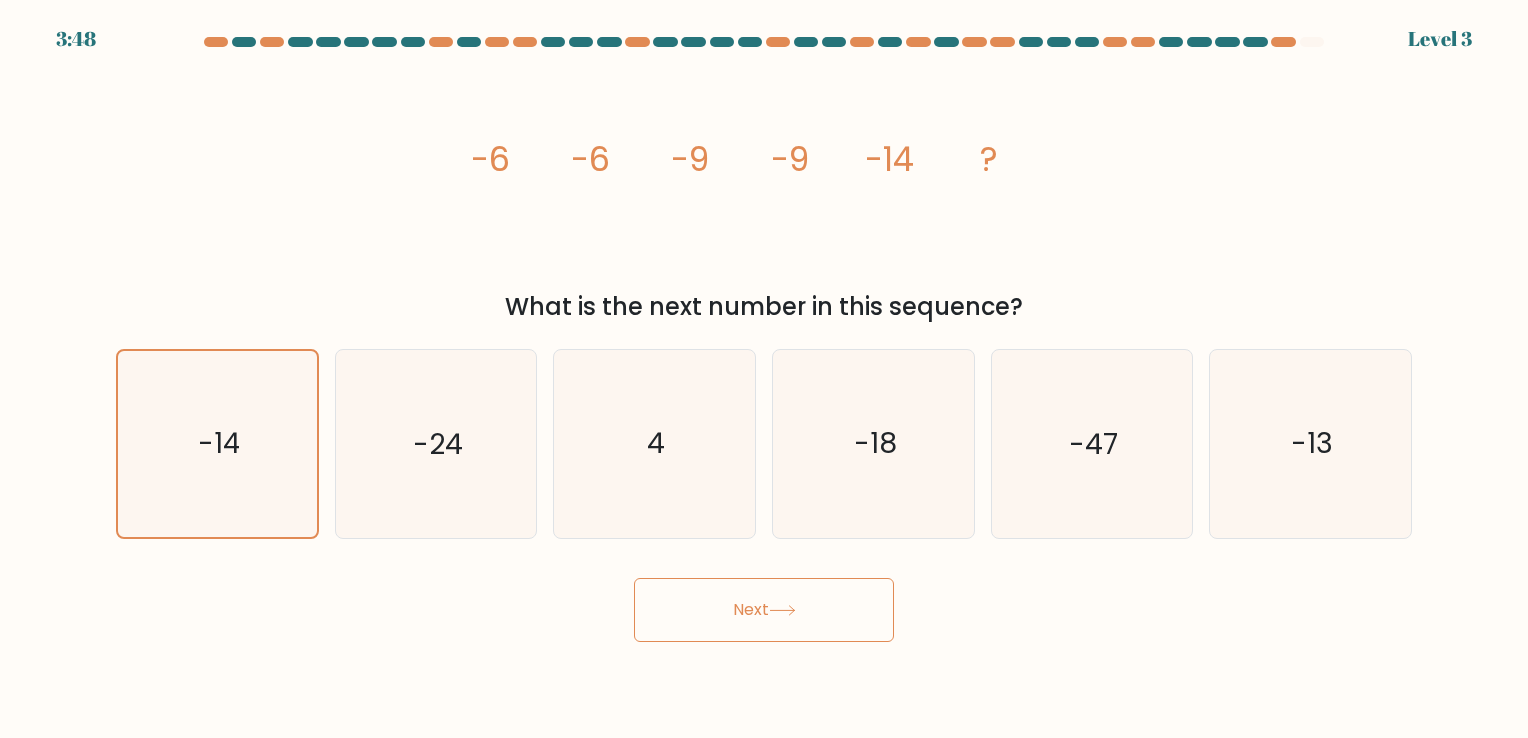 click on "Next" at bounding box center [764, 610] 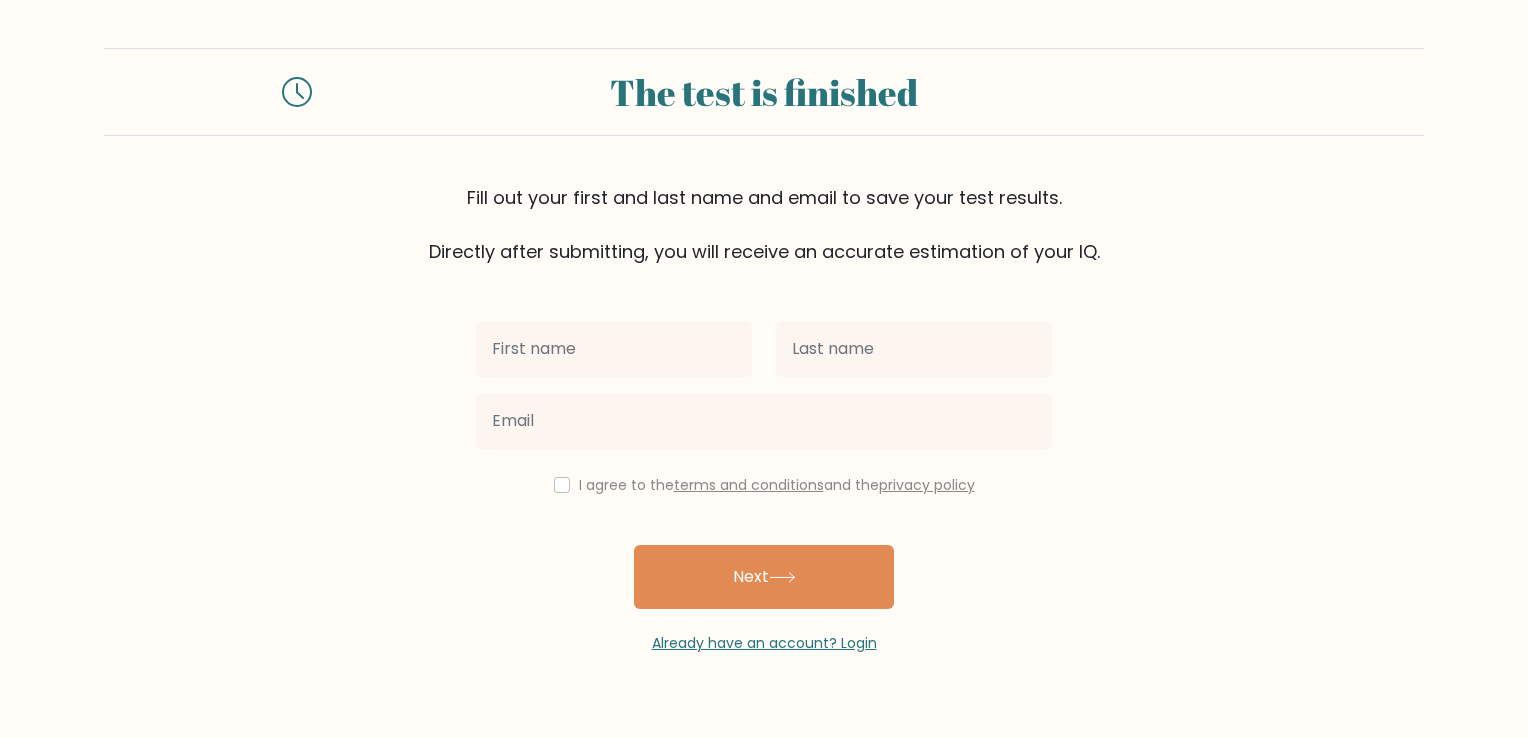 scroll, scrollTop: 0, scrollLeft: 0, axis: both 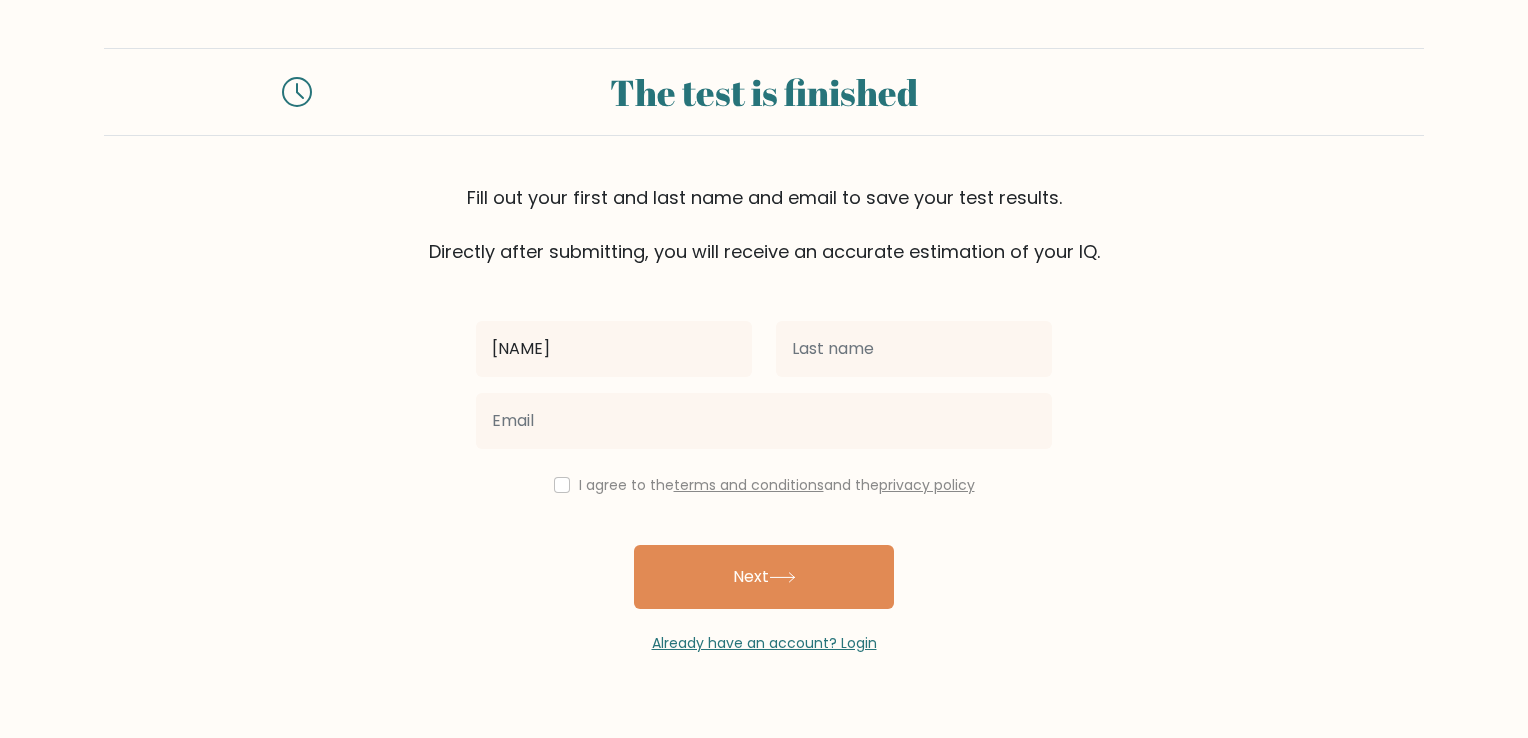 type on "[NAME]" 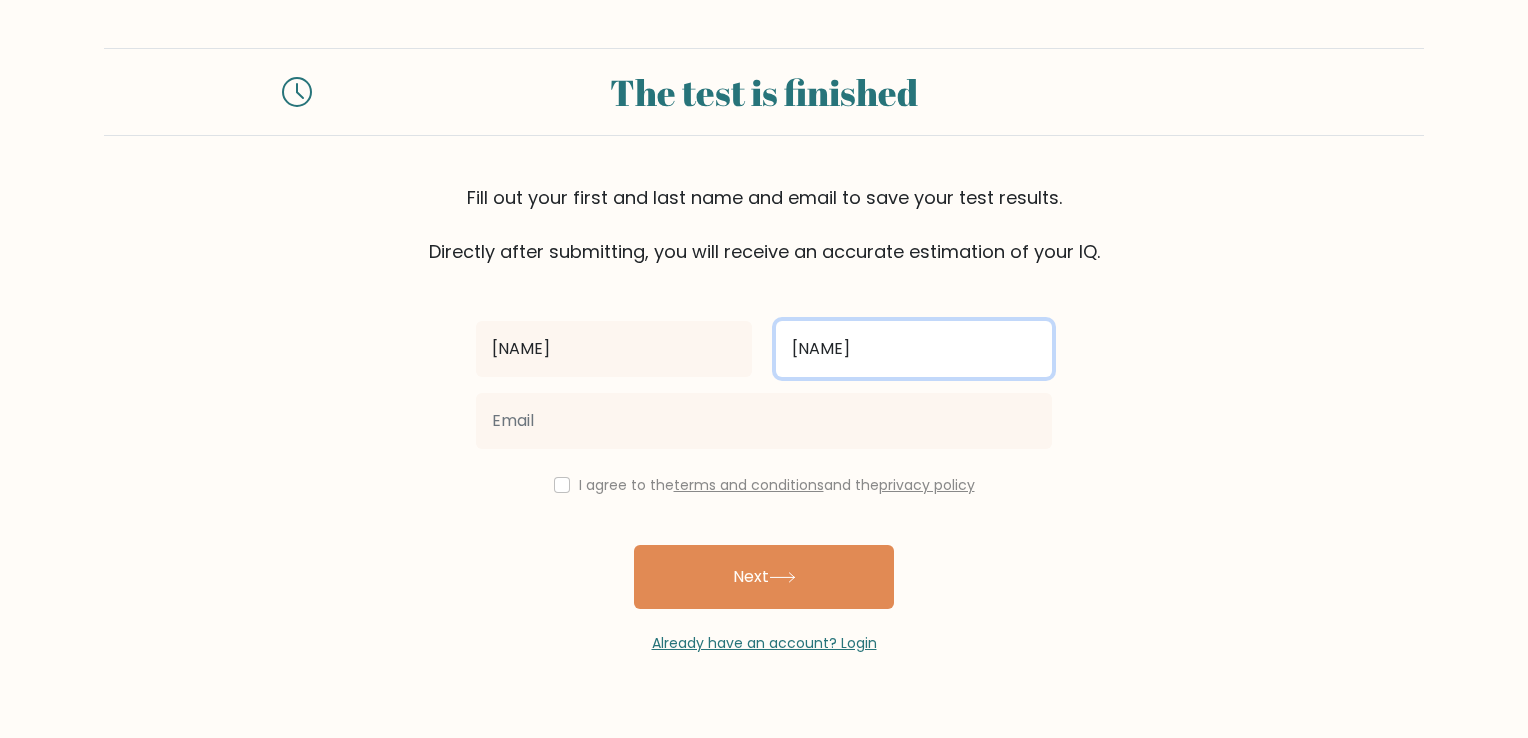 type on "[NAME]" 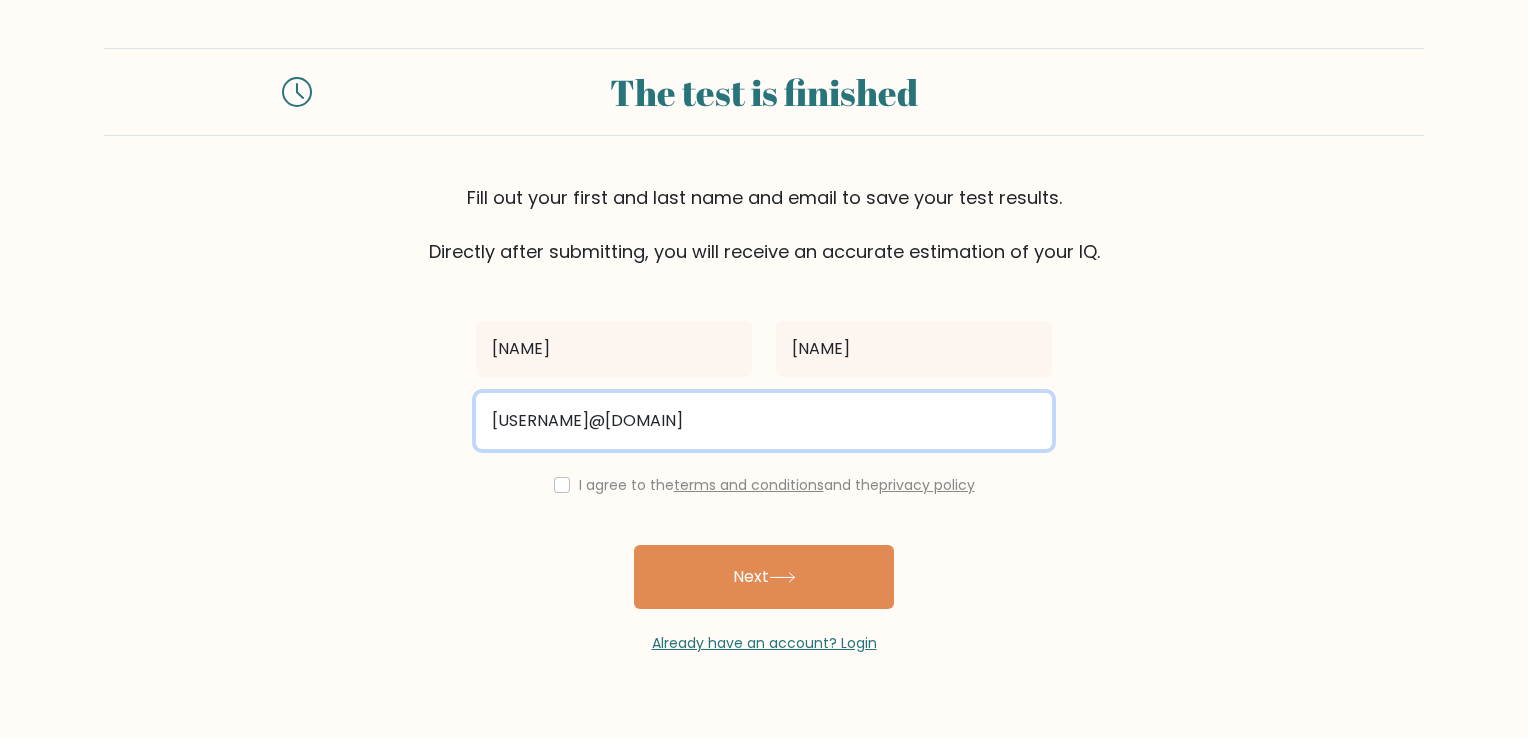 type on "[USERNAME]@[DOMAIN]" 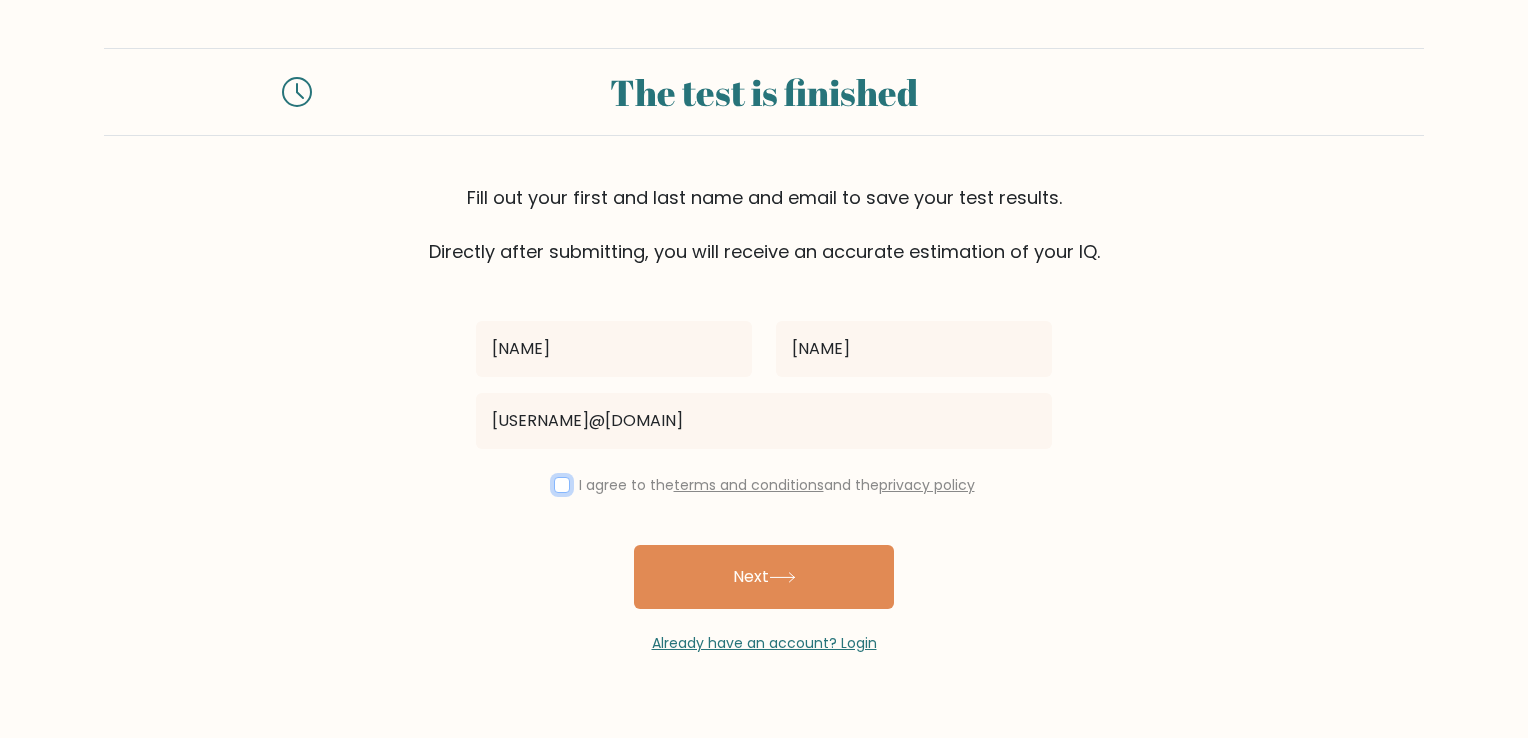 click at bounding box center [562, 485] 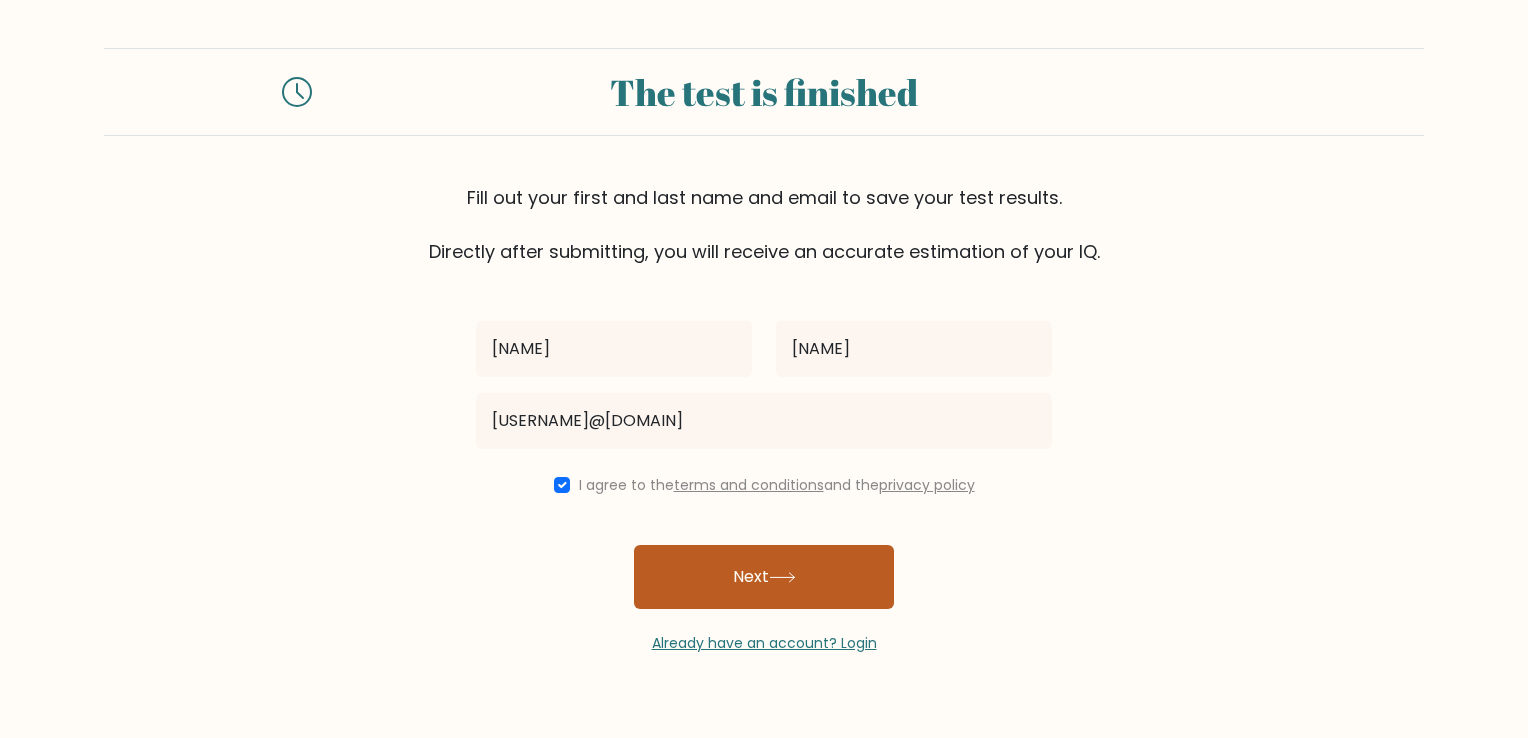 click on "Next" at bounding box center (764, 577) 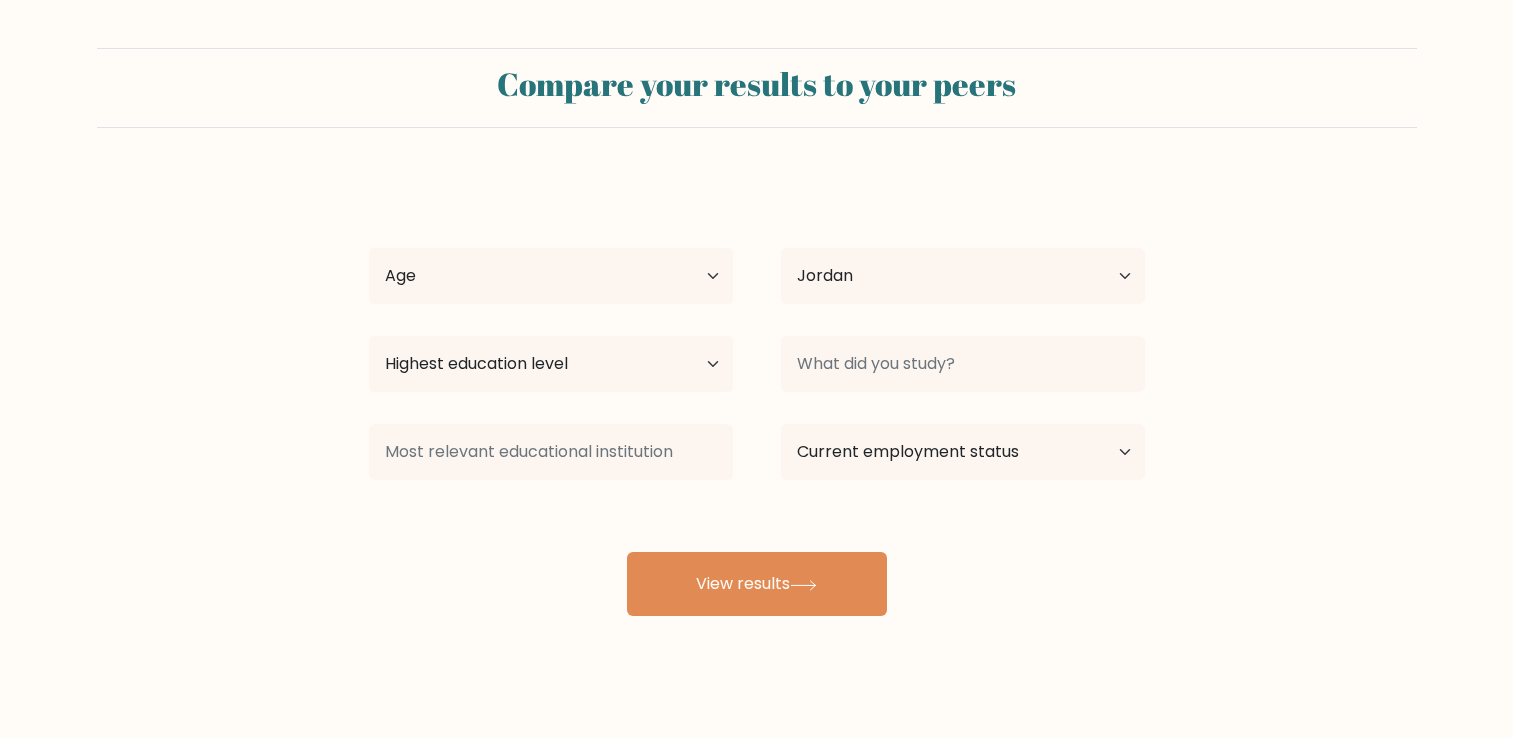 scroll, scrollTop: 0, scrollLeft: 0, axis: both 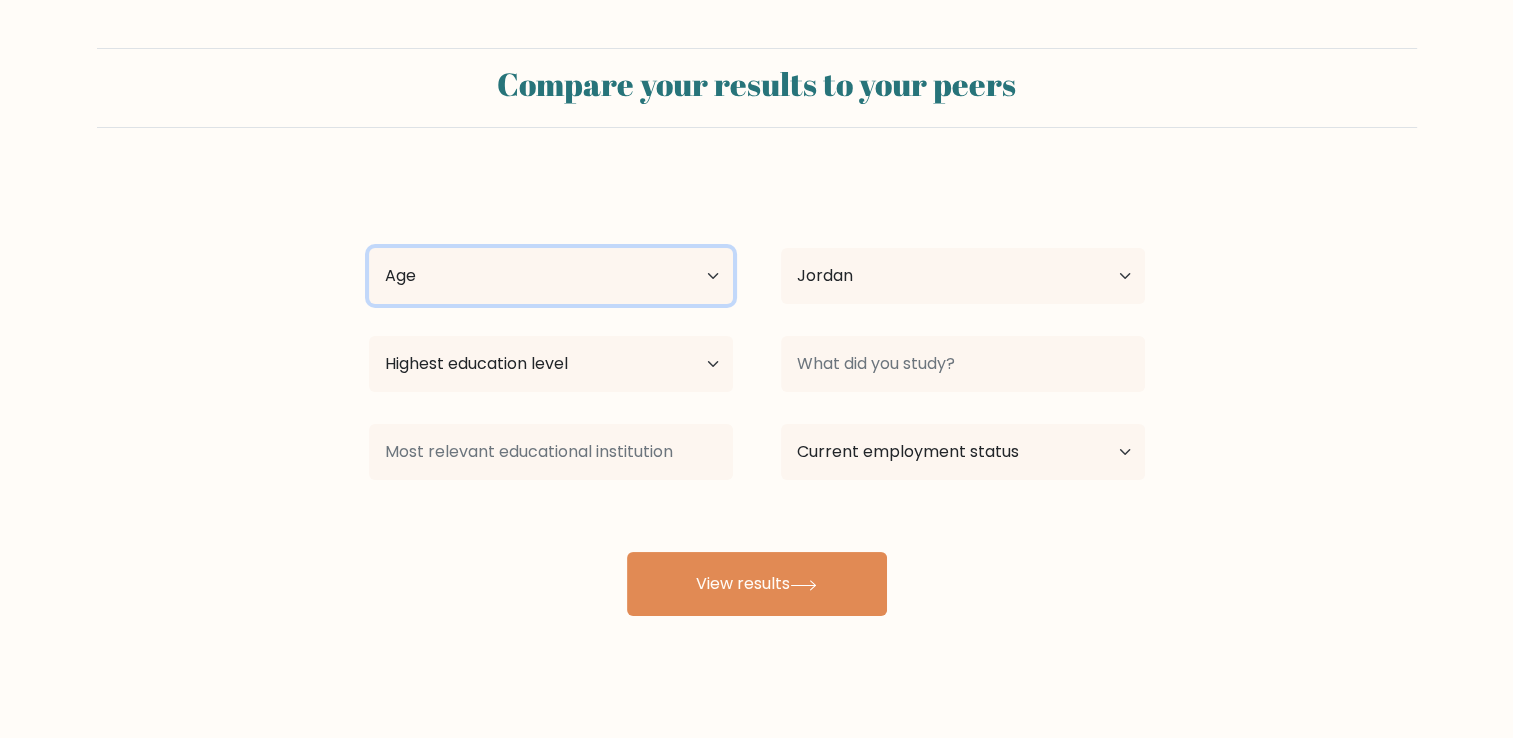 click on "Age
Under 18 years old
18-24 years old
25-34 years old
35-44 years old
45-54 years old
55-64 years old
65 years old and above" at bounding box center (551, 276) 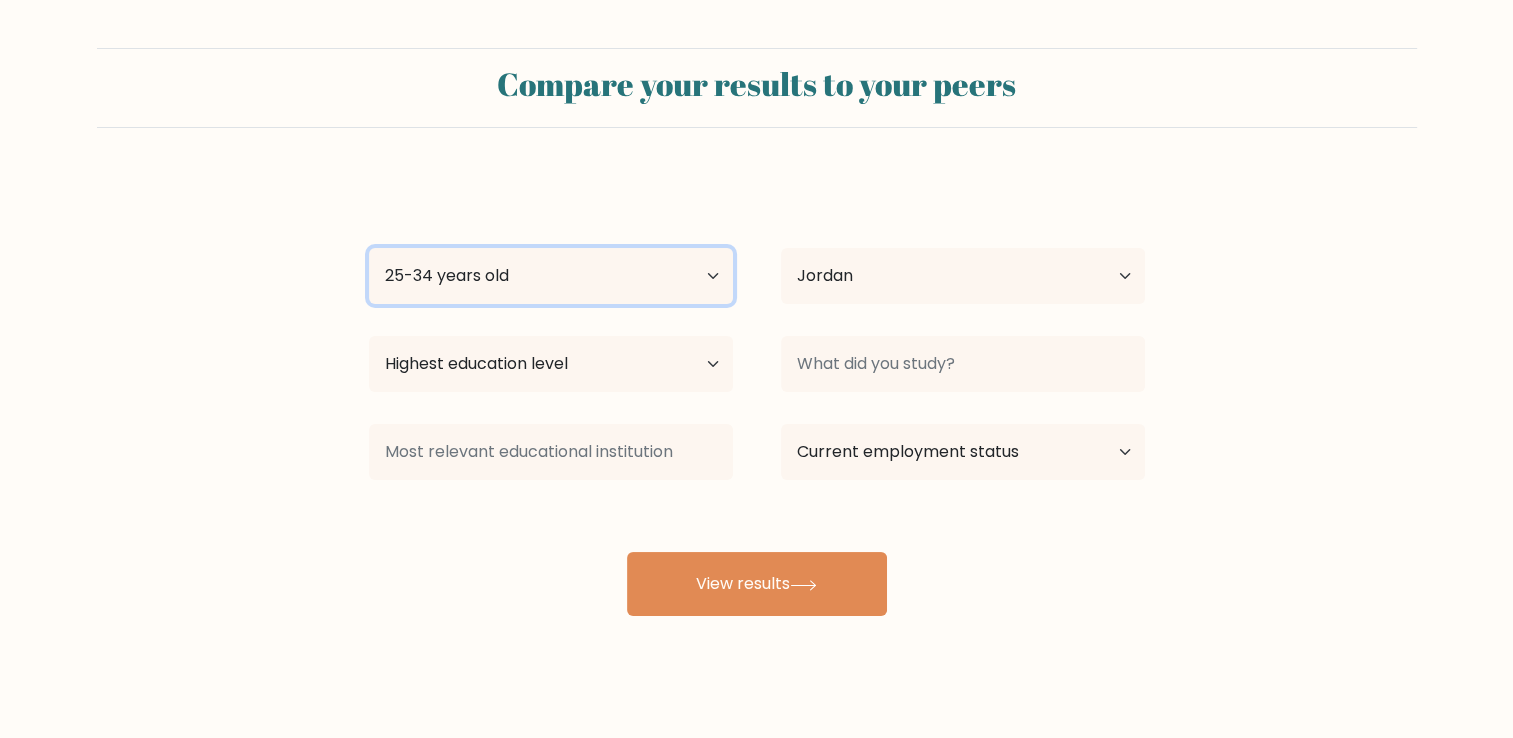 click on "Age
Under 18 years old
18-24 years old
25-34 years old
35-44 years old
45-54 years old
55-64 years old
65 years old and above" at bounding box center [551, 276] 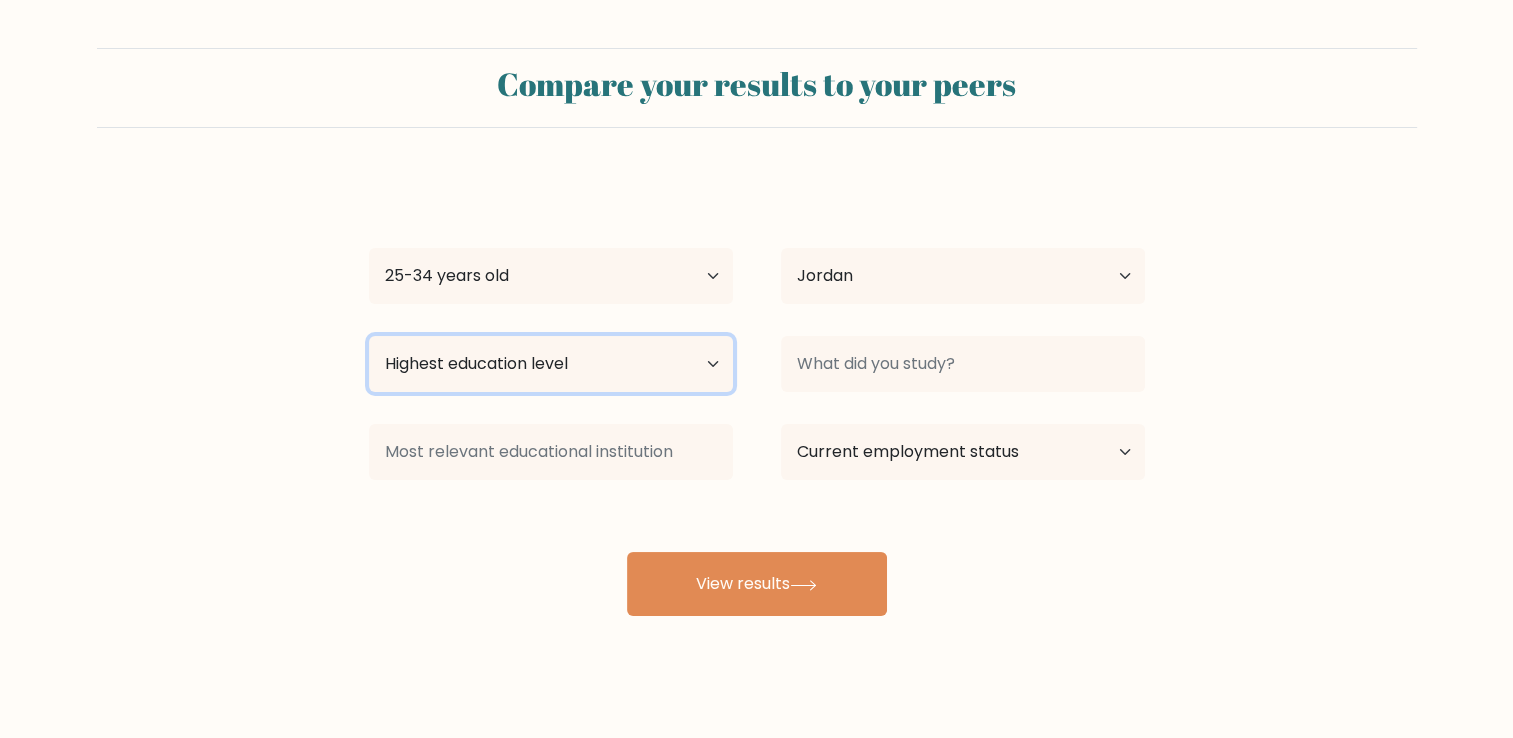 click on "Highest education level
No schooling
Primary
Lower Secondary
Upper Secondary
Occupation Specific
Bachelor's degree
Master's degree
Doctoral degree" at bounding box center (551, 364) 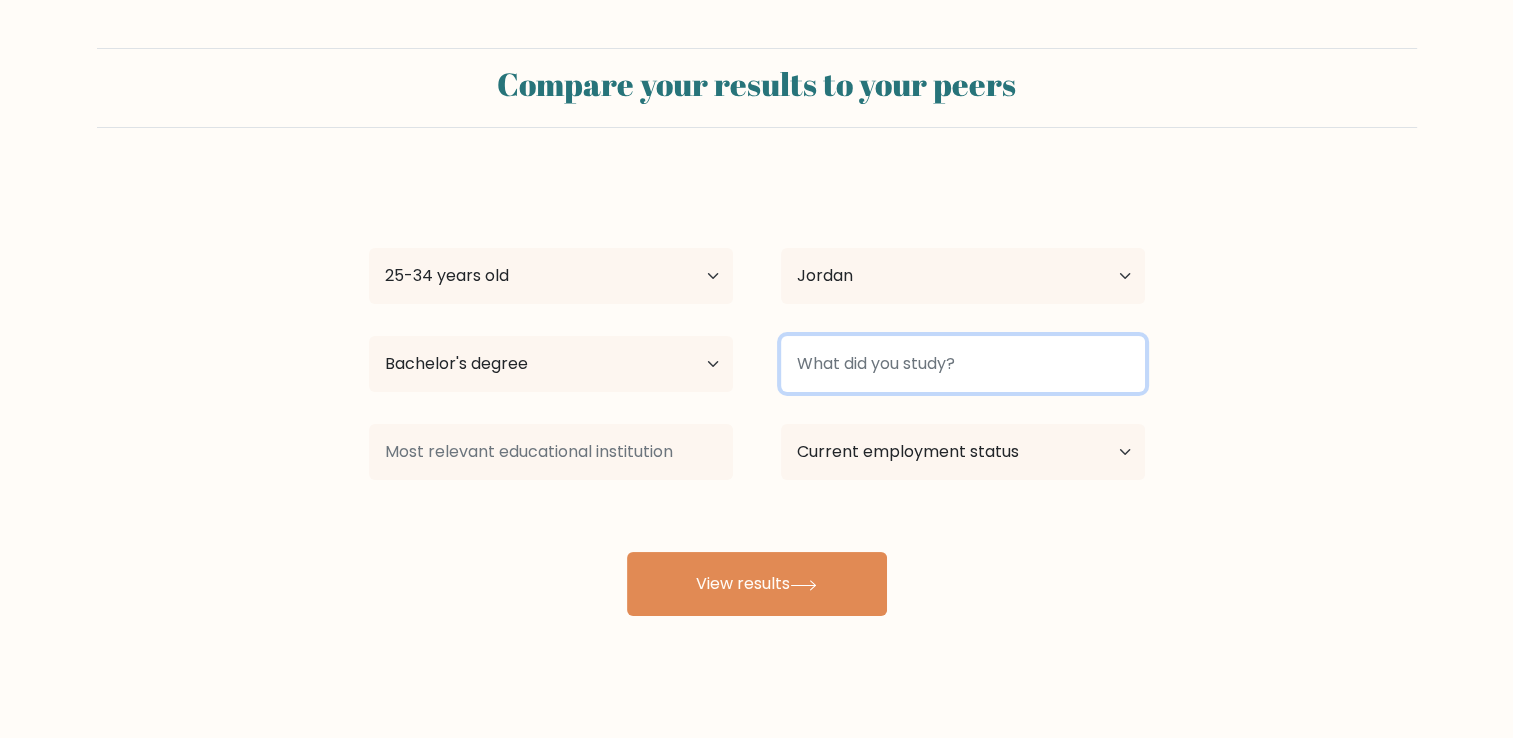 click at bounding box center [963, 364] 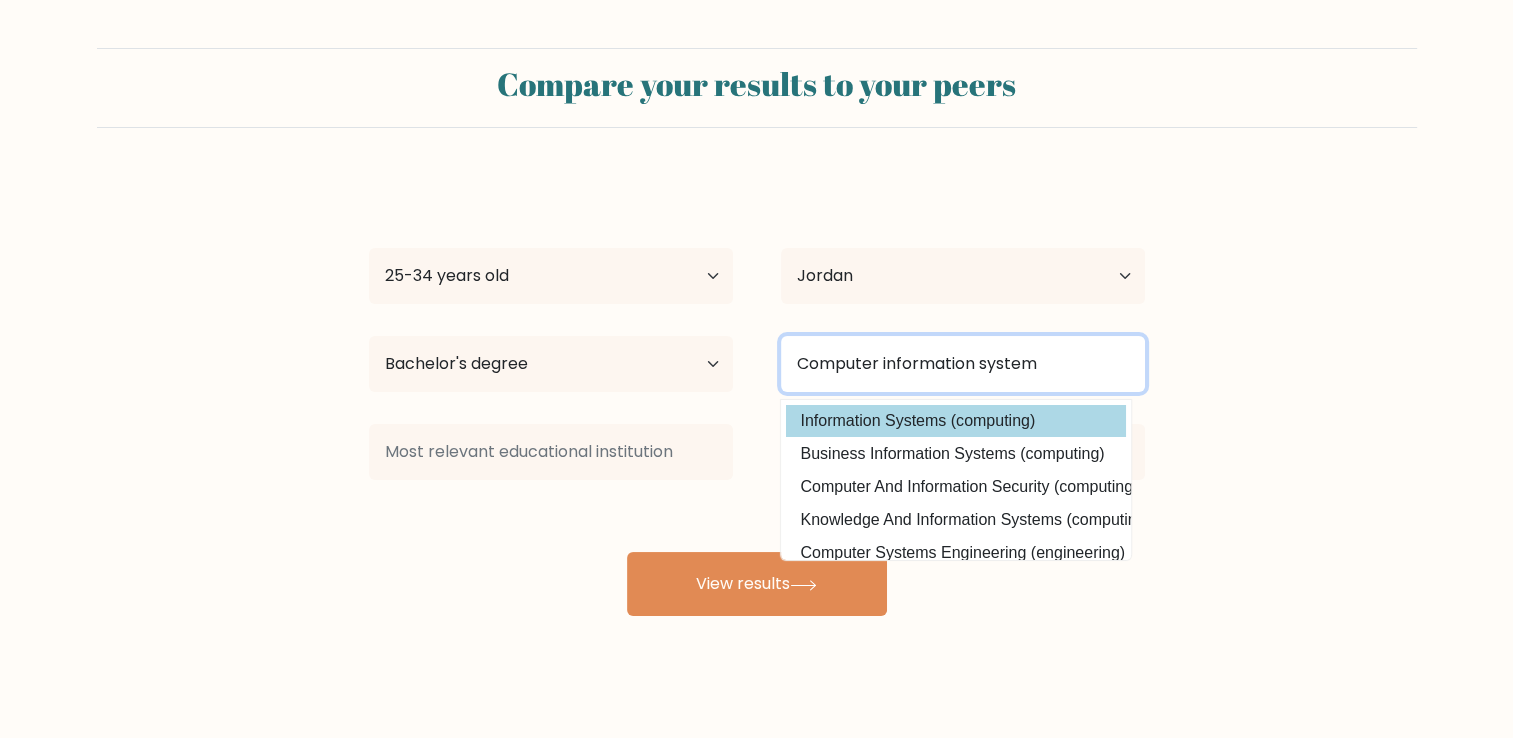 type on "Computer information system" 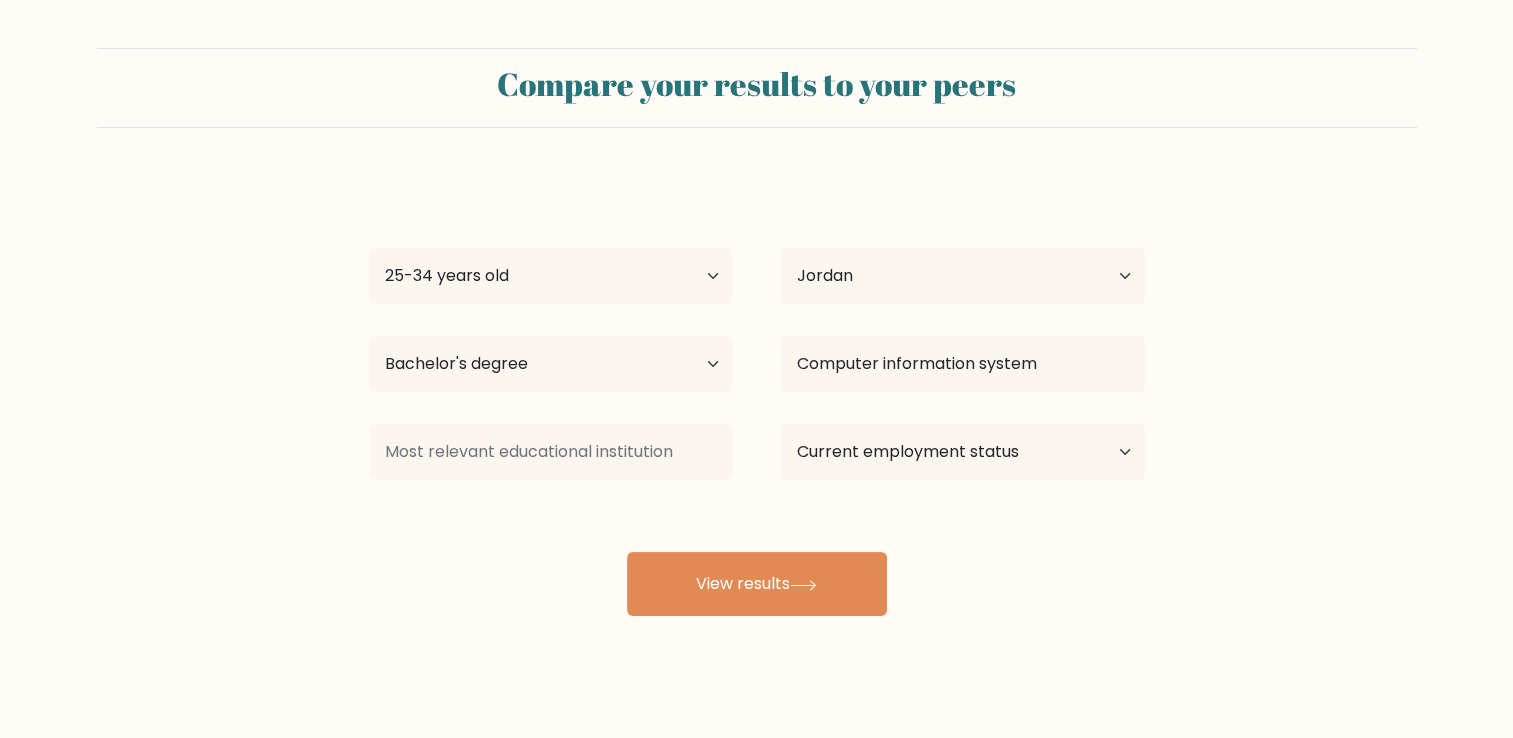 click on "Ahmad
Maher
Age
Under 18 years old
18-24 years old
25-34 years old
35-44 years old
45-54 years old
55-64 years old
65 years old and above
Country
Afghanistan
Albania
Algeria
American Samoa
Andorra
Angola
Anguilla
Antarctica
Antigua and Barbuda
Argentina
Armenia
Aruba
Australia
Austria
Azerbaijan
Bahamas
Bahrain
Bangladesh
Barbados
Belarus
Belgium
Belize
Benin
Bermuda
Bhutan
Bolivia
Bonaire, Sint Eustatius and Saba
Bosnia and Herzegovina
Botswana
Bouvet Island
Brazil
Brunei" at bounding box center [757, 396] 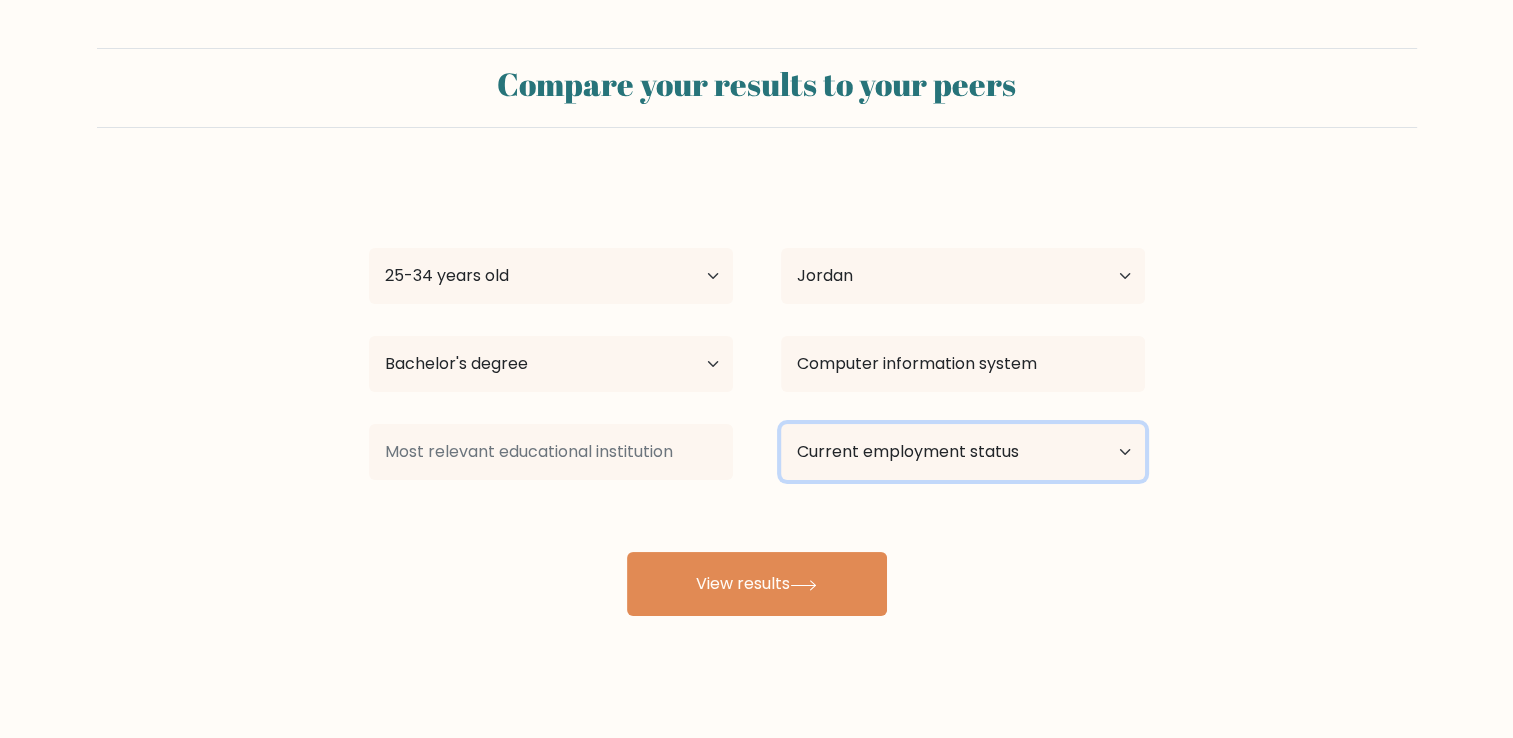 click on "Current employment status
Employed
Student
Retired
Other / prefer not to answer" at bounding box center (963, 452) 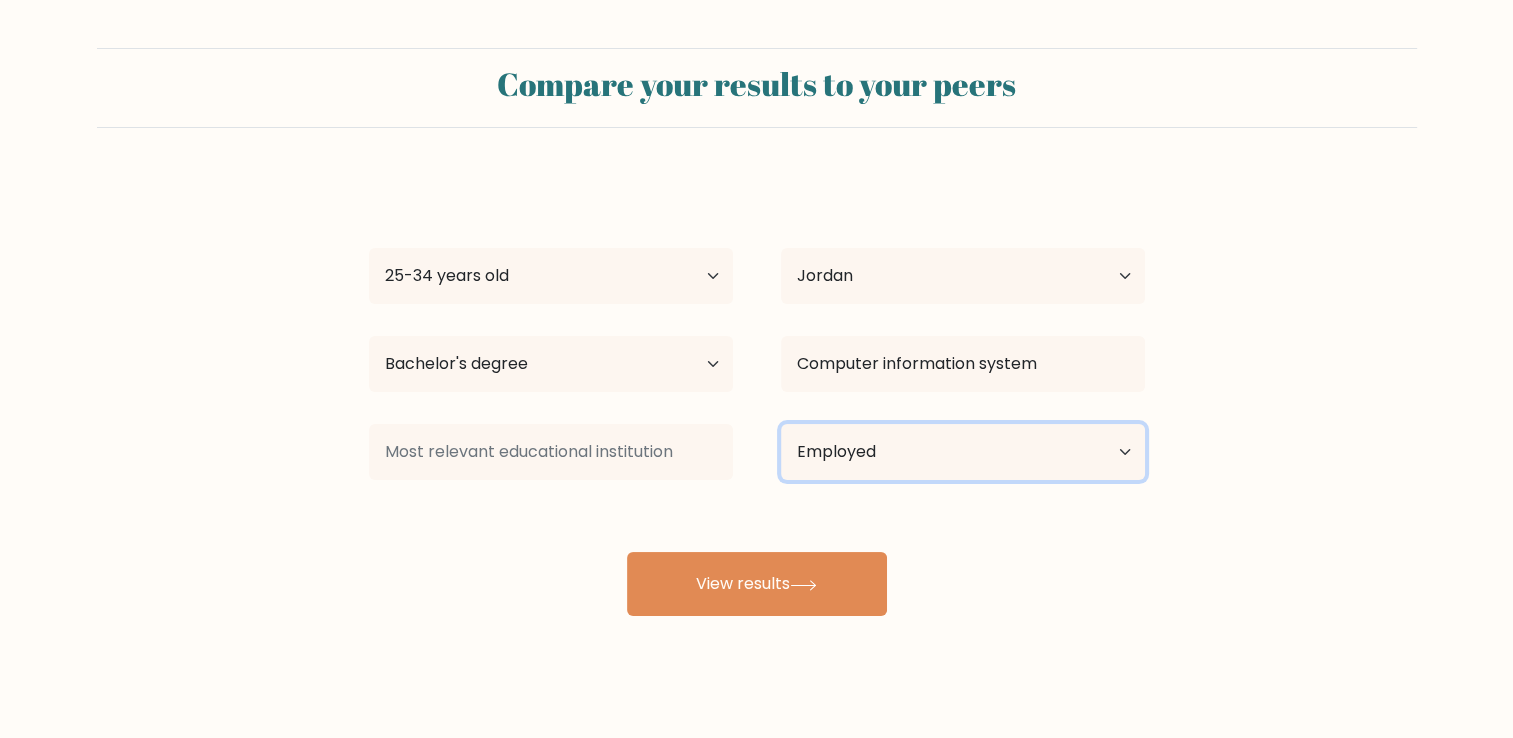 click on "Current employment status
Employed
Student
Retired
Other / prefer not to answer" at bounding box center (963, 452) 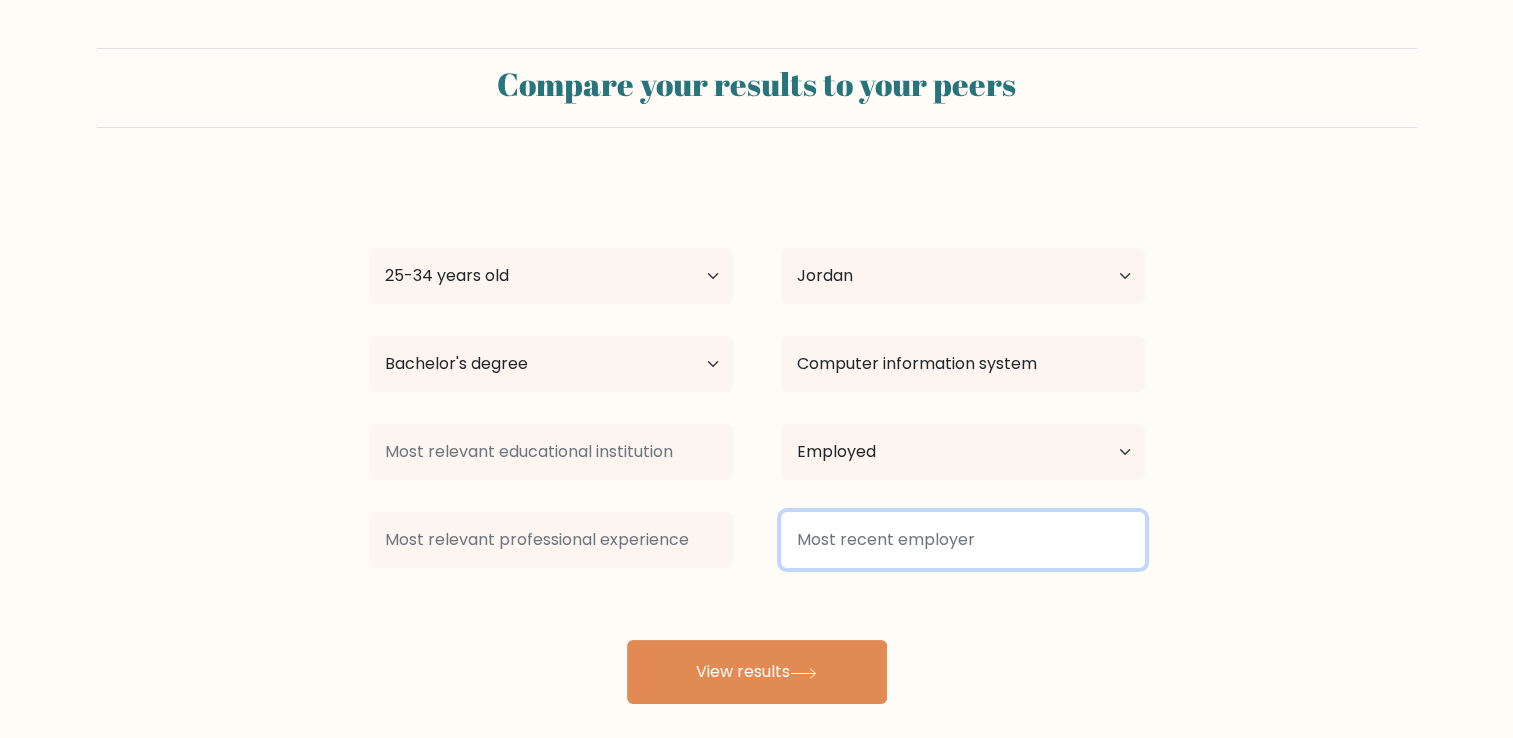 click at bounding box center [963, 540] 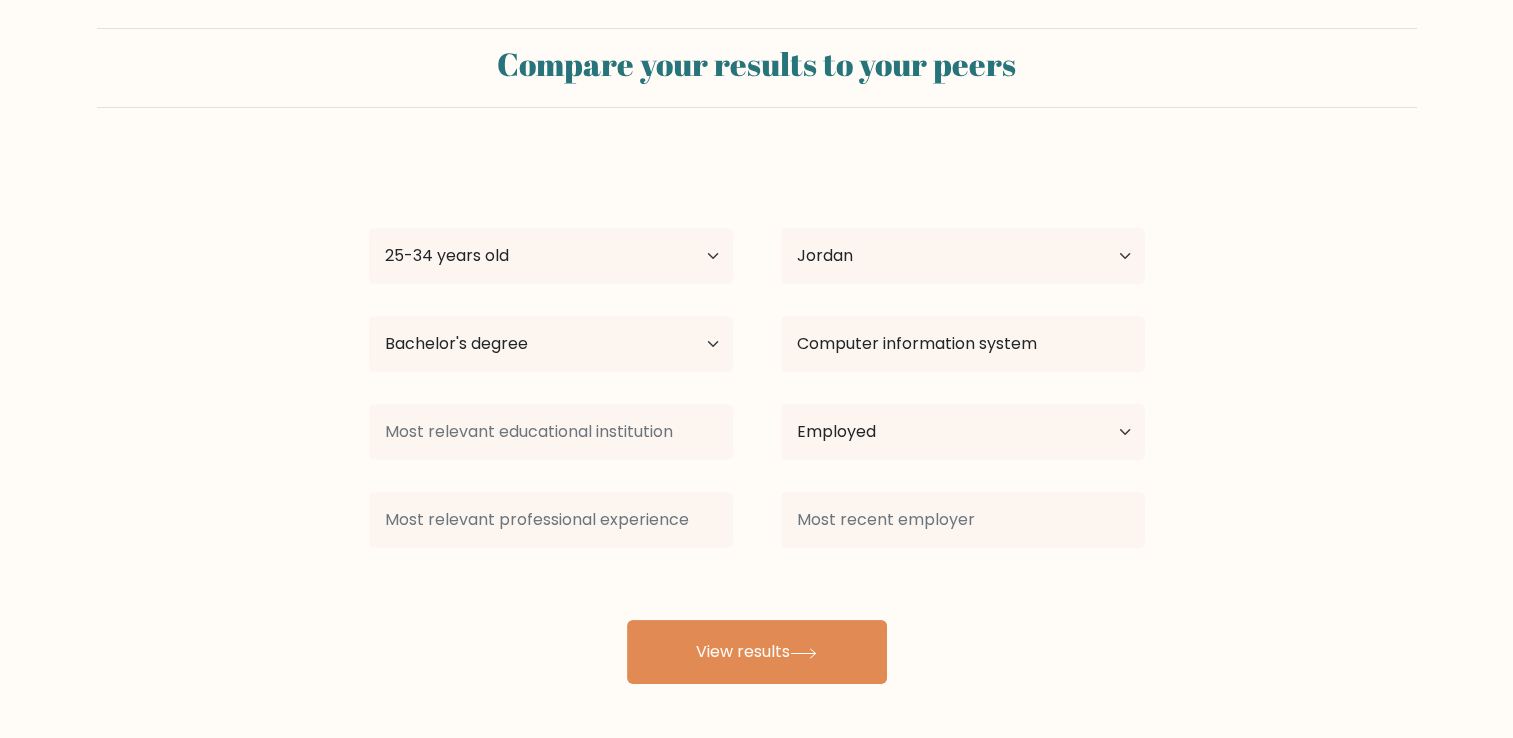 click on "Ahmad
Maher
Age
Under 18 years old
18-24 years old
25-34 years old
35-44 years old
45-54 years old
55-64 years old
65 years old and above
Country
Afghanistan
Albania
Algeria
American Samoa
Andorra
Angola
Anguilla
Antarctica
Antigua and Barbuda
Argentina
Armenia
Aruba
Australia
Austria
Azerbaijan
Bahamas
Bahrain
Bangladesh
Barbados
Belarus
Belgium
Belize
Benin
Bermuda
Bhutan
Bolivia
Bonaire, Sint Eustatius and Saba
Bosnia and Herzegovina
Botswana
Bouvet Island
Brazil
Brunei" at bounding box center [757, 420] 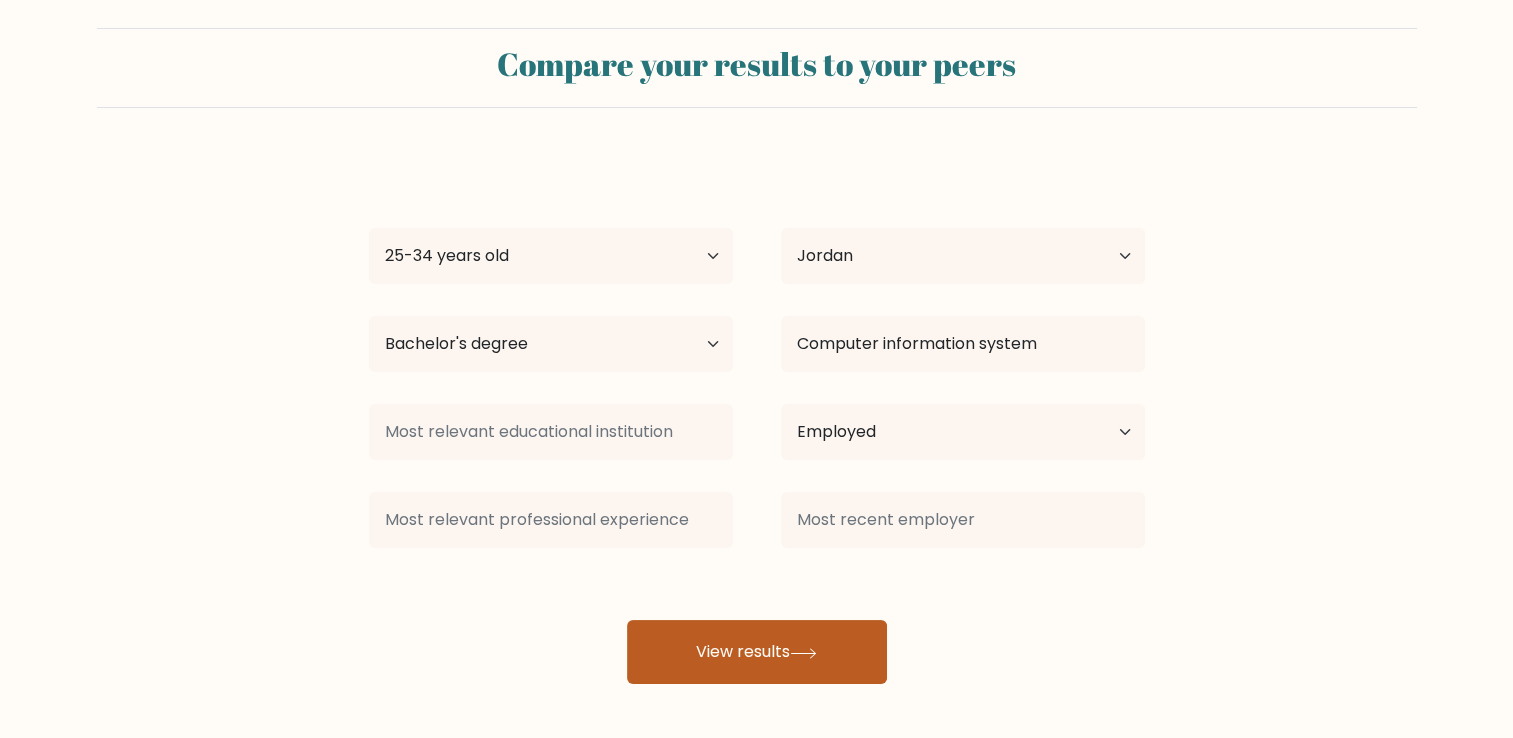 click on "View results" at bounding box center [757, 652] 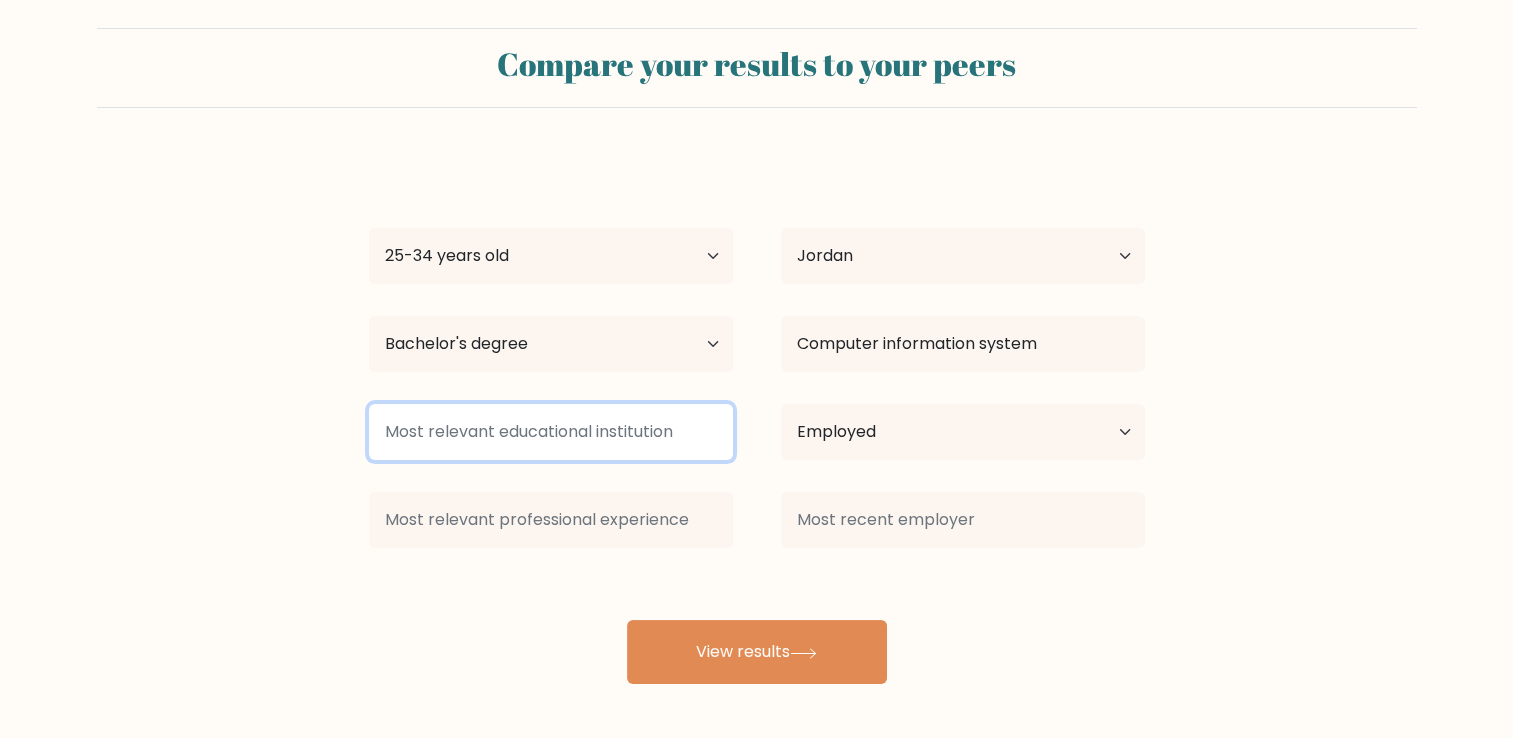 click at bounding box center (551, 432) 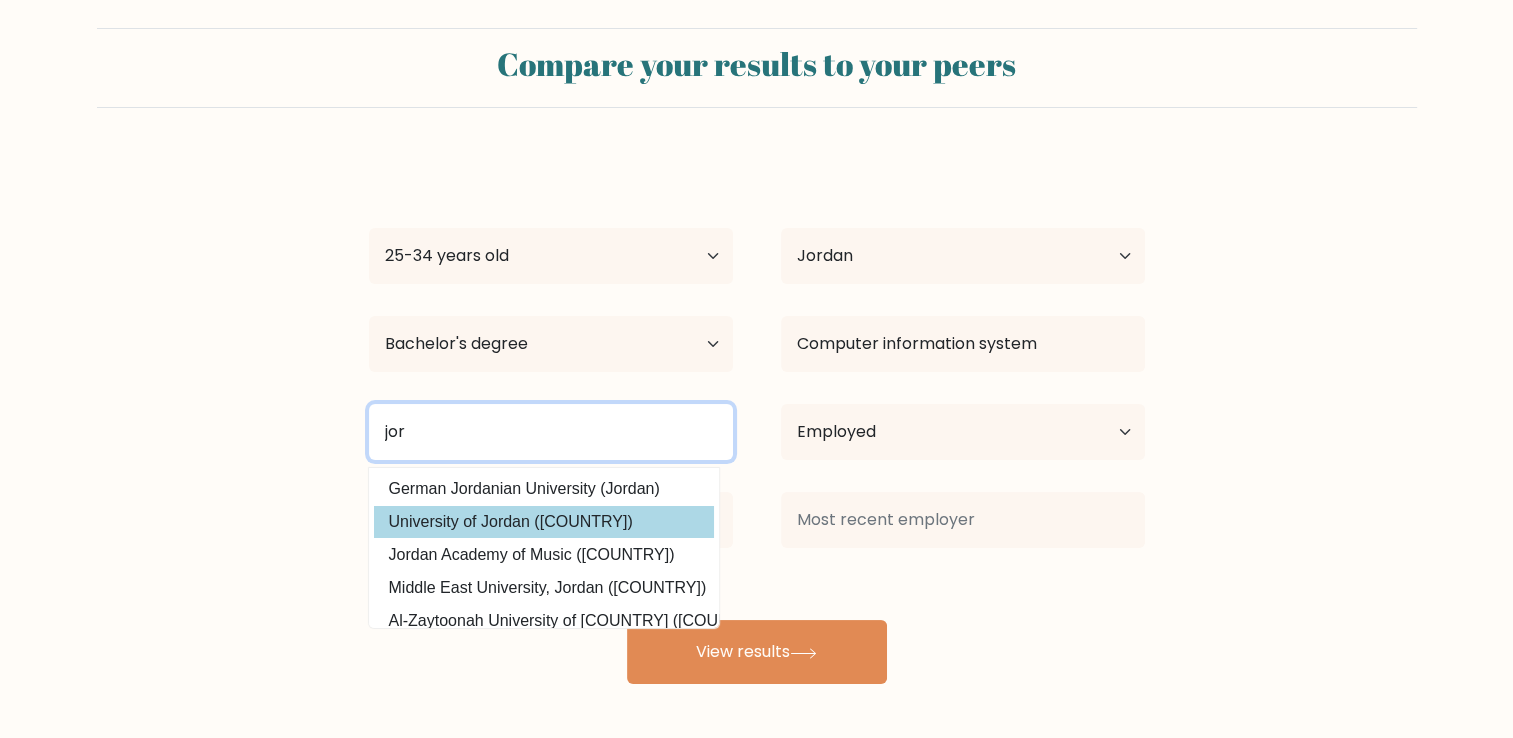 type on "jor" 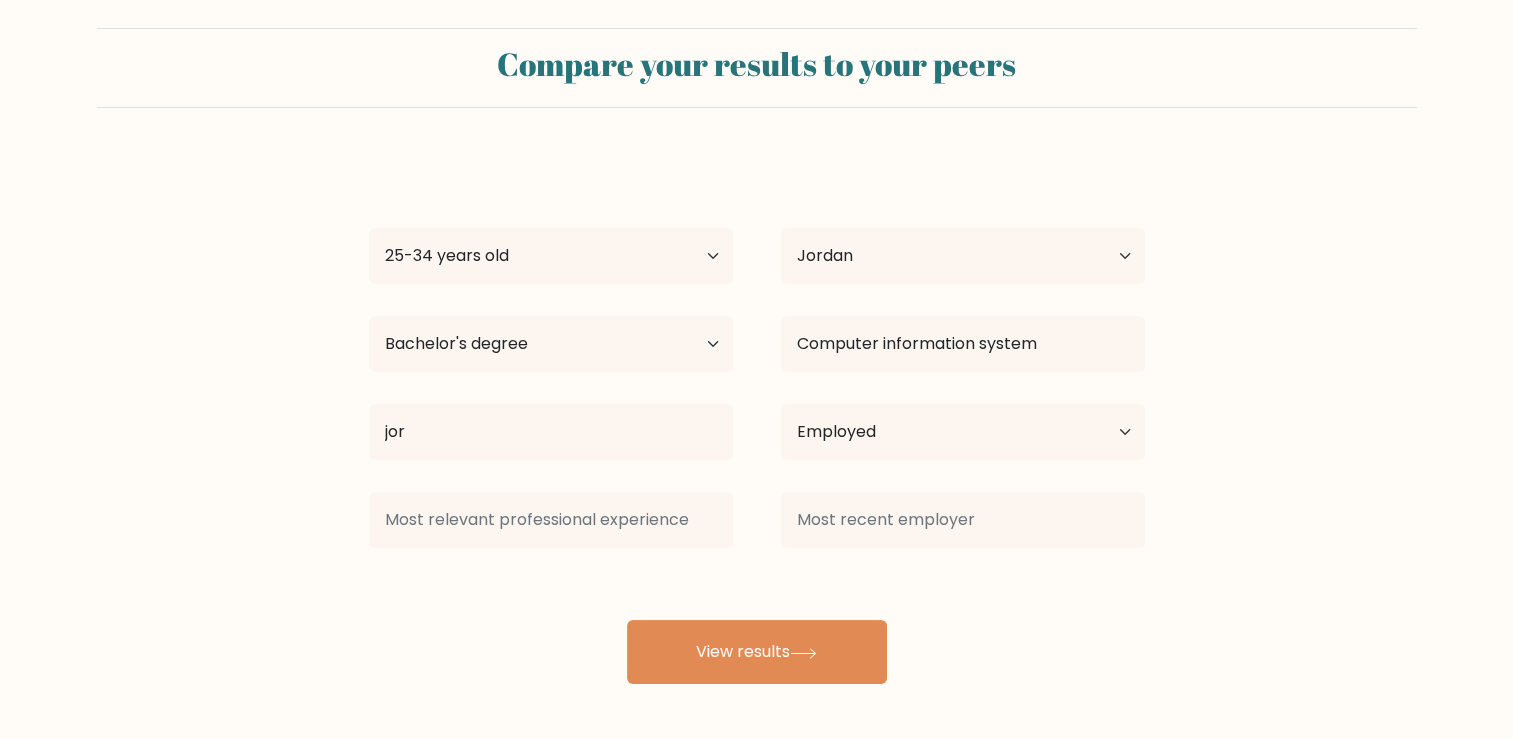 click on "Ahmad
Maher
Age
Under 18 years old
18-24 years old
25-34 years old
35-44 years old
45-54 years old
55-64 years old
65 years old and above
Country
Afghanistan
Albania
Algeria
American Samoa
Andorra
Angola
Anguilla
Antarctica
Antigua and Barbuda
Argentina
Armenia
Aruba
Australia
Austria
Azerbaijan
Bahamas
Bahrain
Bangladesh
Barbados
Belarus
Belgium
Belize
Benin
Bermuda
Bhutan
Bolivia
Bonaire, Sint Eustatius and Saba
Bosnia and Herzegovina
Botswana
Bouvet Island
Brazil
Brunei" at bounding box center (757, 420) 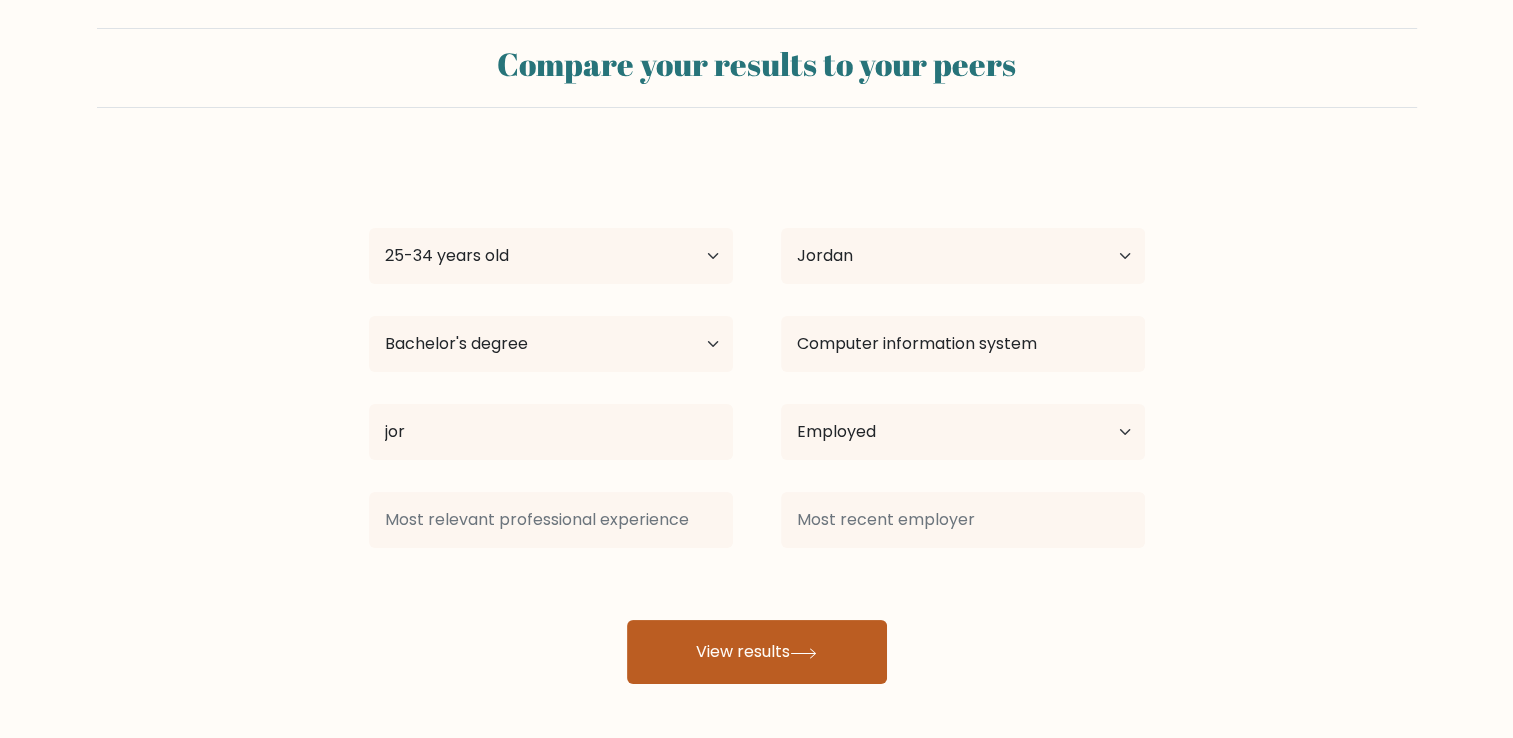 click on "View results" at bounding box center (757, 652) 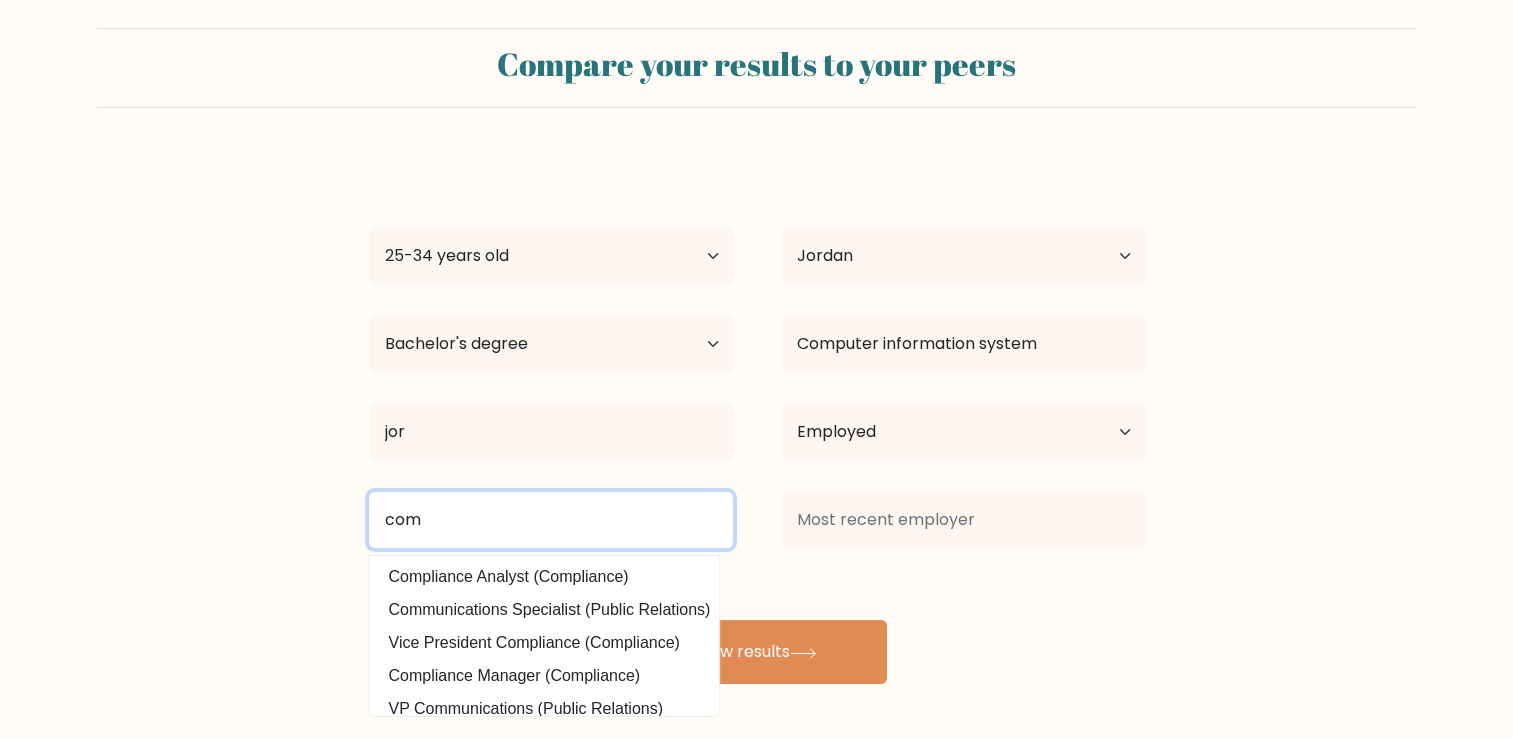 type on "com" 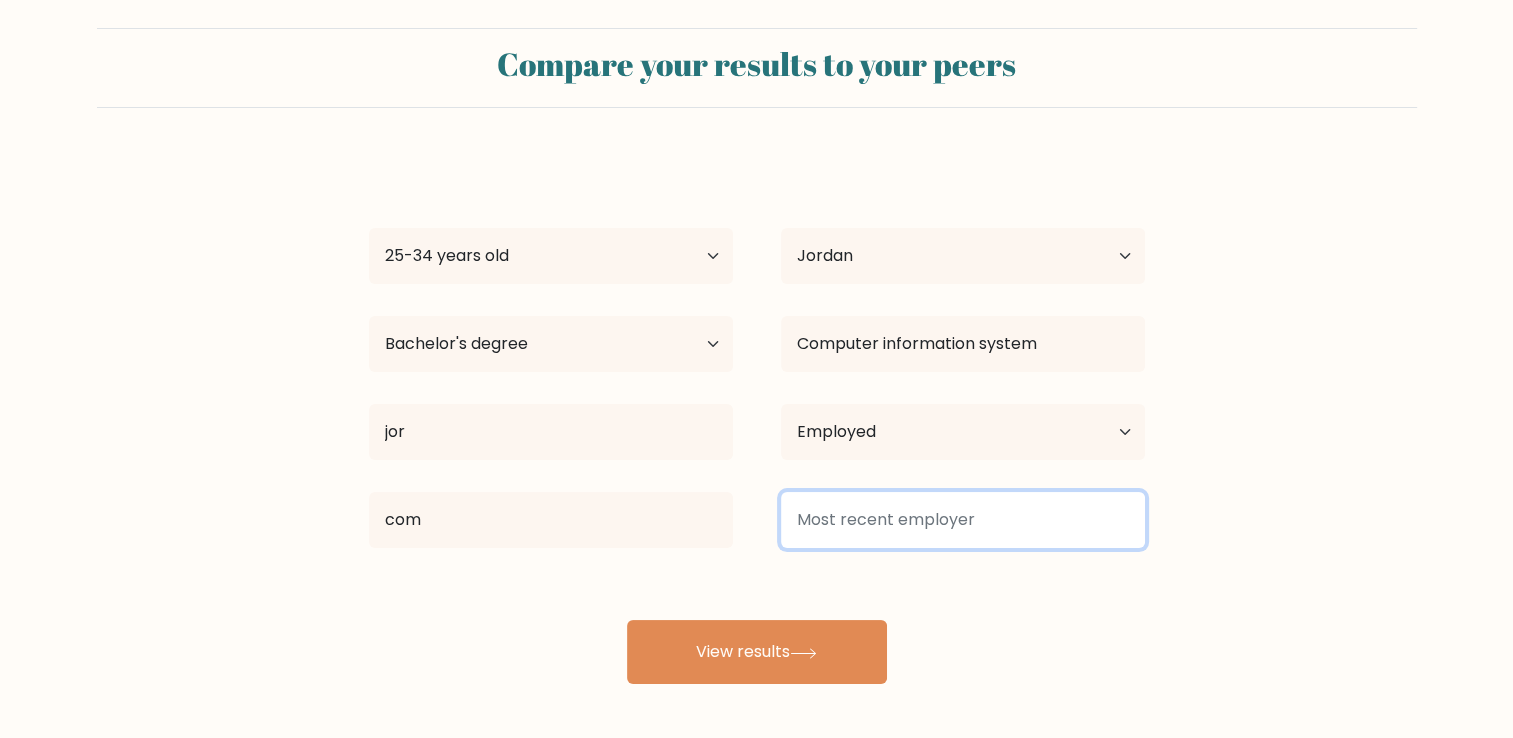 click at bounding box center (963, 520) 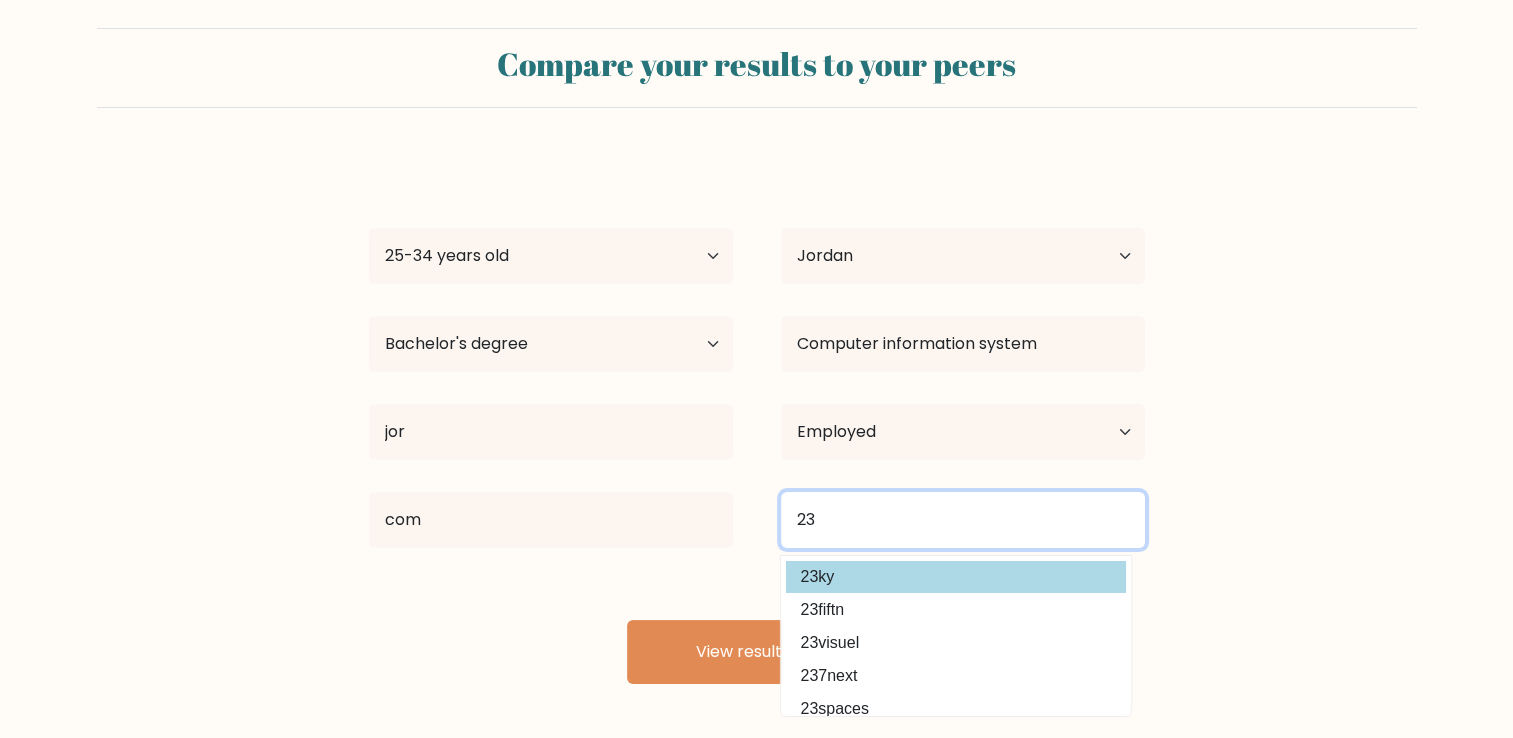 type on "23" 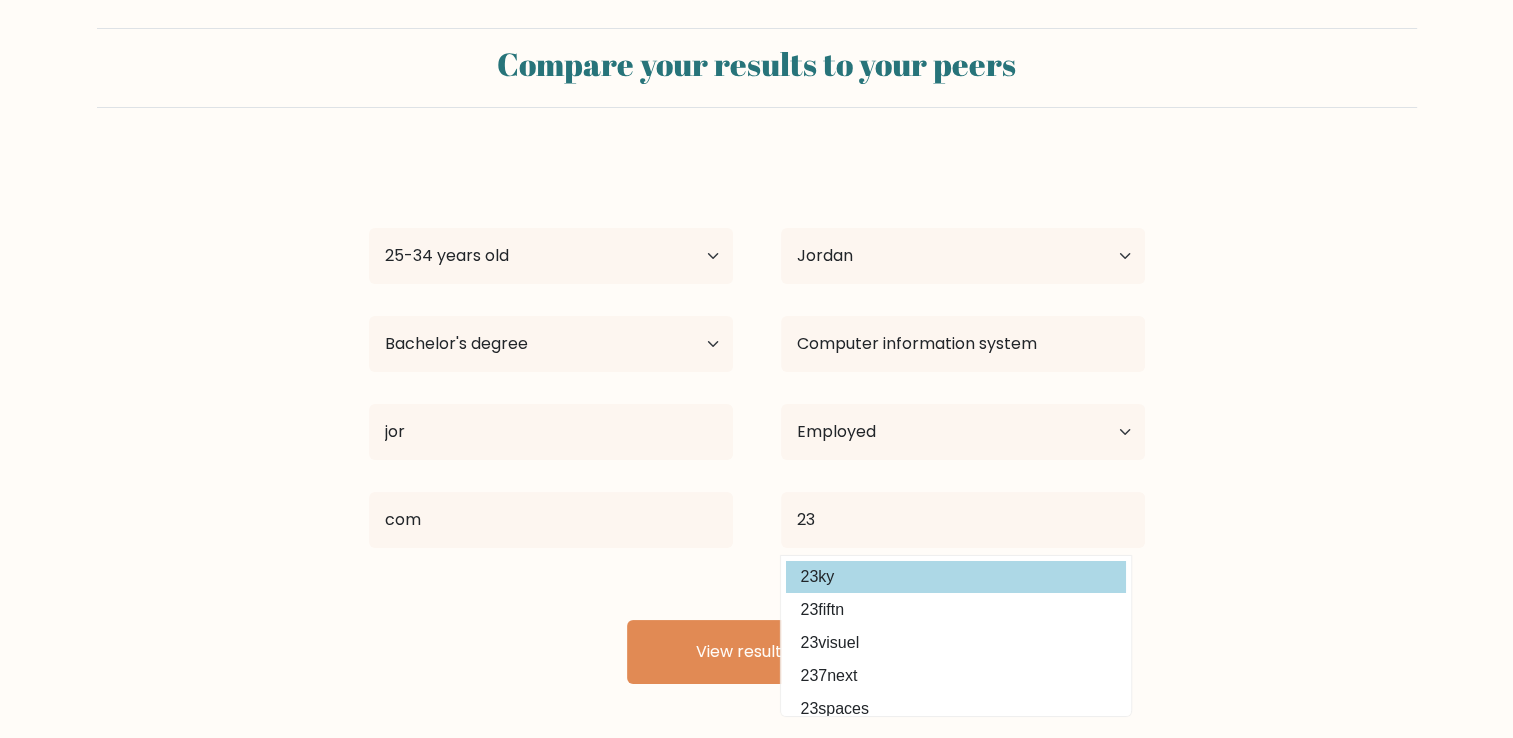 click on "Ahmad
Maher
Age
Under 18 years old
18-24 years old
25-34 years old
35-44 years old
45-54 years old
55-64 years old
65 years old and above
Country
Afghanistan
Albania
Algeria
American Samoa
Andorra
Angola
Anguilla
Antarctica
Antigua and Barbuda
Argentina
Armenia
Aruba
Australia
Austria
Azerbaijan
Bahamas
Bahrain
Bangladesh
Barbados
Belarus
Belgium
Belize
Benin
Bermuda
Bhutan
Bolivia
Bonaire, Sint Eustatius and Saba
Bosnia and Herzegovina
Botswana
Bouvet Island
Brazil
Brunei" at bounding box center [757, 420] 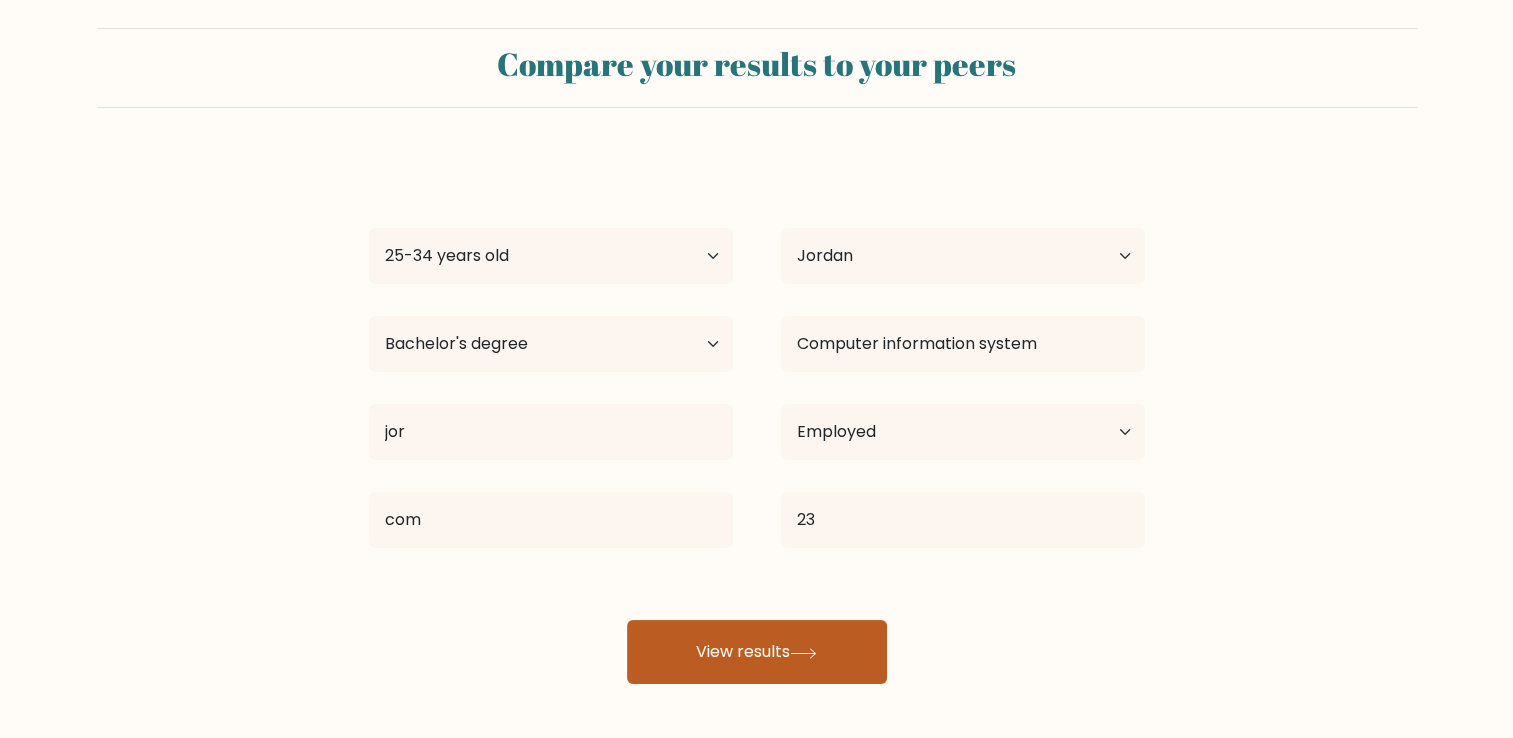 click on "View results" at bounding box center [757, 652] 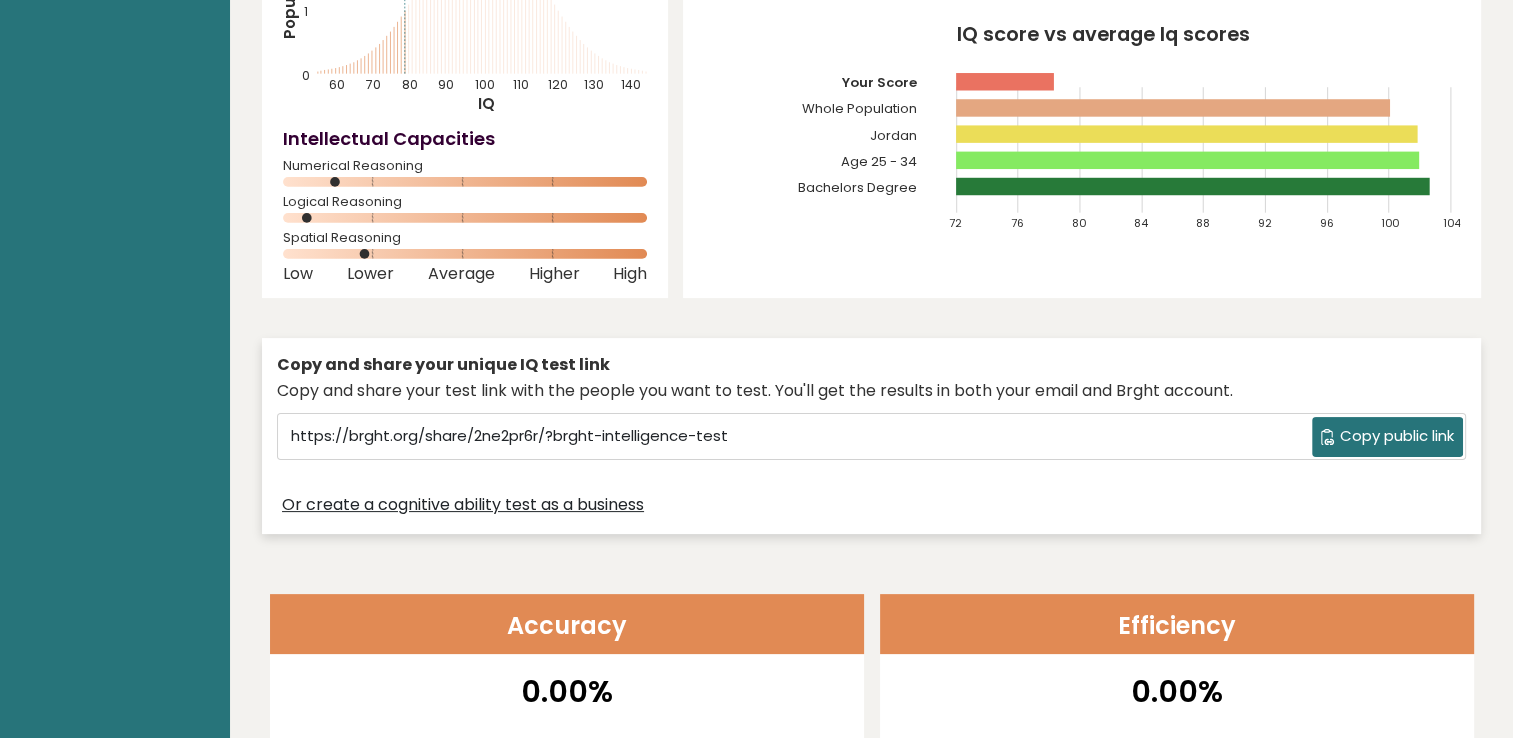 scroll, scrollTop: 0, scrollLeft: 0, axis: both 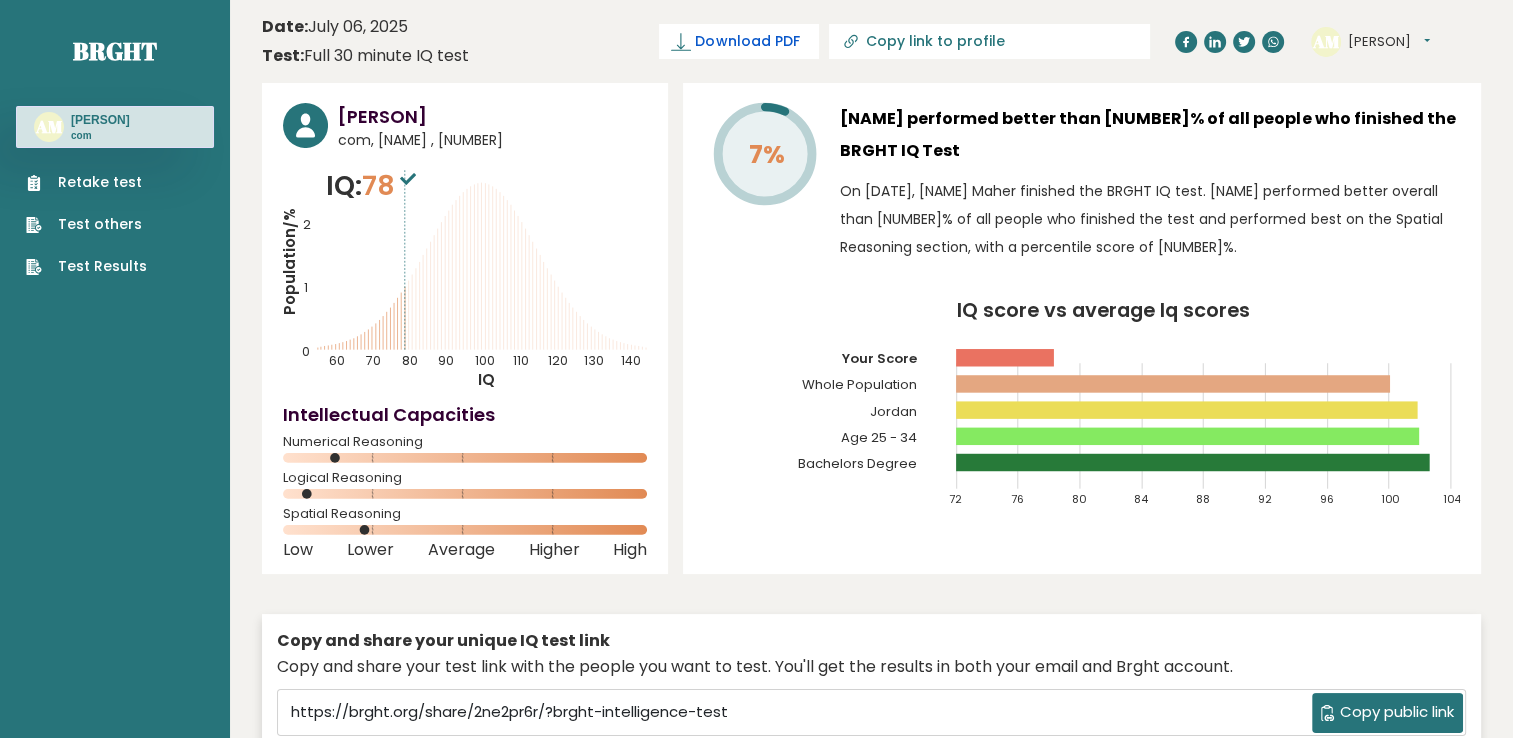 click on "Download PDF" at bounding box center [747, 41] 